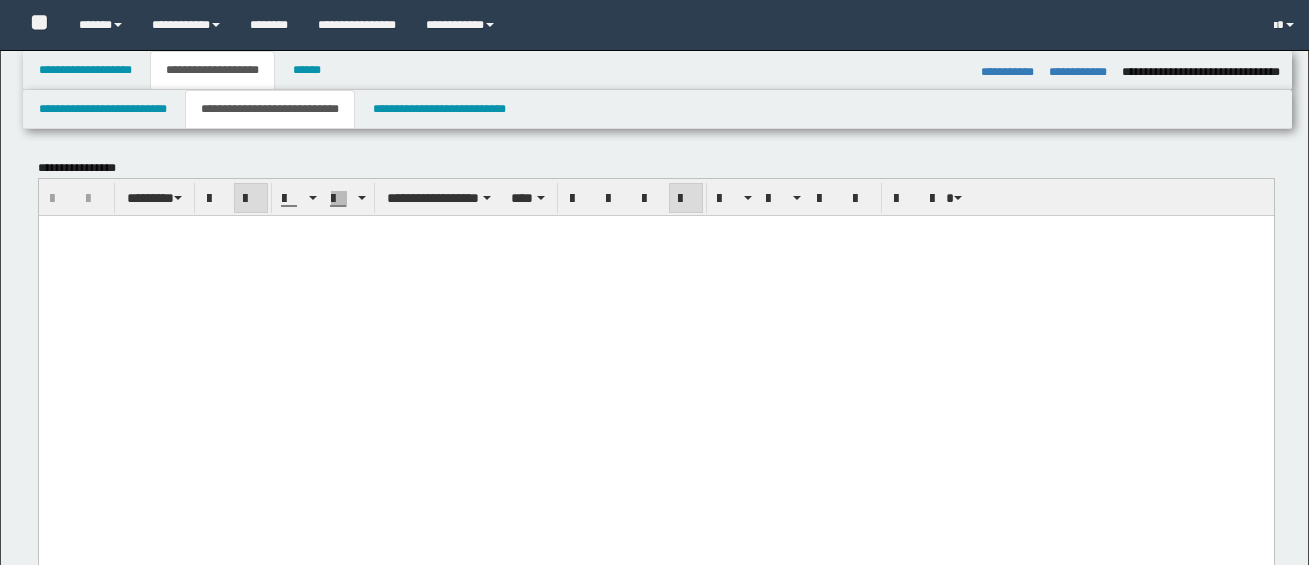 select on "*" 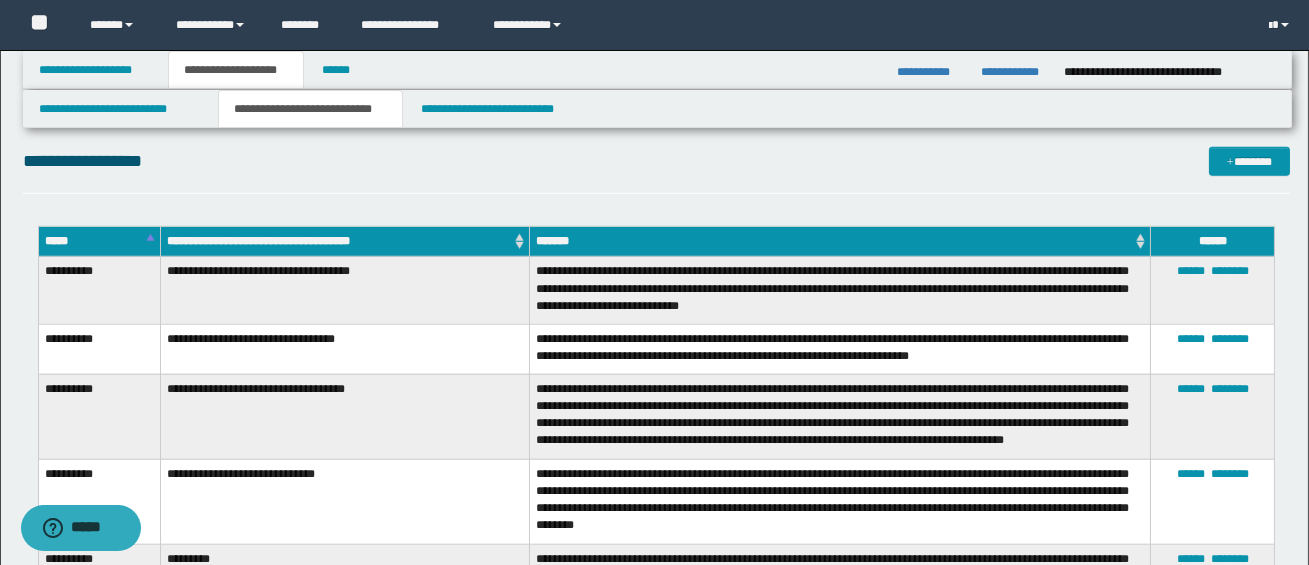 scroll, scrollTop: 3941, scrollLeft: 0, axis: vertical 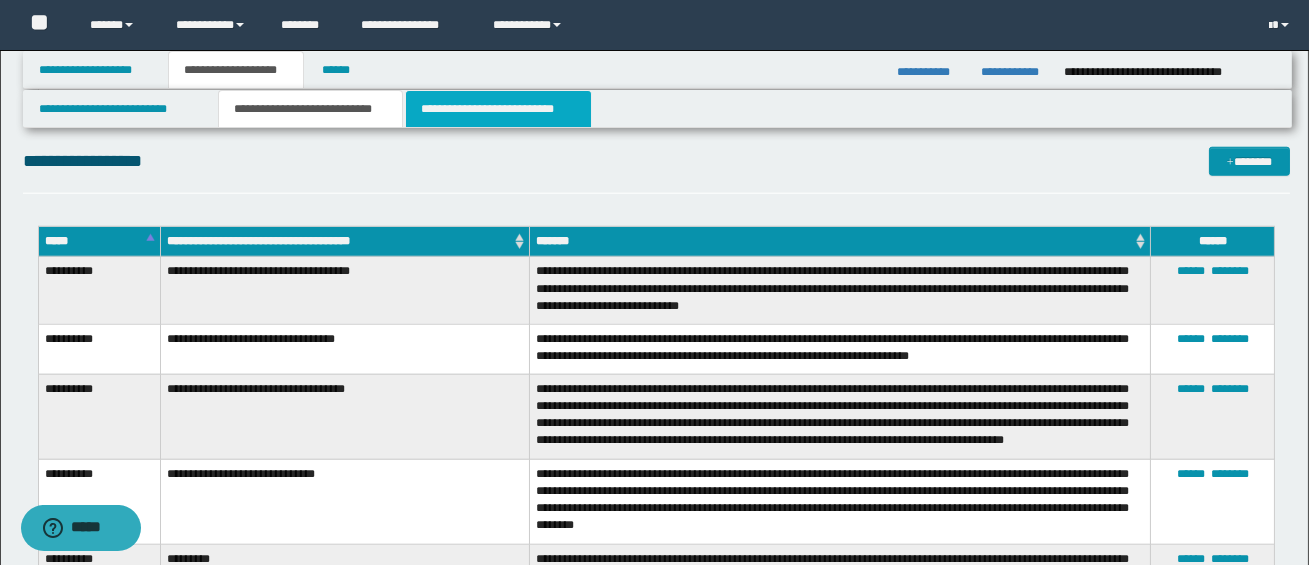 click on "**********" at bounding box center [498, 109] 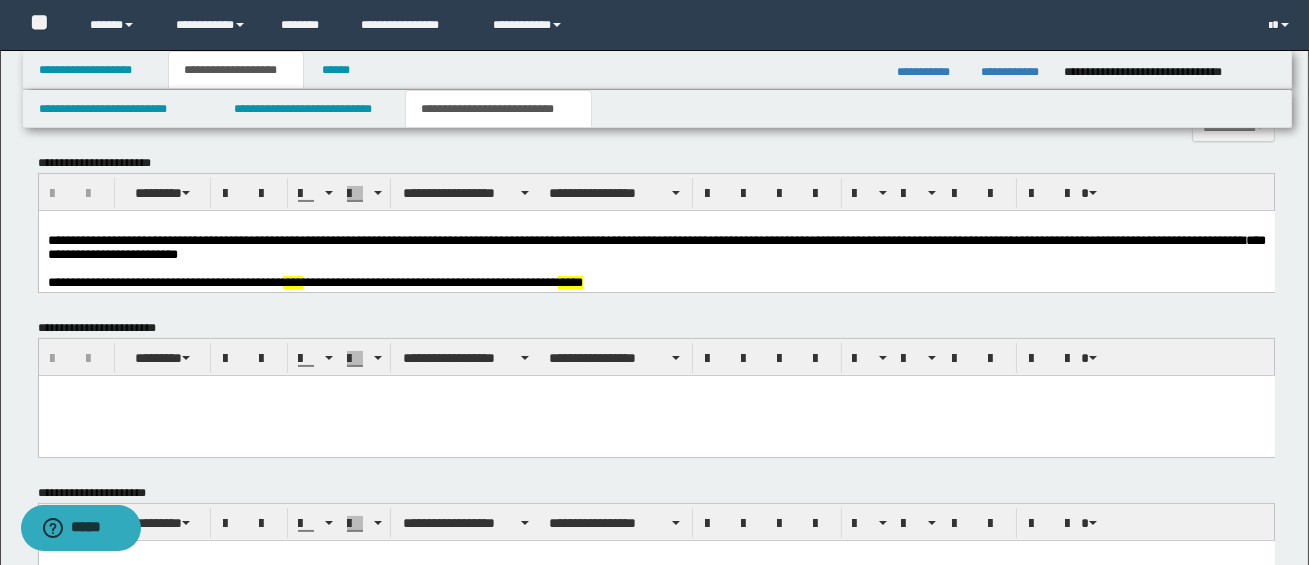 click at bounding box center (656, 268) 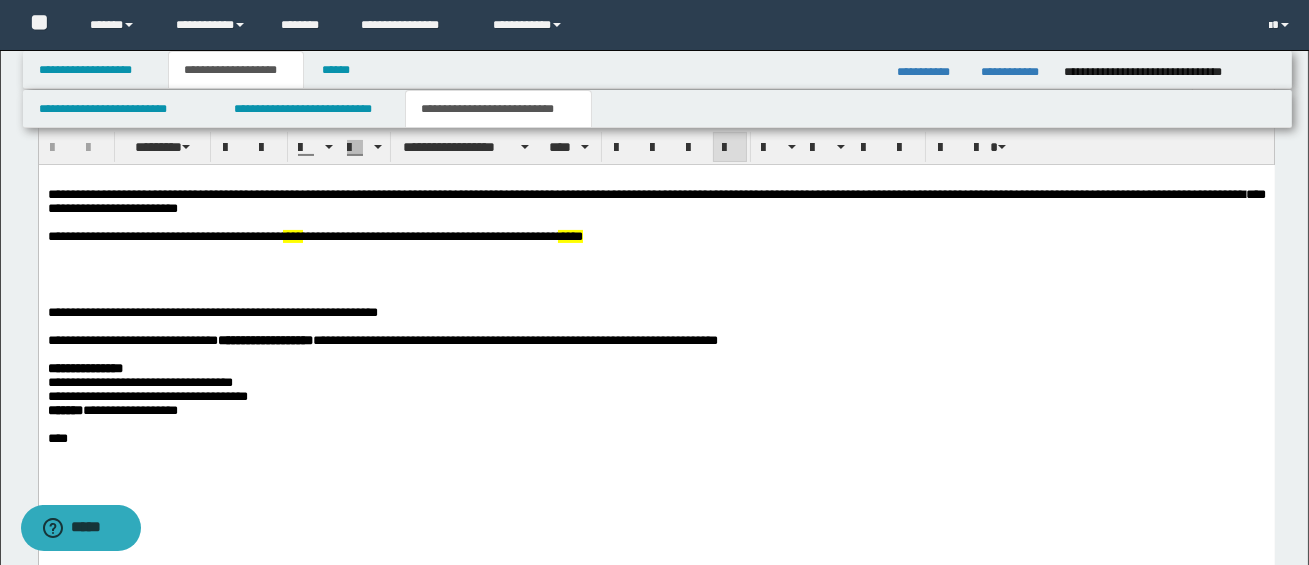 scroll, scrollTop: 877, scrollLeft: 0, axis: vertical 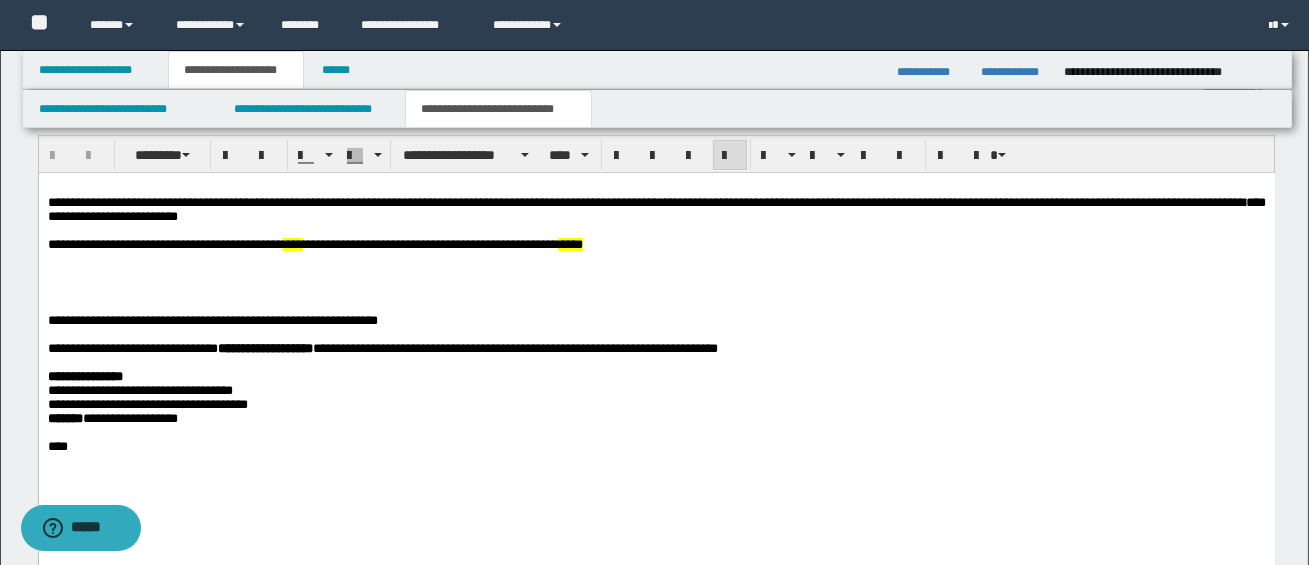 click on "**********" at bounding box center (656, 320) 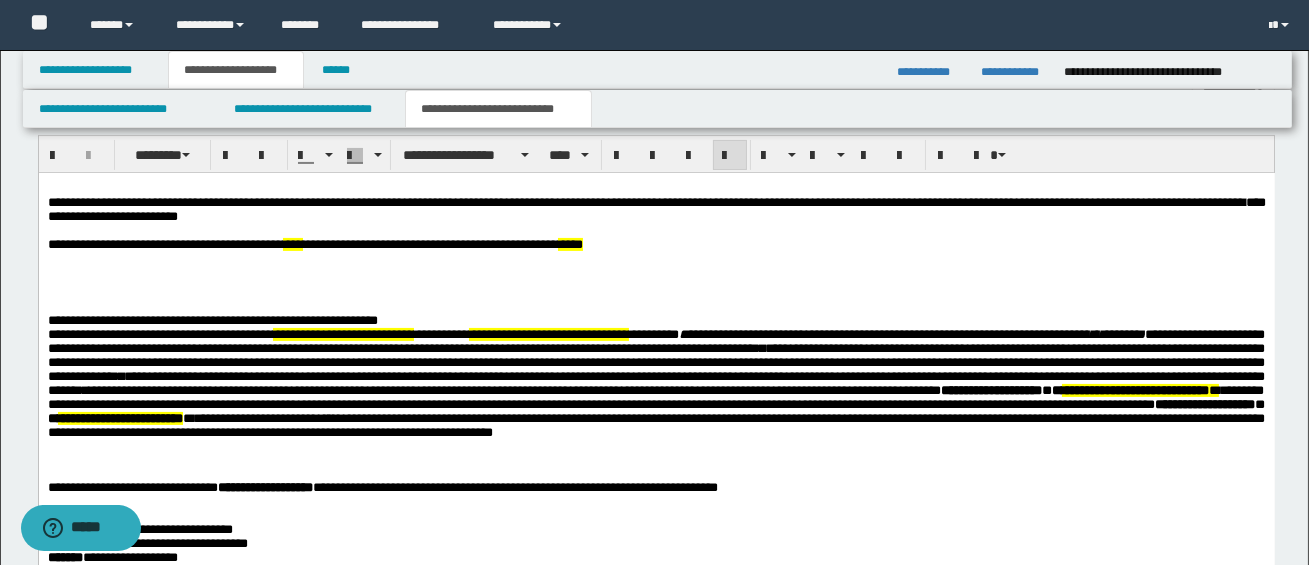 click on "**********" at bounding box center (656, 411) 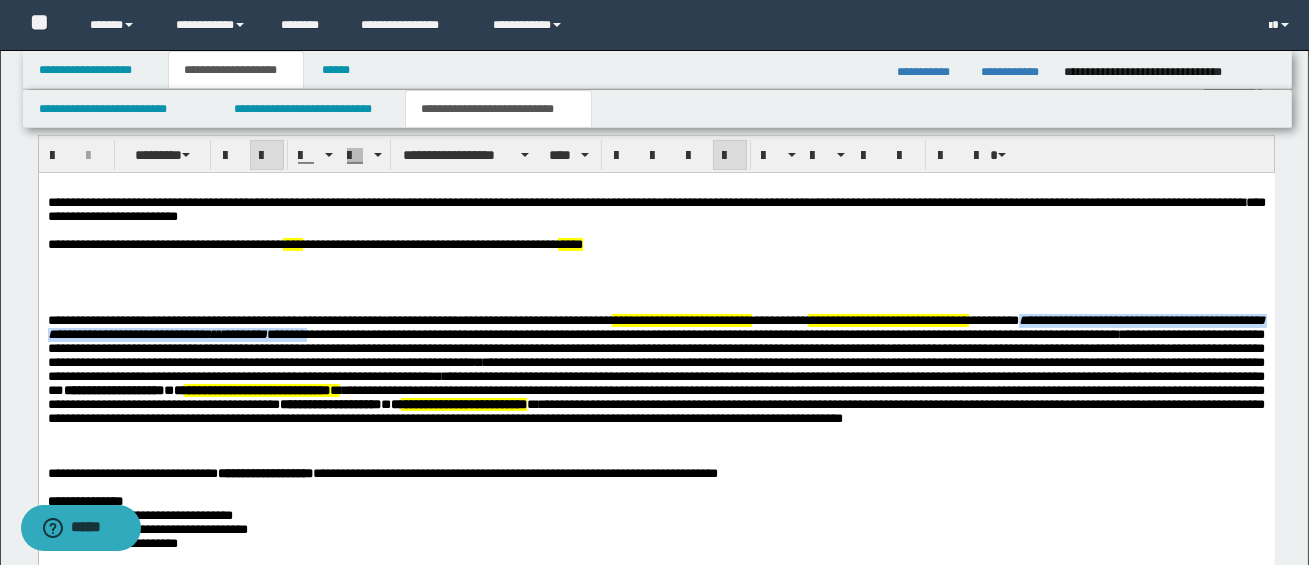 drag, startPoint x: 1123, startPoint y: 324, endPoint x: 475, endPoint y: 340, distance: 648.1975 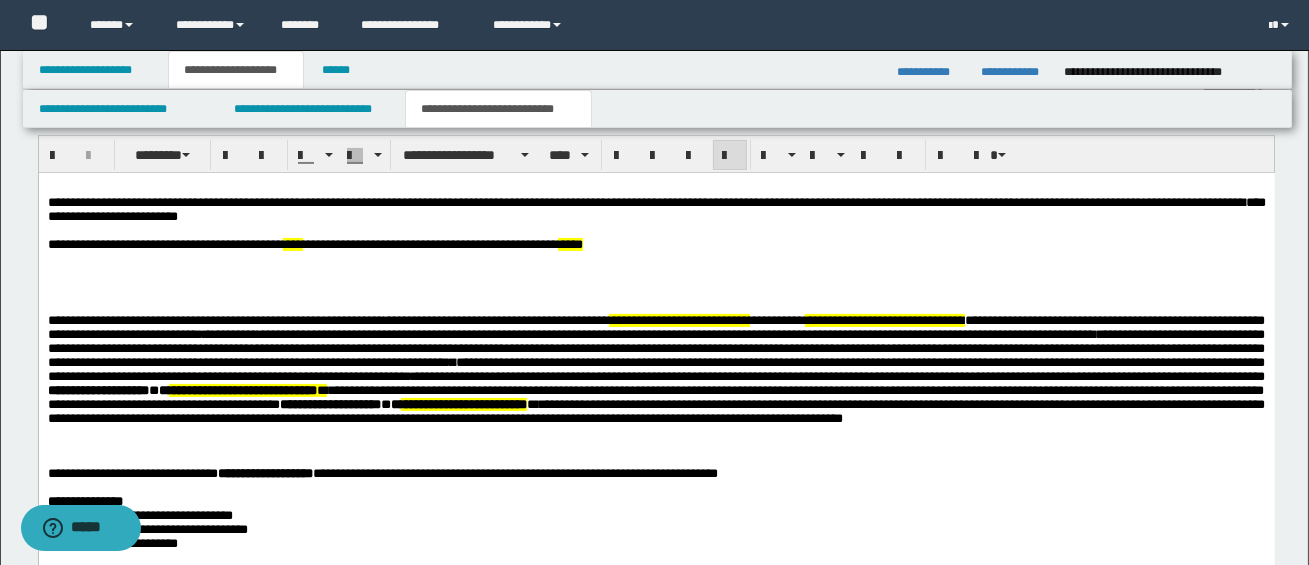 click on "**********" at bounding box center (97, 389) 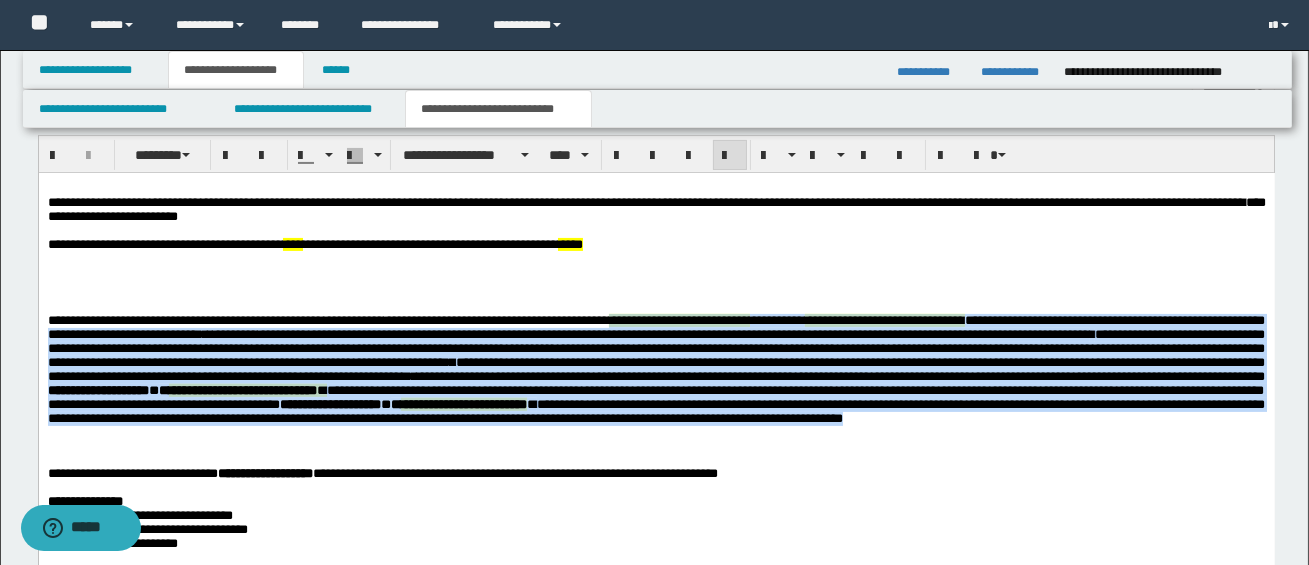 drag, startPoint x: 653, startPoint y: 331, endPoint x: 677, endPoint y: 448, distance: 119.43617 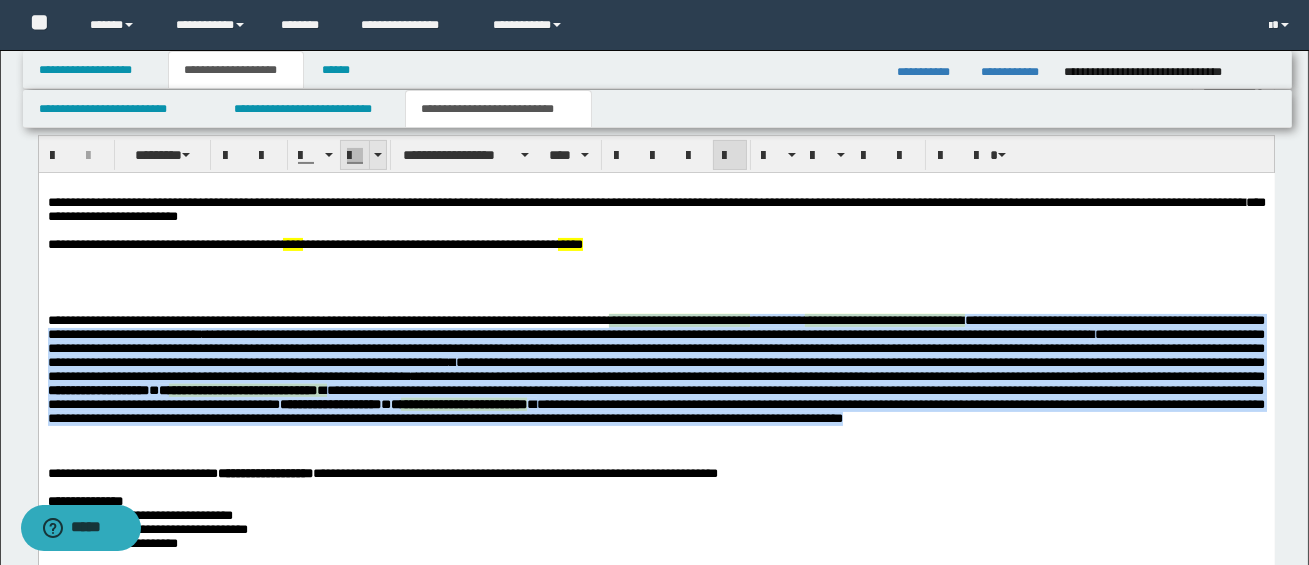 click at bounding box center (378, 155) 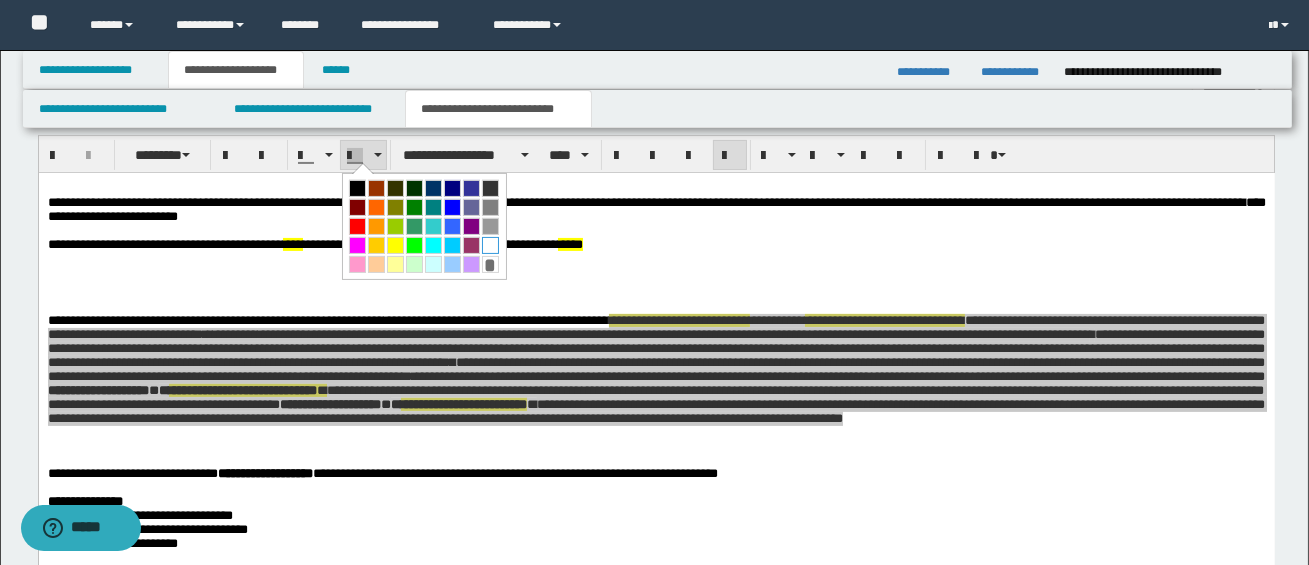 click at bounding box center [490, 245] 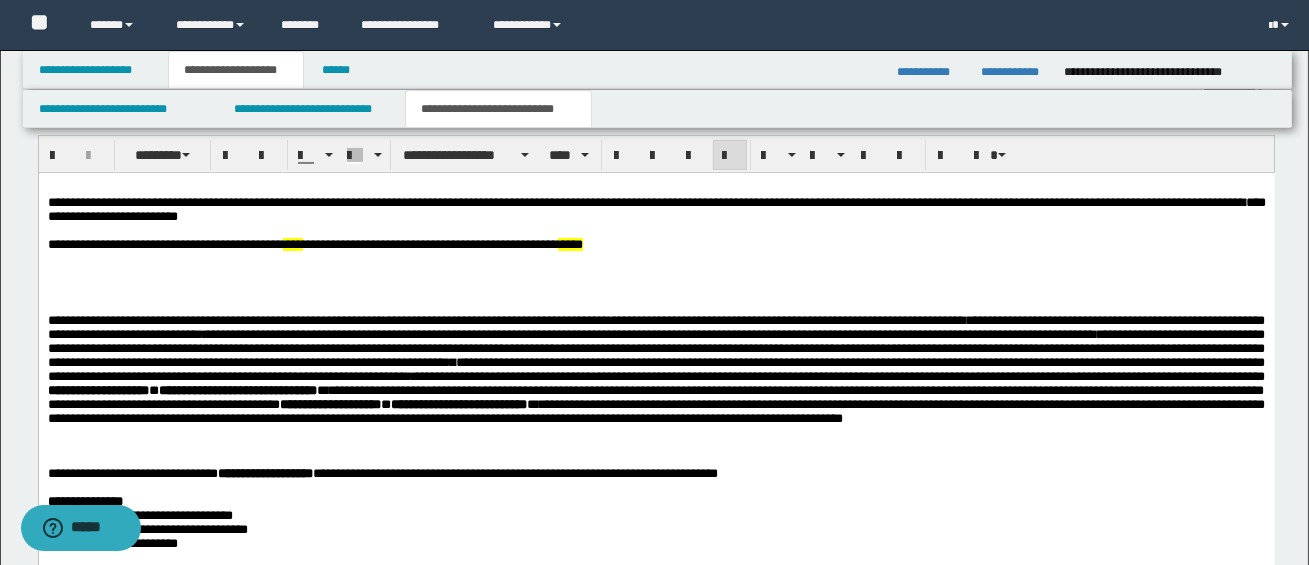 click on "**********" at bounding box center [655, 410] 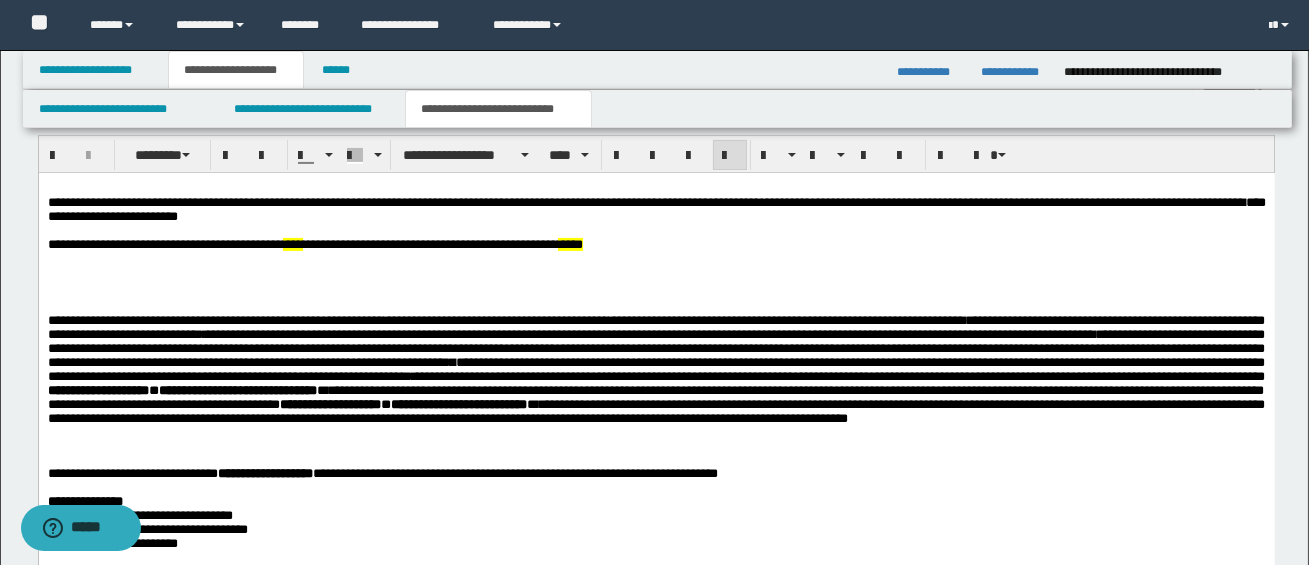 click on "**********" at bounding box center (655, 410) 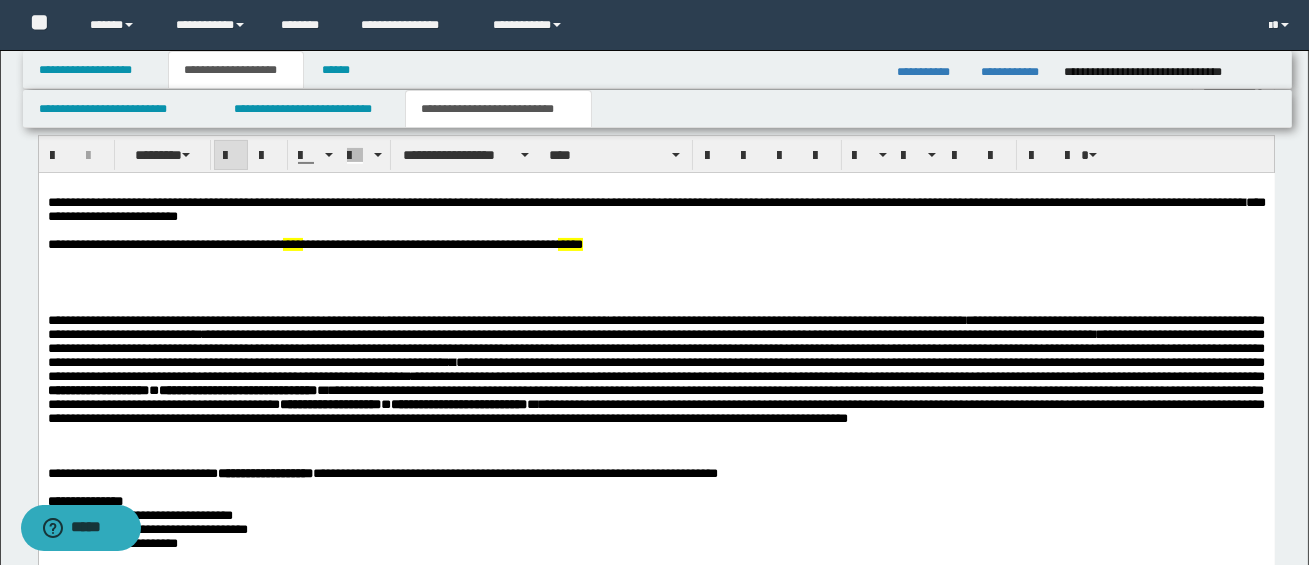 scroll, scrollTop: 0, scrollLeft: 0, axis: both 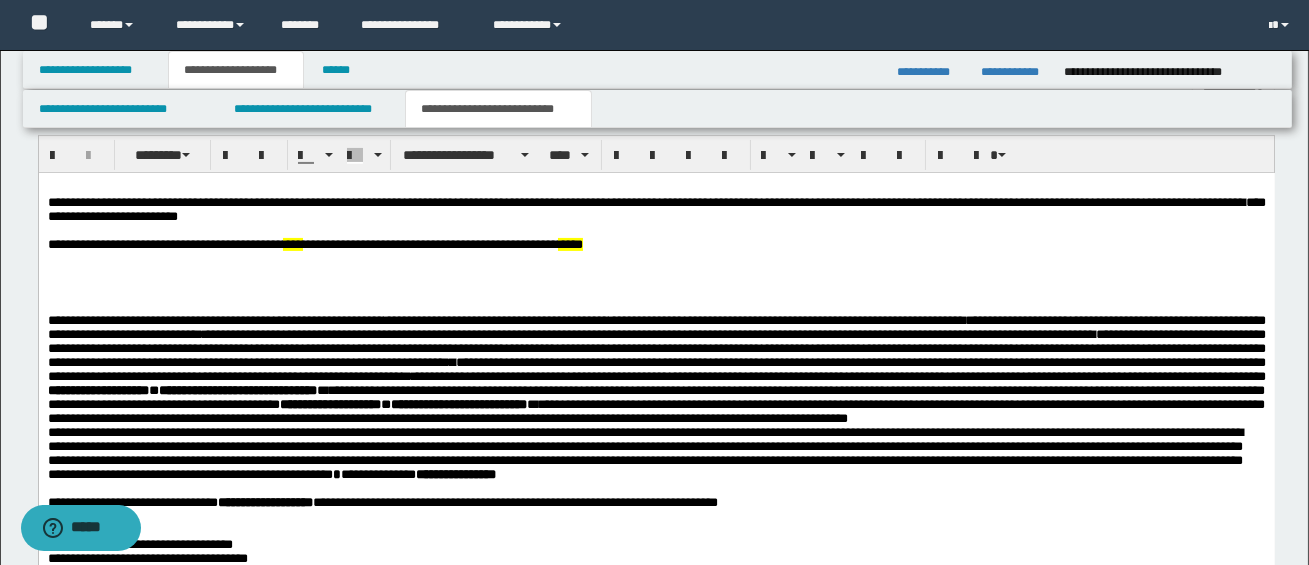 click on "**********" at bounding box center (656, 418) 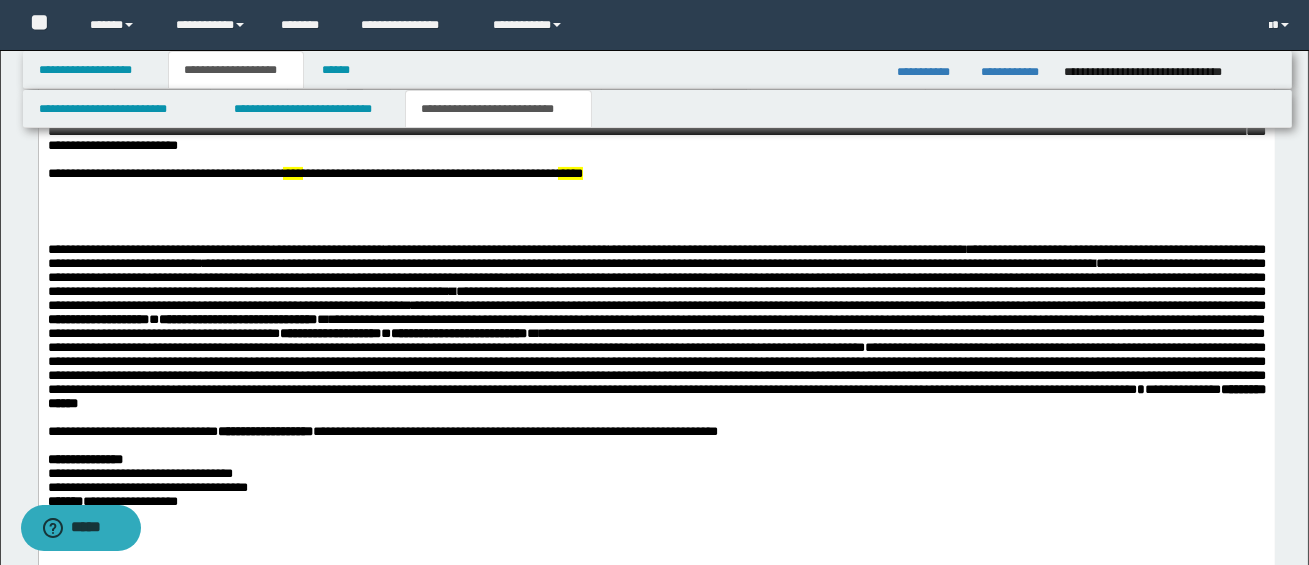 scroll, scrollTop: 950, scrollLeft: 0, axis: vertical 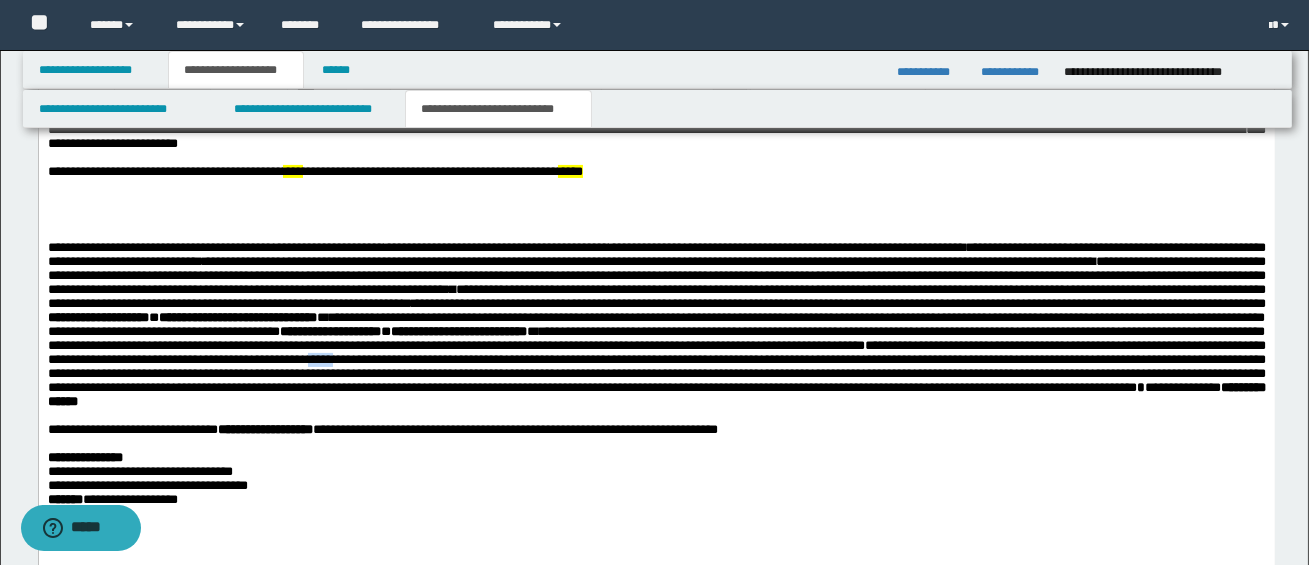 drag, startPoint x: 1235, startPoint y: 379, endPoint x: 1259, endPoint y: 382, distance: 24.186773 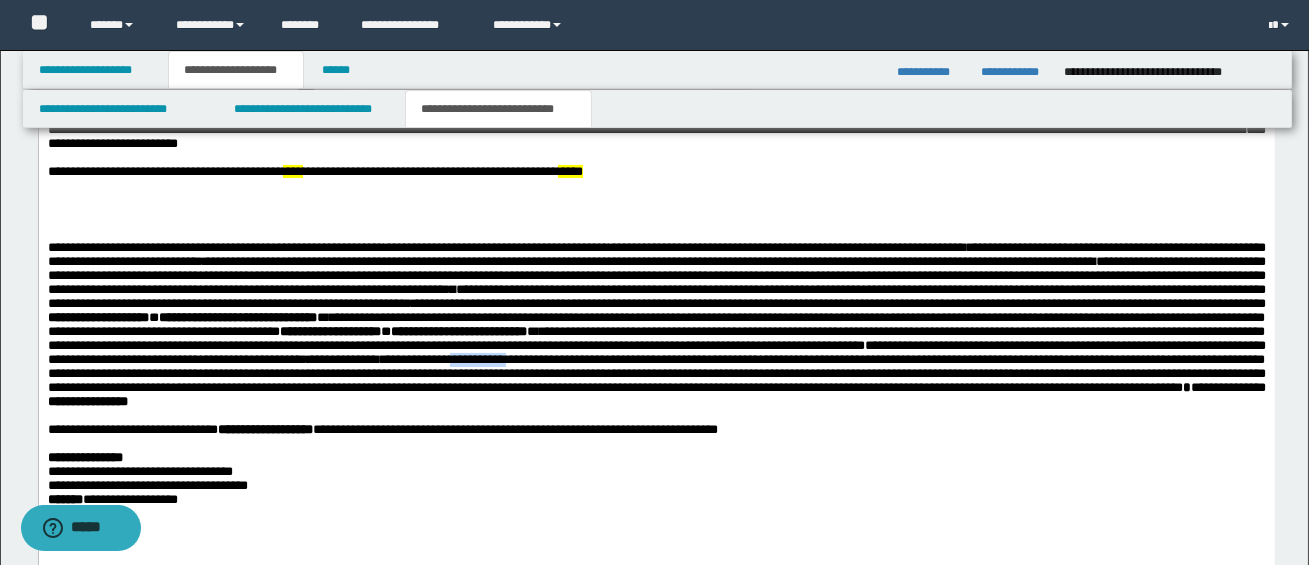 drag, startPoint x: 178, startPoint y: 391, endPoint x: 234, endPoint y: 395, distance: 56.142673 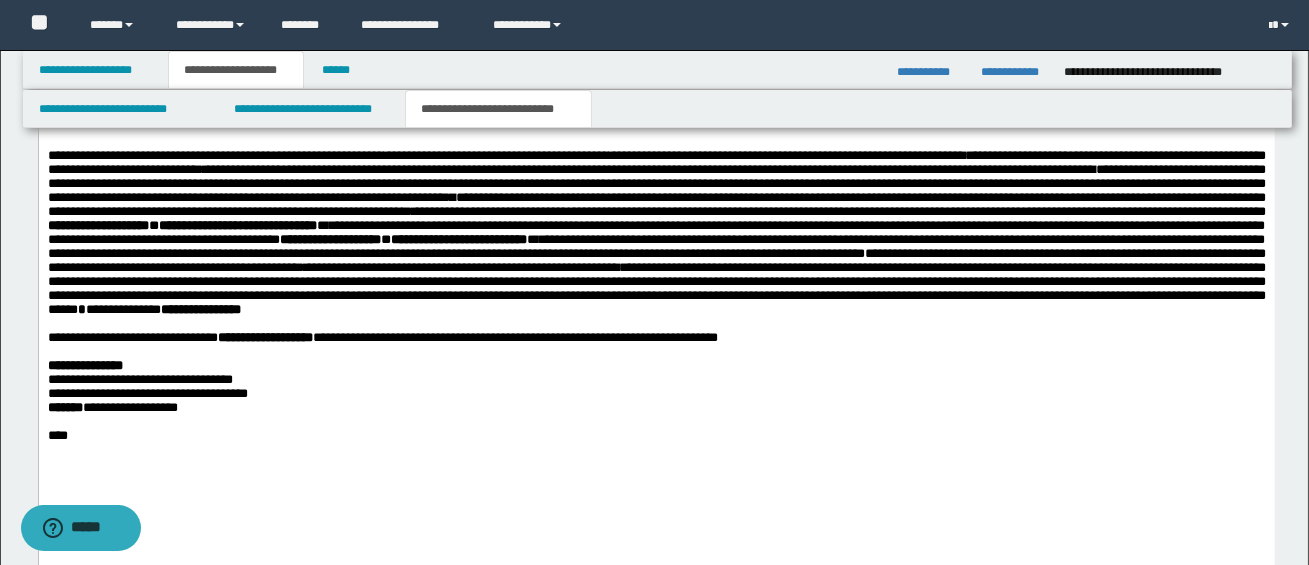scroll, scrollTop: 1044, scrollLeft: 0, axis: vertical 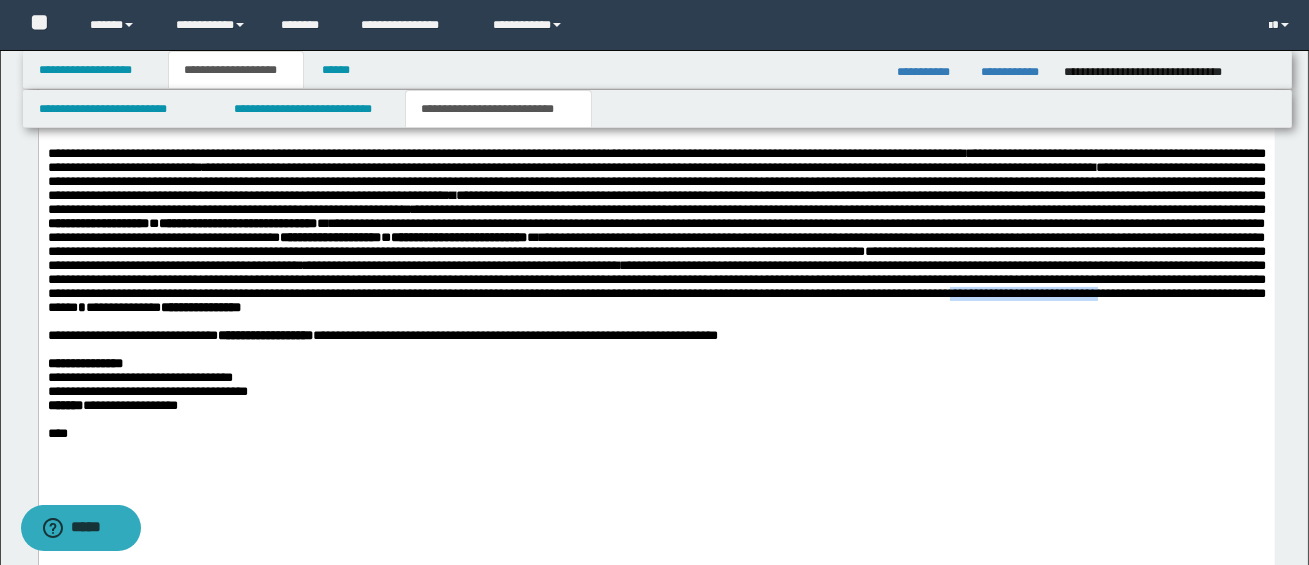 drag, startPoint x: 940, startPoint y: 330, endPoint x: 1093, endPoint y: 330, distance: 153 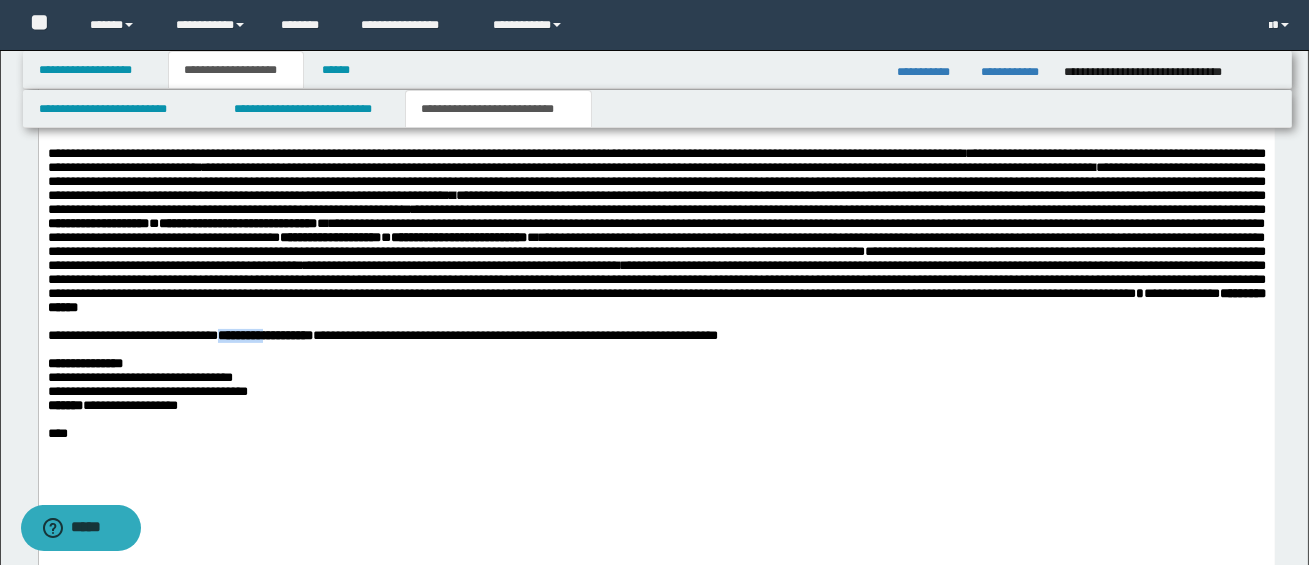 drag, startPoint x: 301, startPoint y: 374, endPoint x: 221, endPoint y: 372, distance: 80.024994 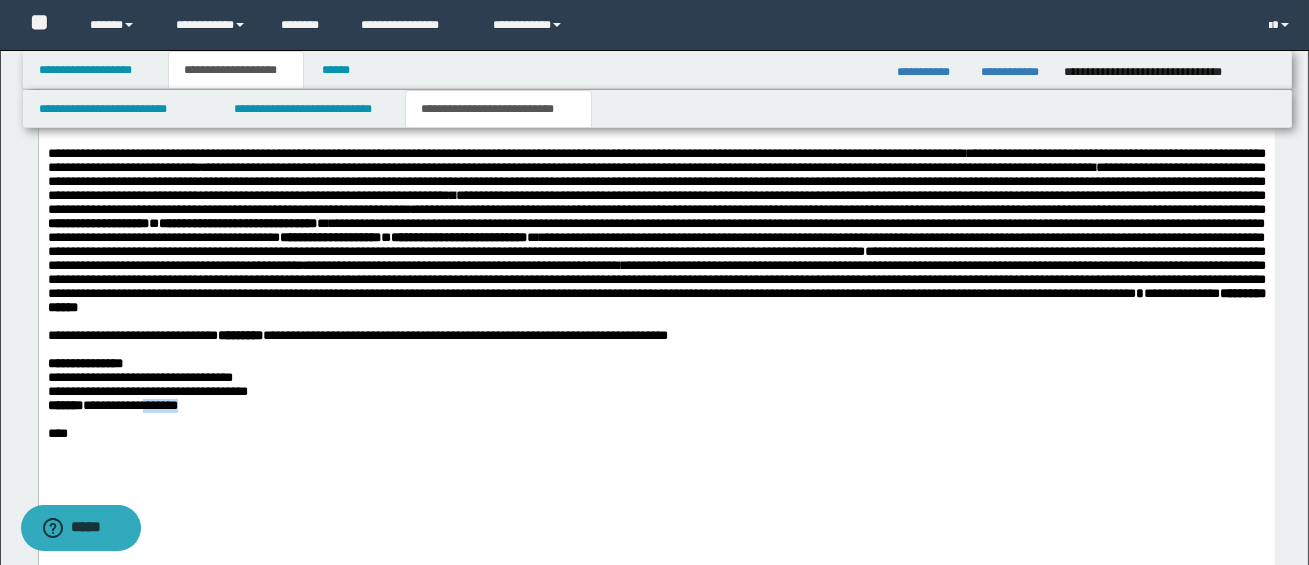 drag, startPoint x: 164, startPoint y: 451, endPoint x: 207, endPoint y: 453, distance: 43.046486 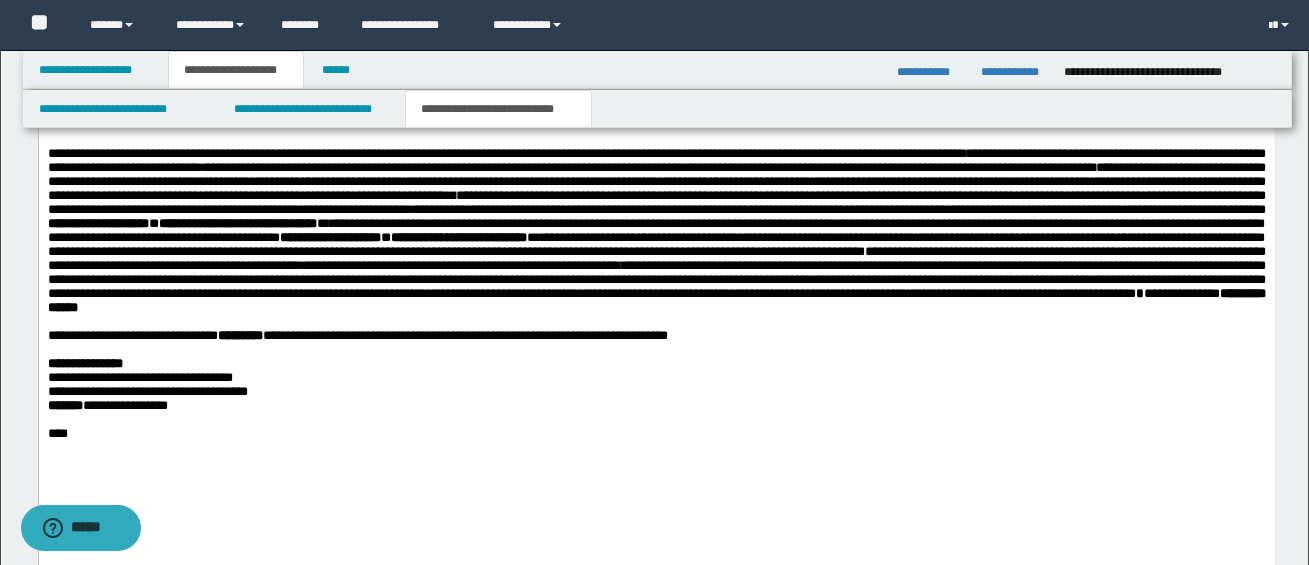 click on "****" at bounding box center [656, 433] 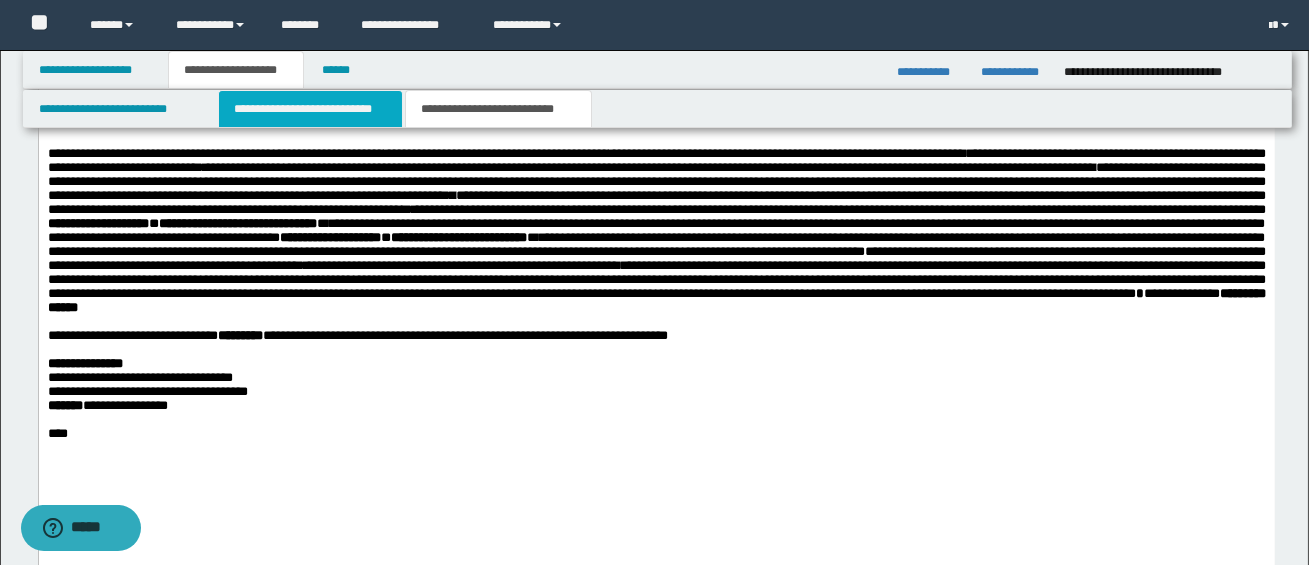 click on "**********" at bounding box center (310, 109) 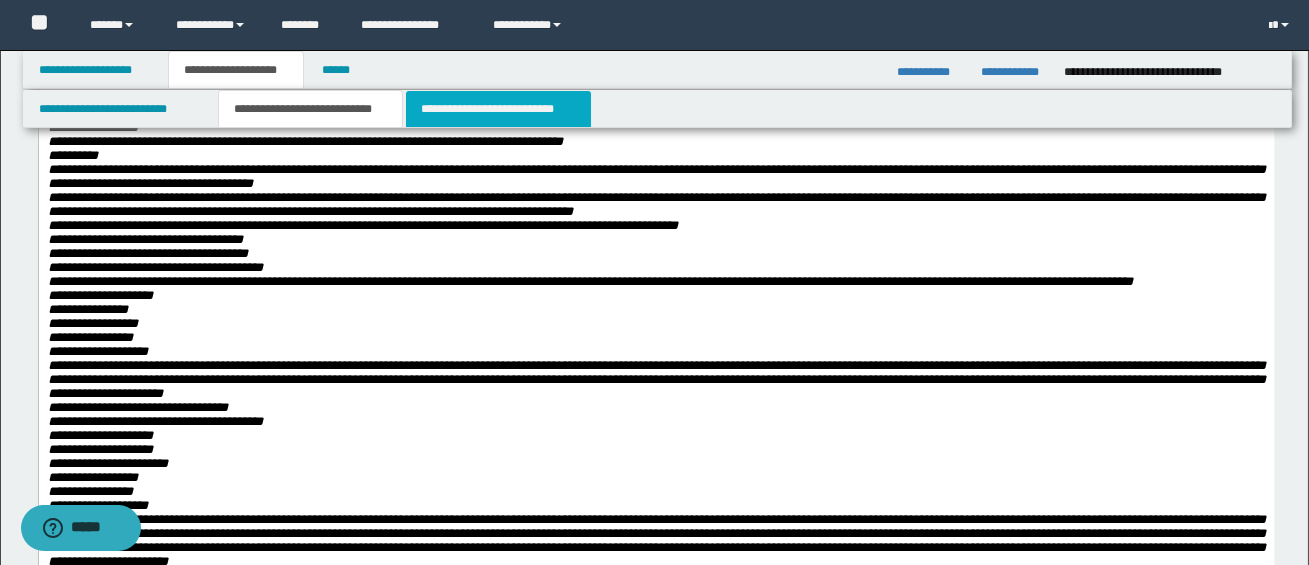 click on "**********" at bounding box center [498, 109] 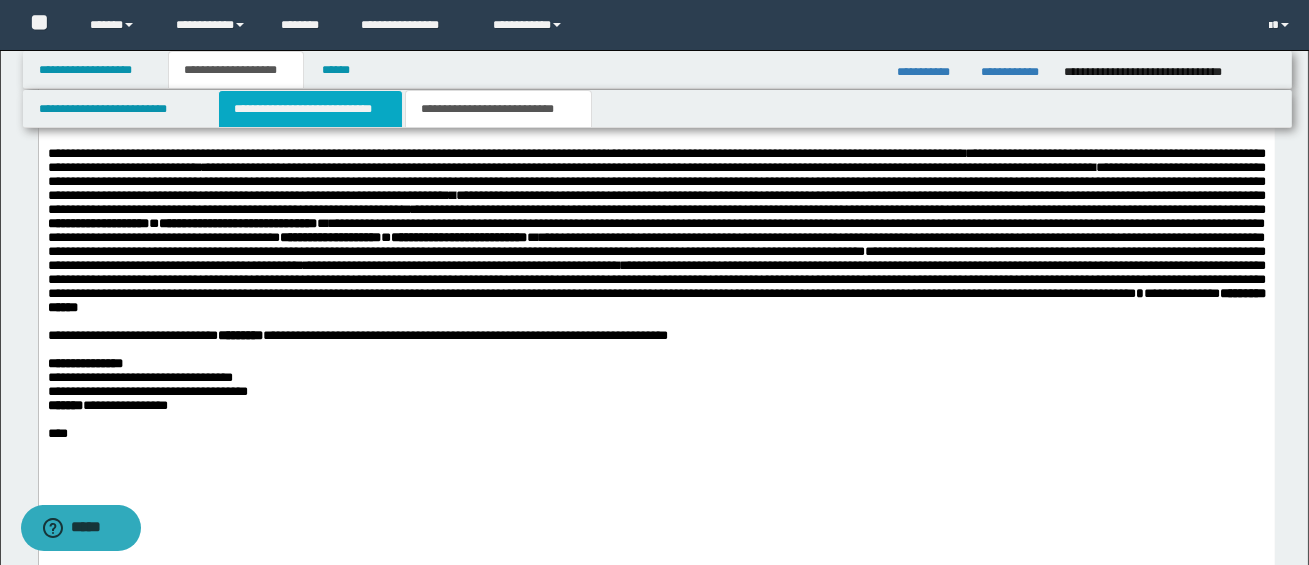 click on "**********" at bounding box center (310, 109) 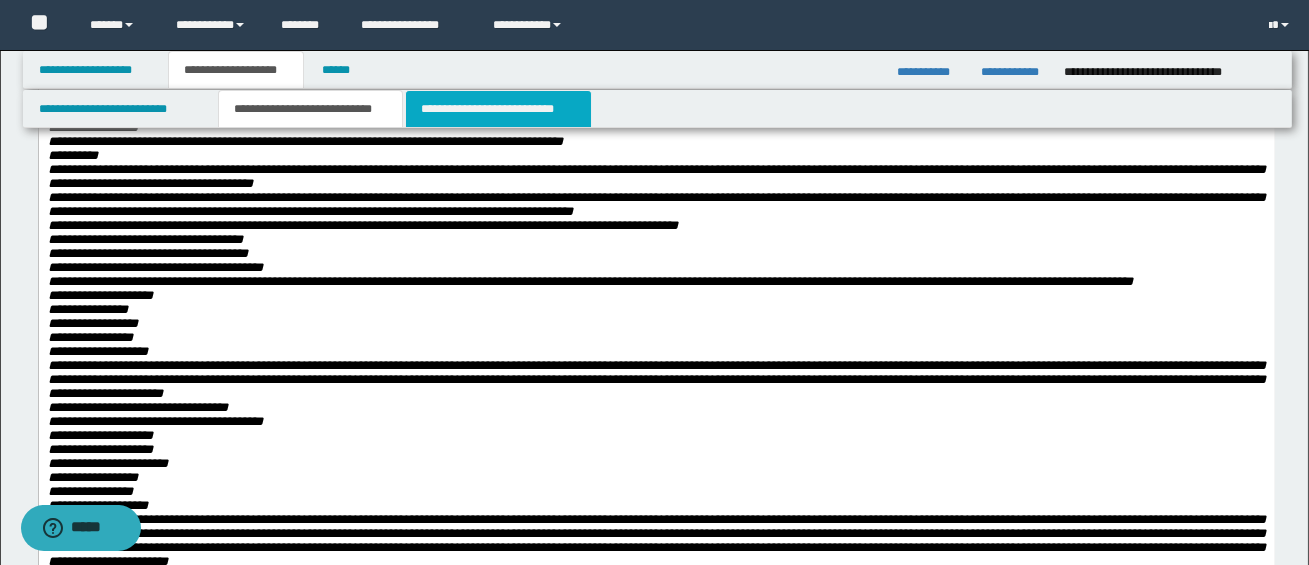 click on "**********" at bounding box center [498, 109] 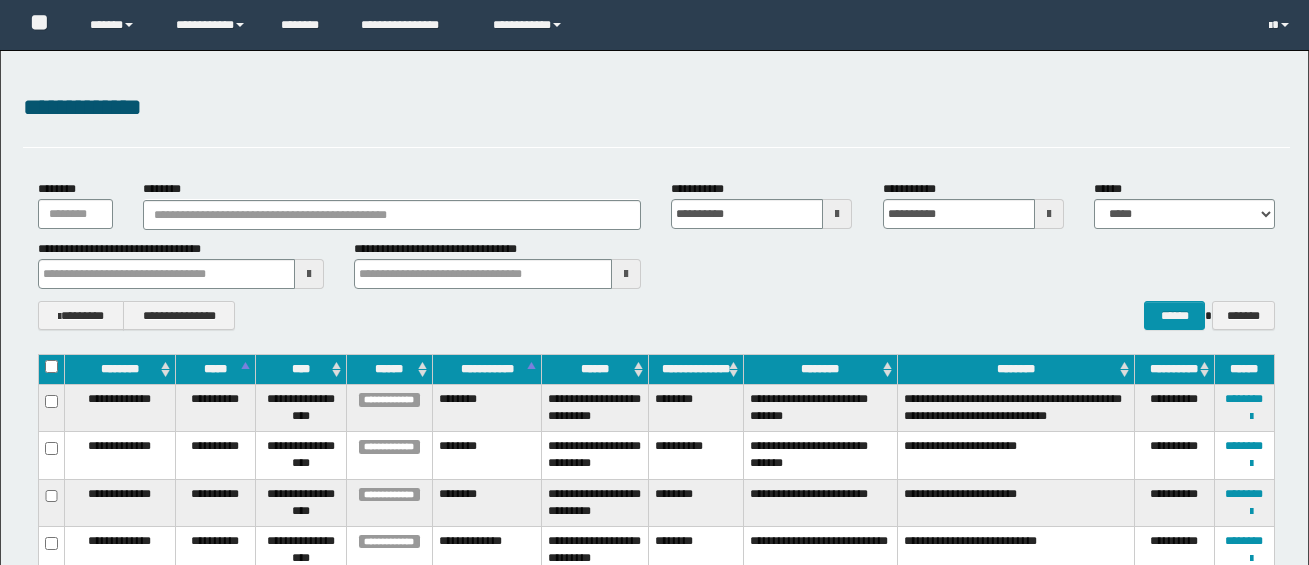 scroll, scrollTop: 1688, scrollLeft: 0, axis: vertical 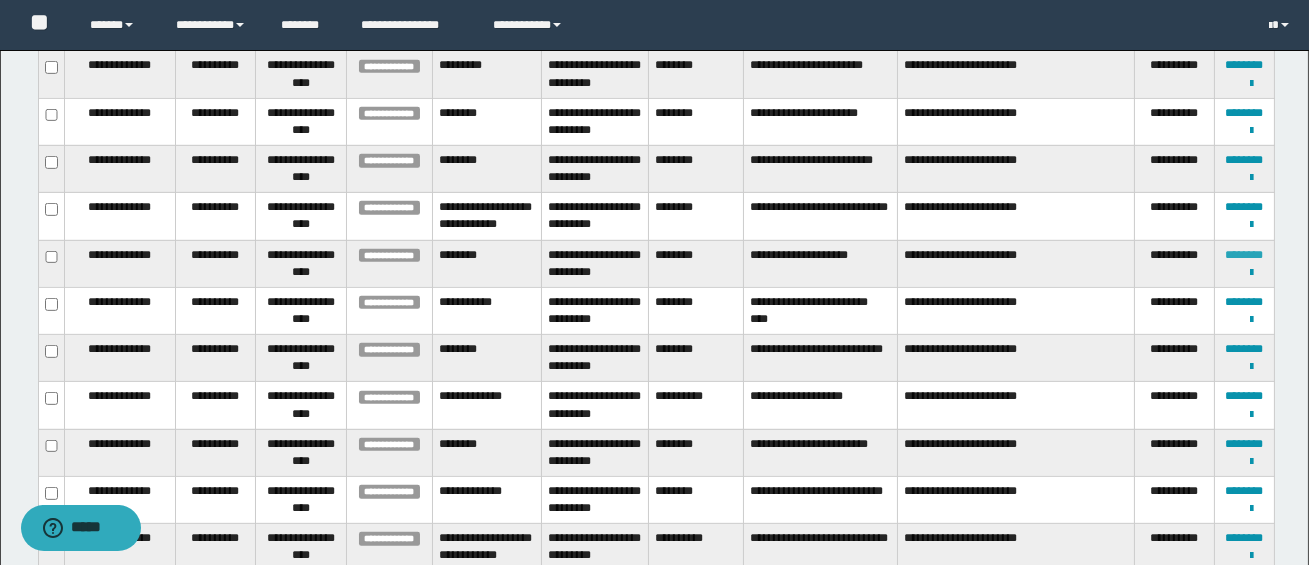 click on "********" at bounding box center (1244, 255) 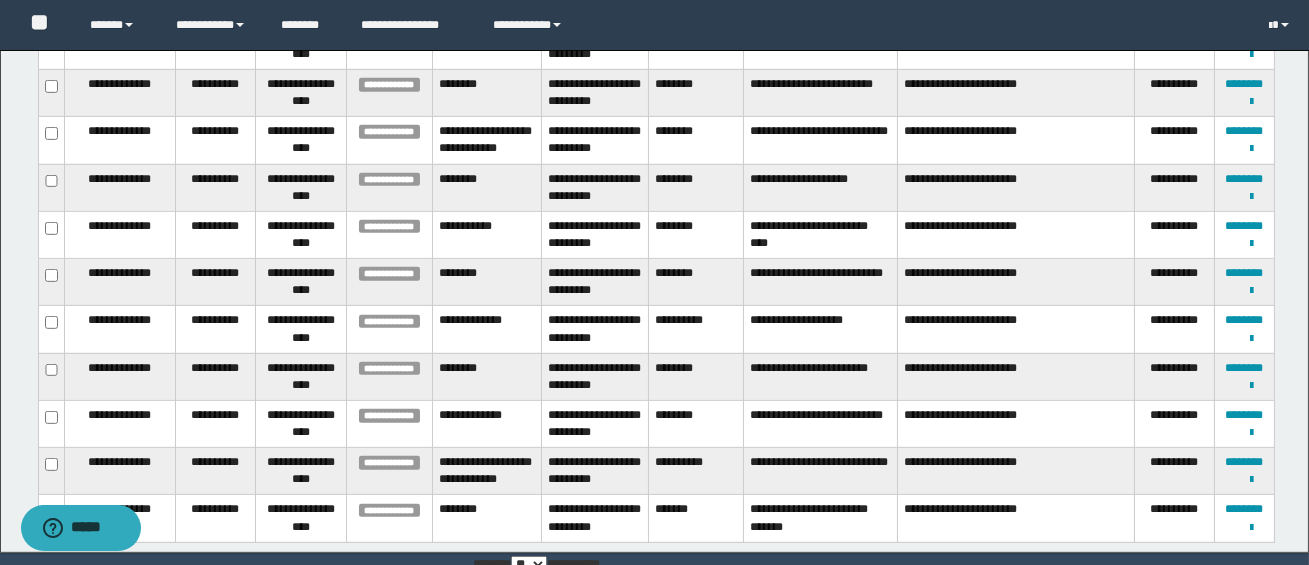 scroll, scrollTop: 1830, scrollLeft: 0, axis: vertical 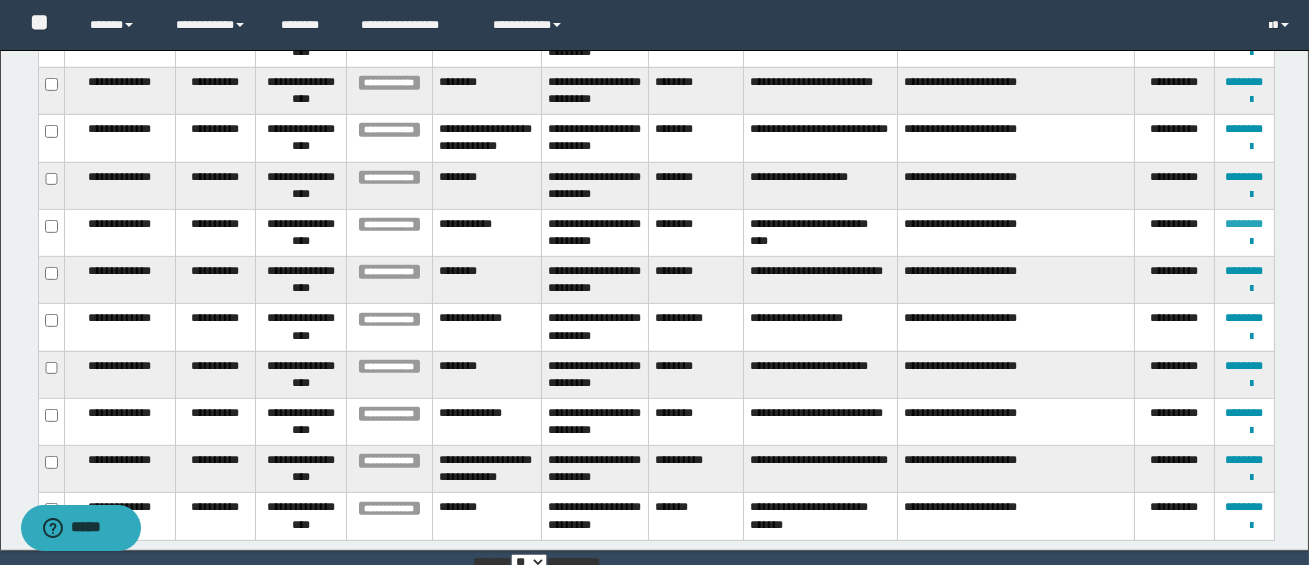click on "********" at bounding box center [1244, 224] 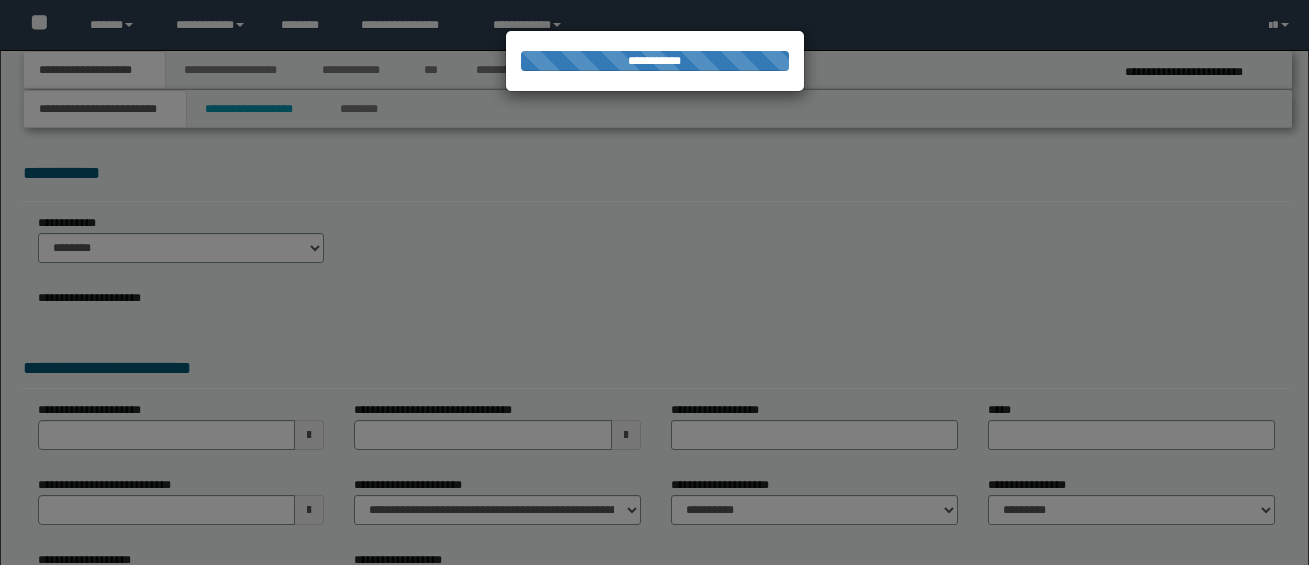 scroll, scrollTop: 0, scrollLeft: 0, axis: both 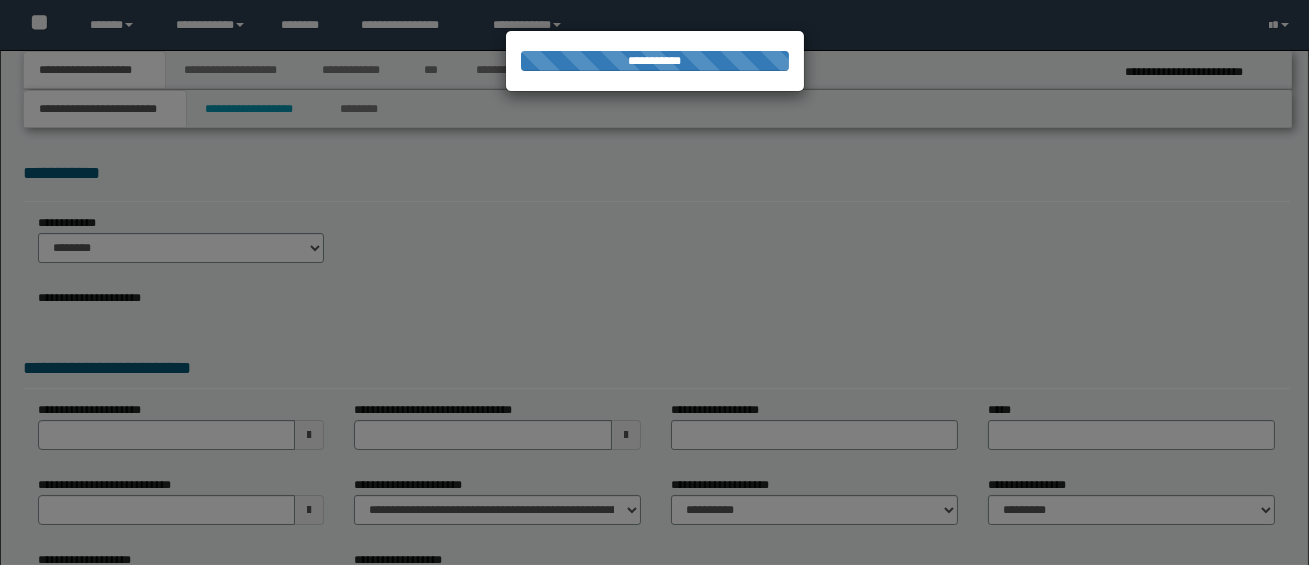 select on "*" 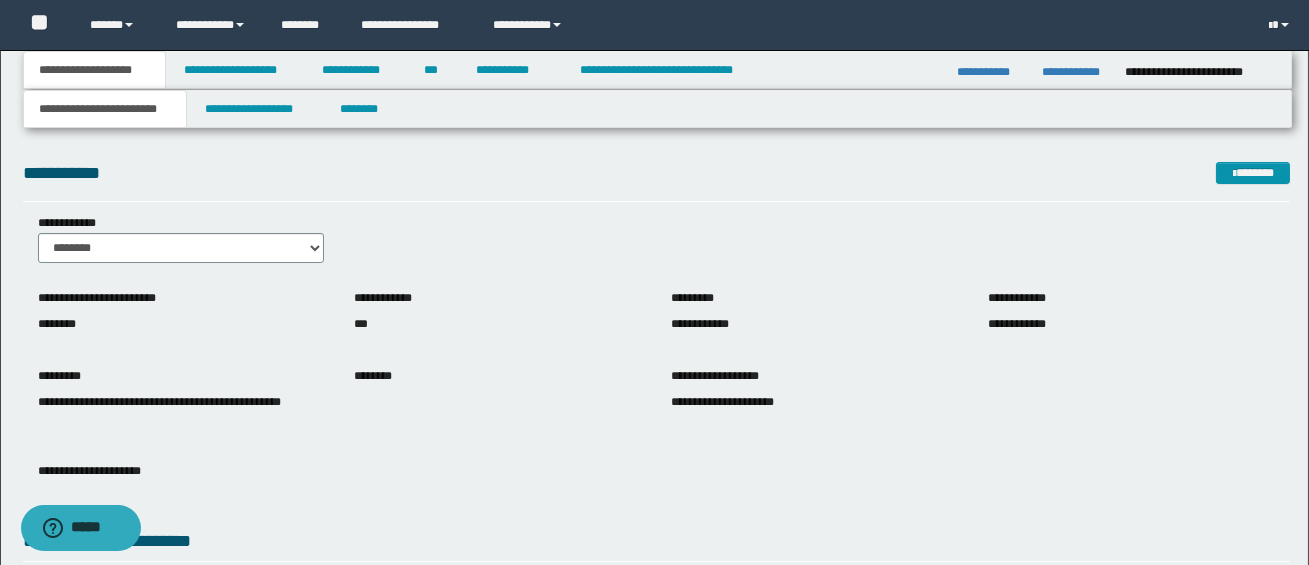 scroll, scrollTop: 0, scrollLeft: 0, axis: both 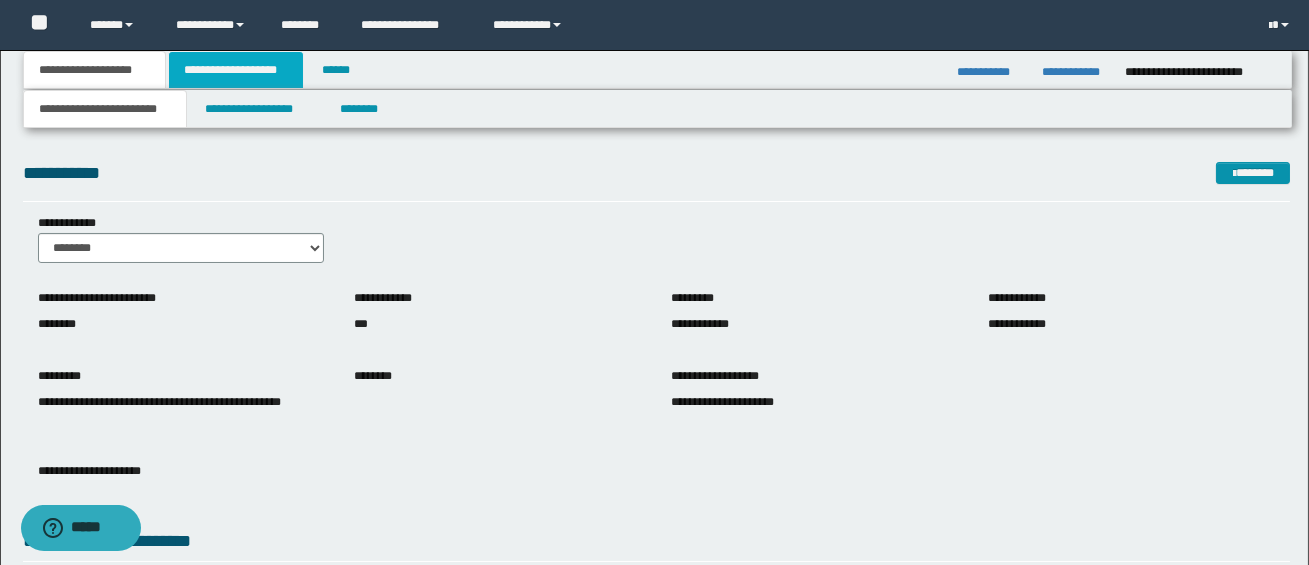 click on "**********" at bounding box center [236, 70] 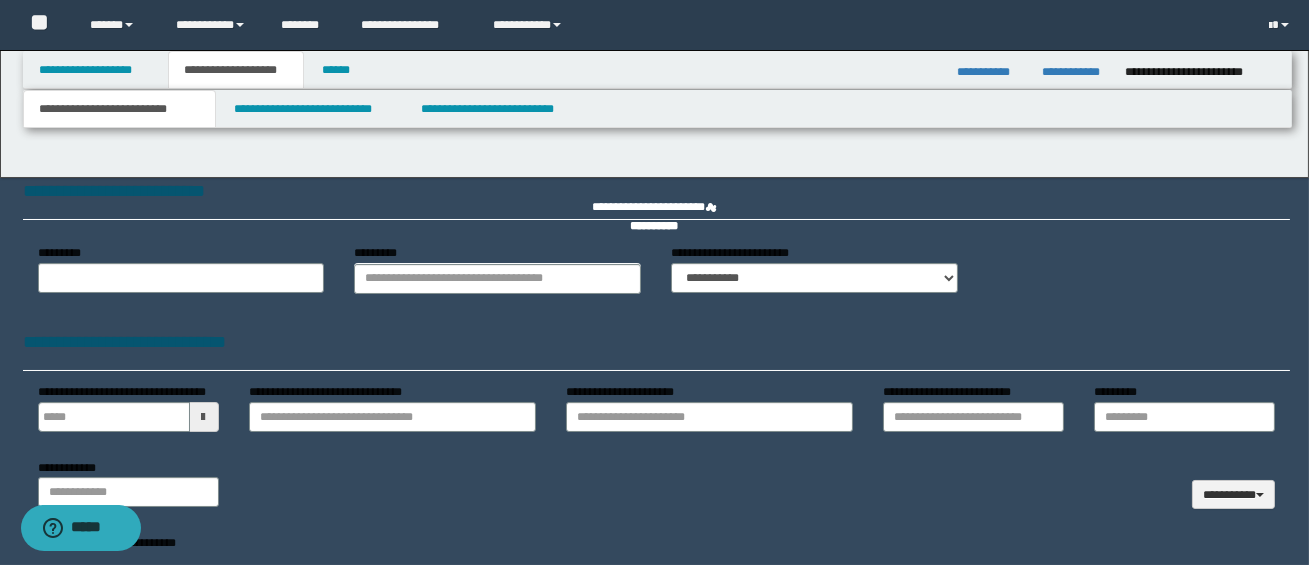 type 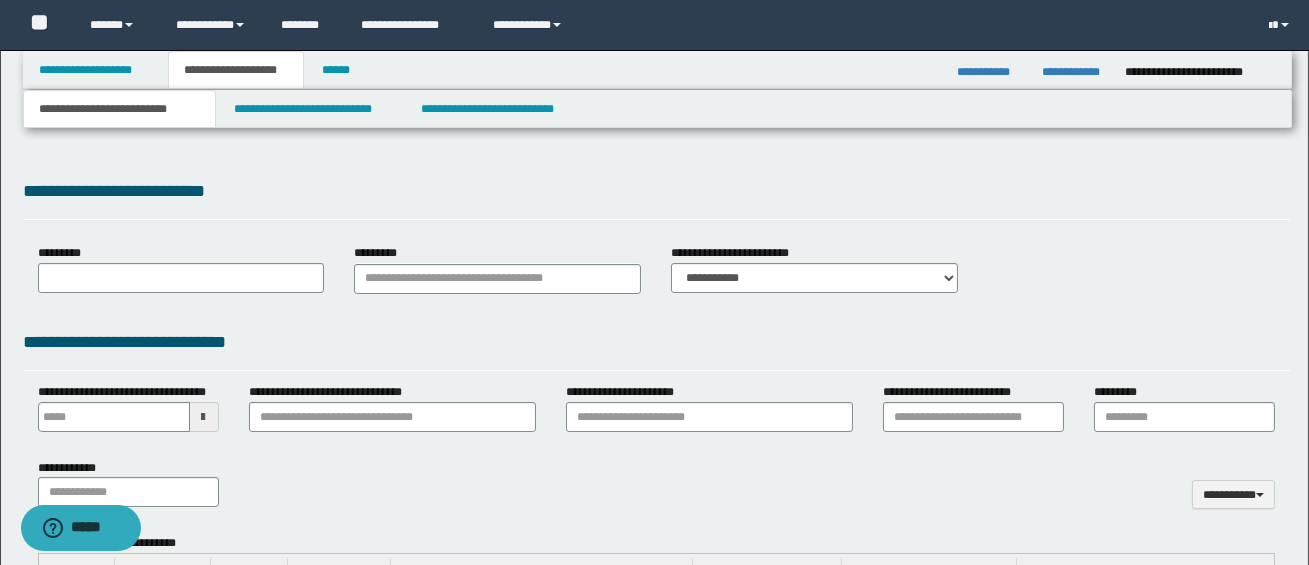 select on "*" 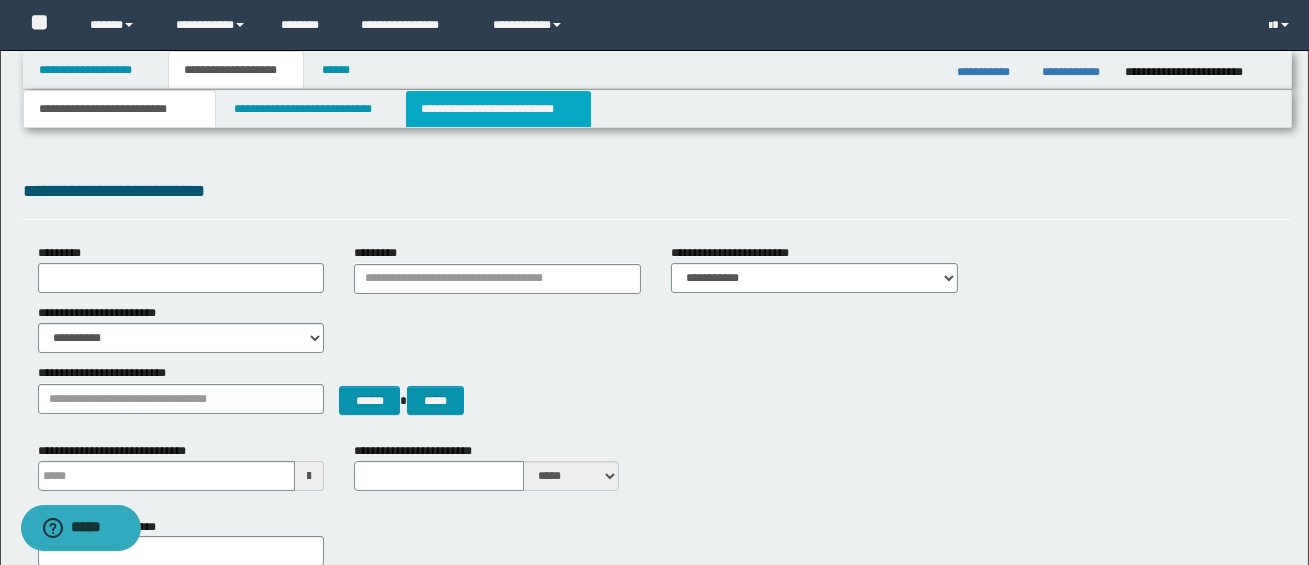 click on "**********" at bounding box center [498, 109] 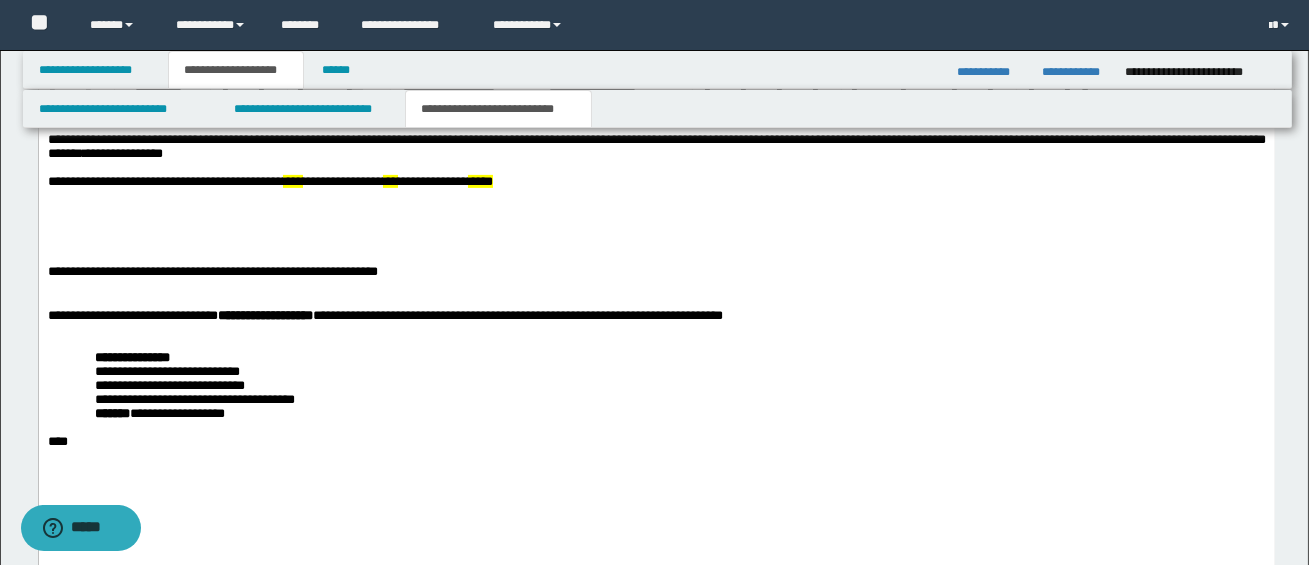 scroll, scrollTop: 1474, scrollLeft: 0, axis: vertical 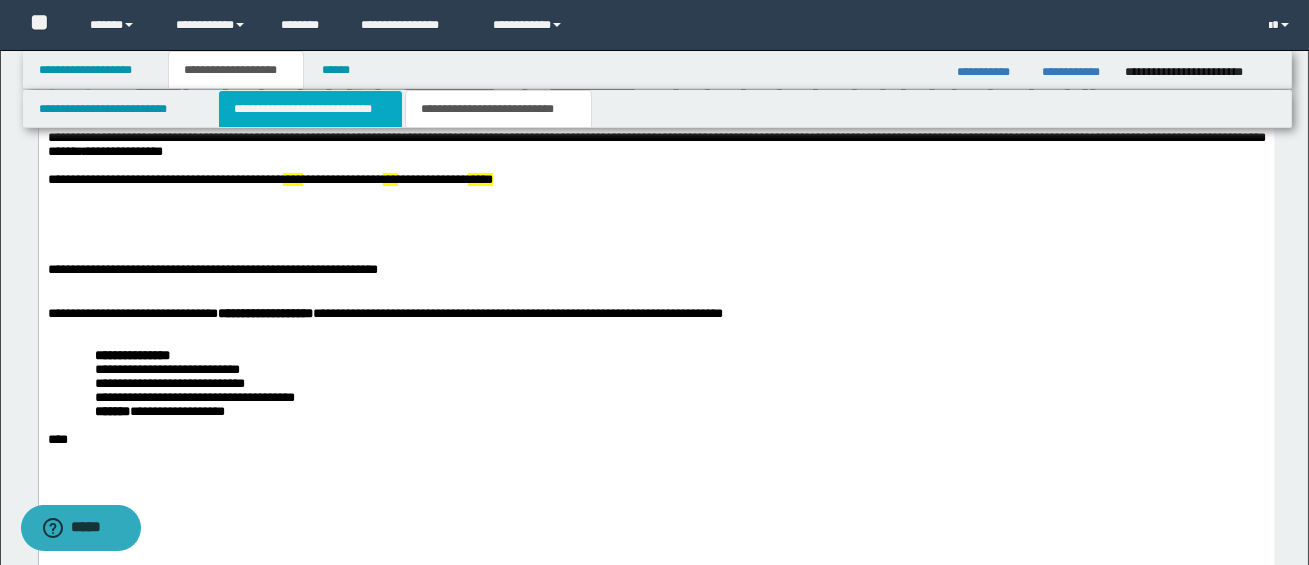 click on "**********" at bounding box center [310, 109] 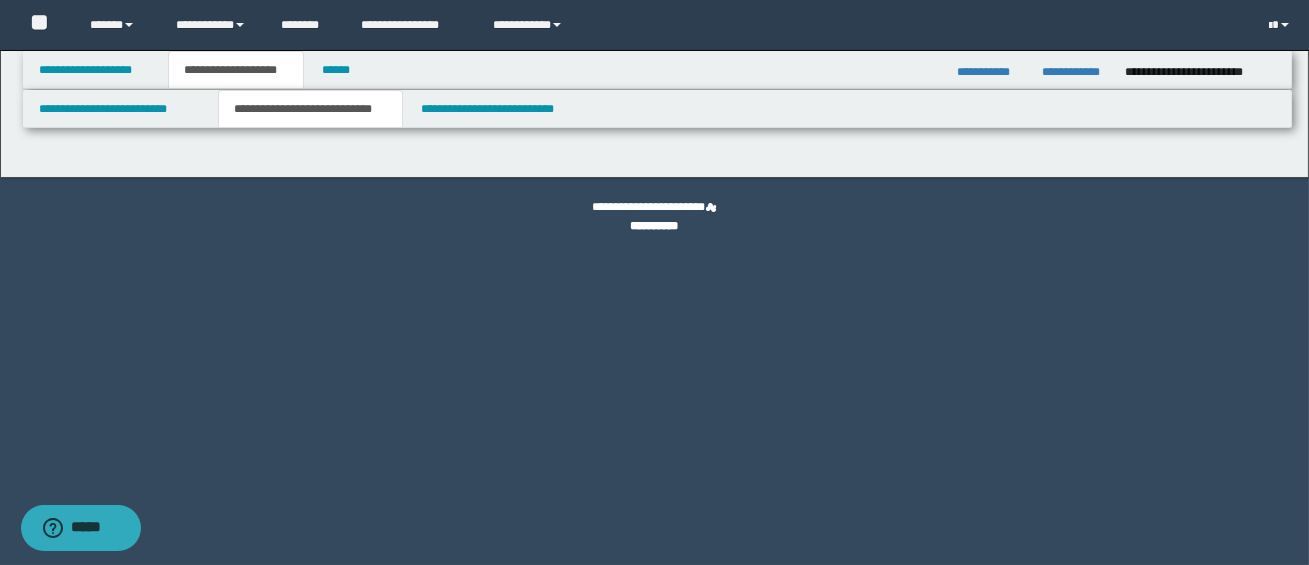scroll, scrollTop: 0, scrollLeft: 0, axis: both 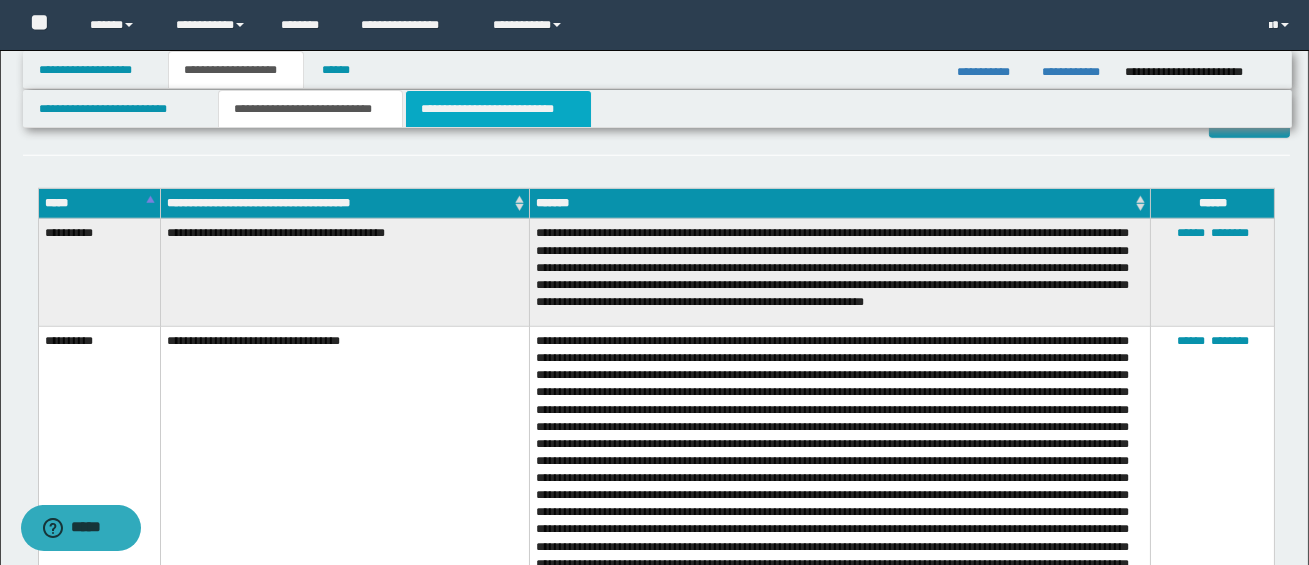 click on "**********" at bounding box center (498, 109) 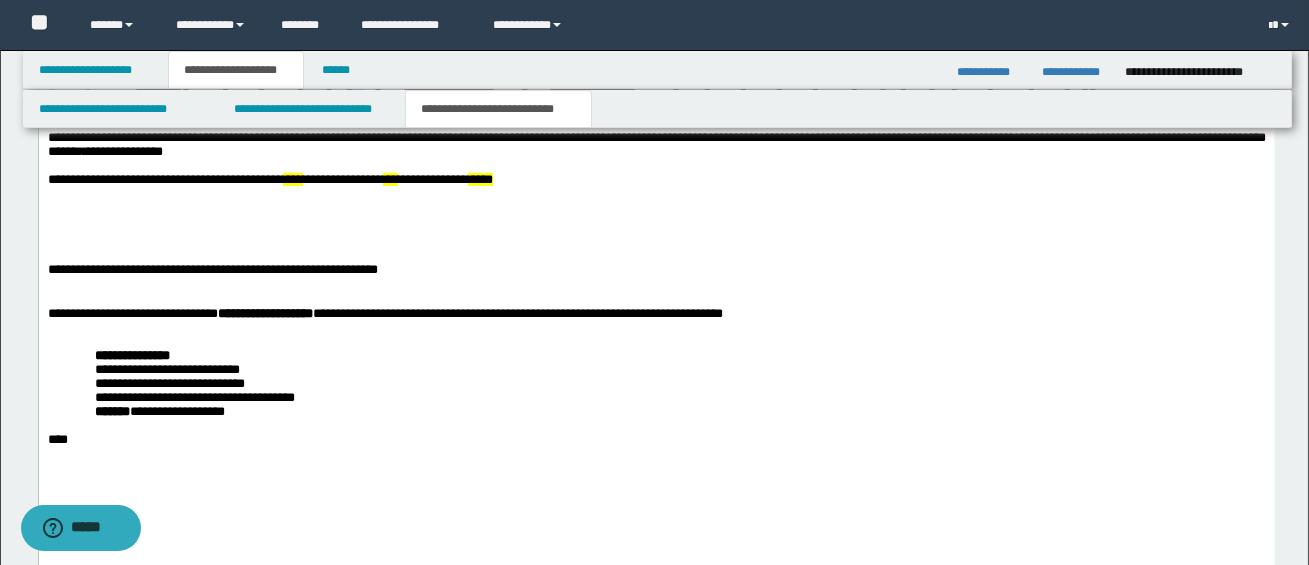 scroll, scrollTop: 1472, scrollLeft: 0, axis: vertical 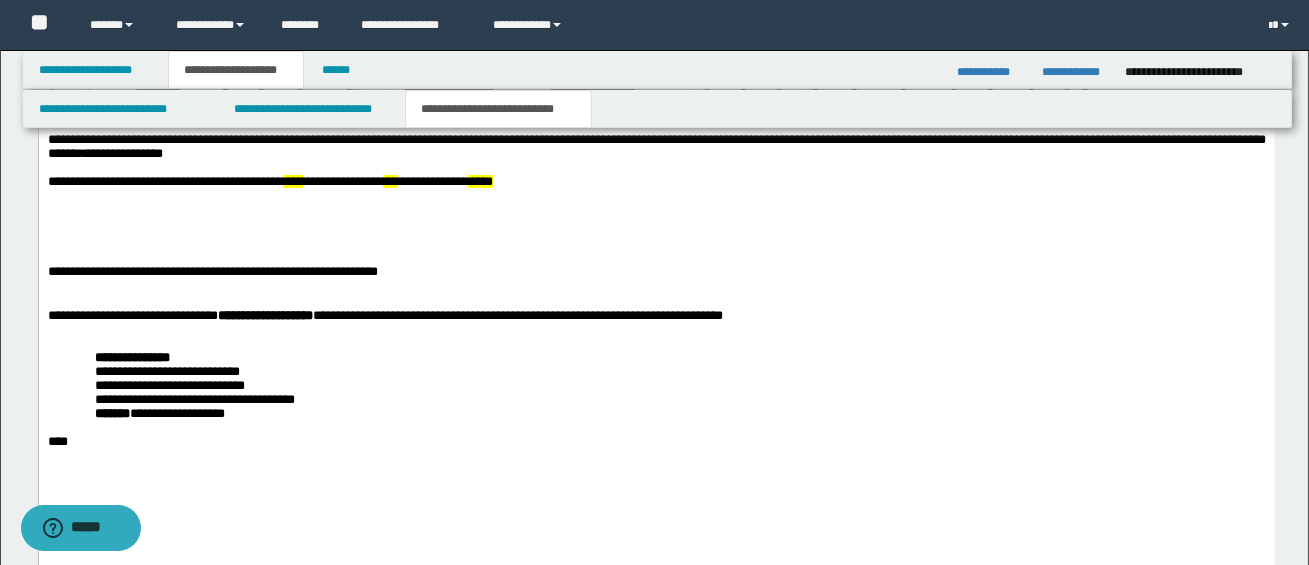 click at bounding box center (655, 257) 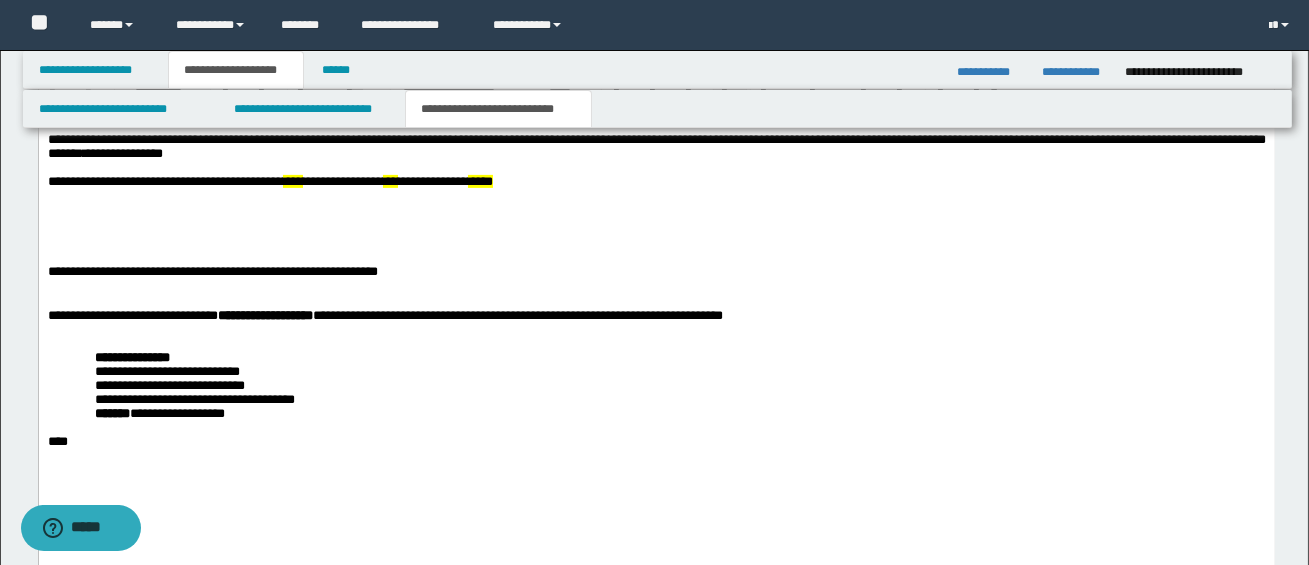 type 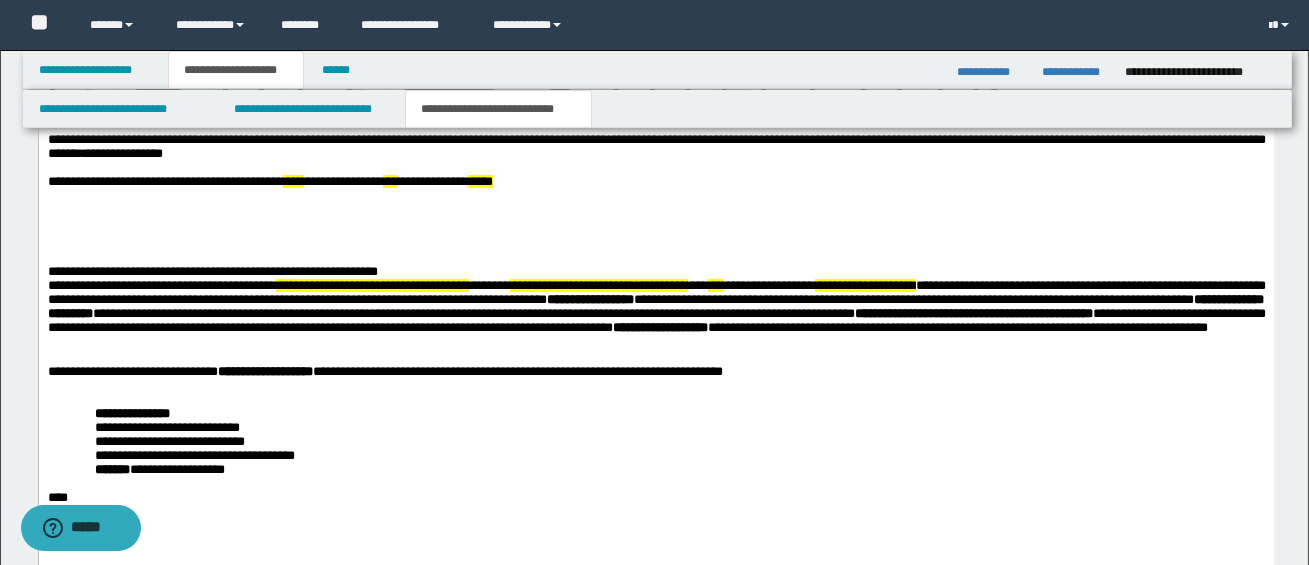 click on "**********" at bounding box center [656, 336] 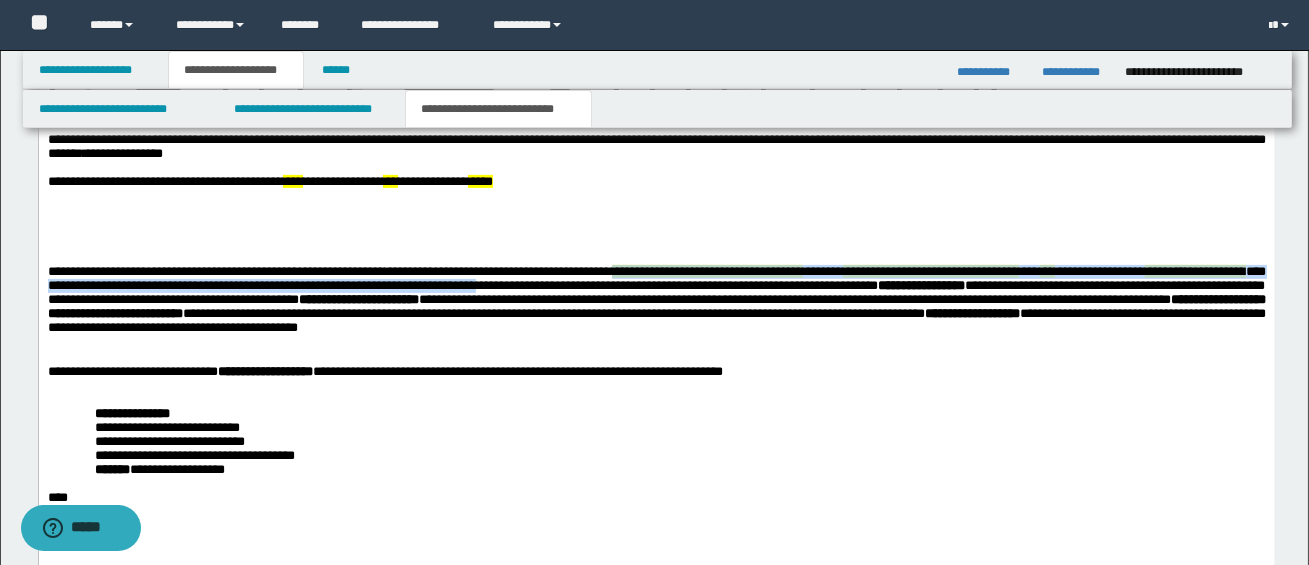 drag, startPoint x: 666, startPoint y: 283, endPoint x: 674, endPoint y: 296, distance: 15.264338 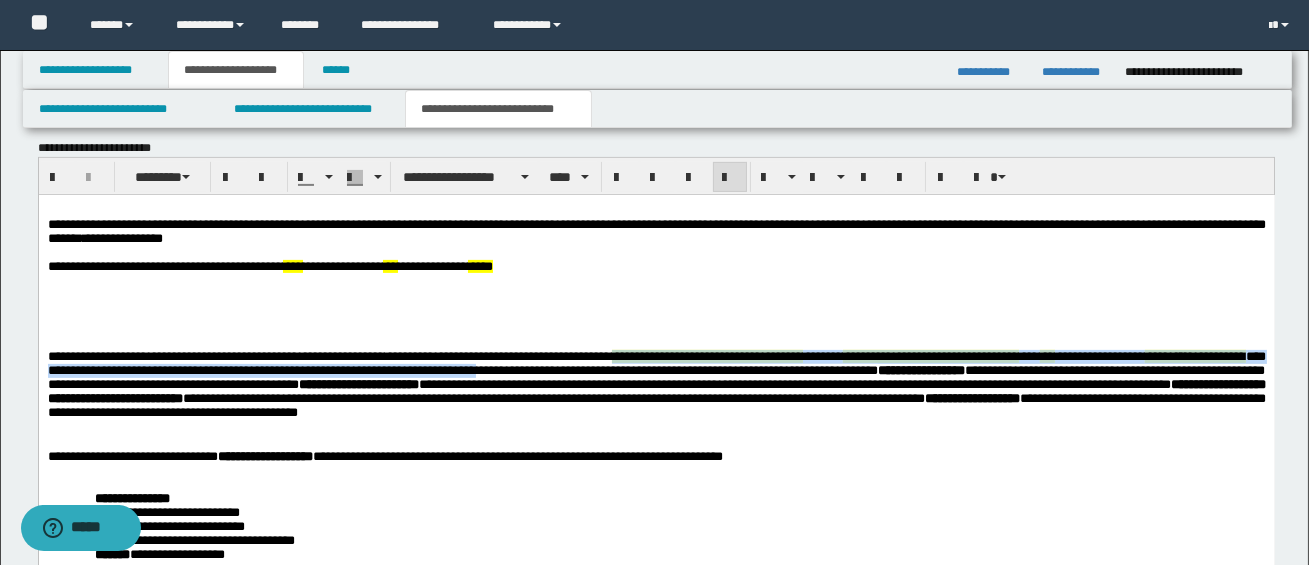 scroll, scrollTop: 1386, scrollLeft: 0, axis: vertical 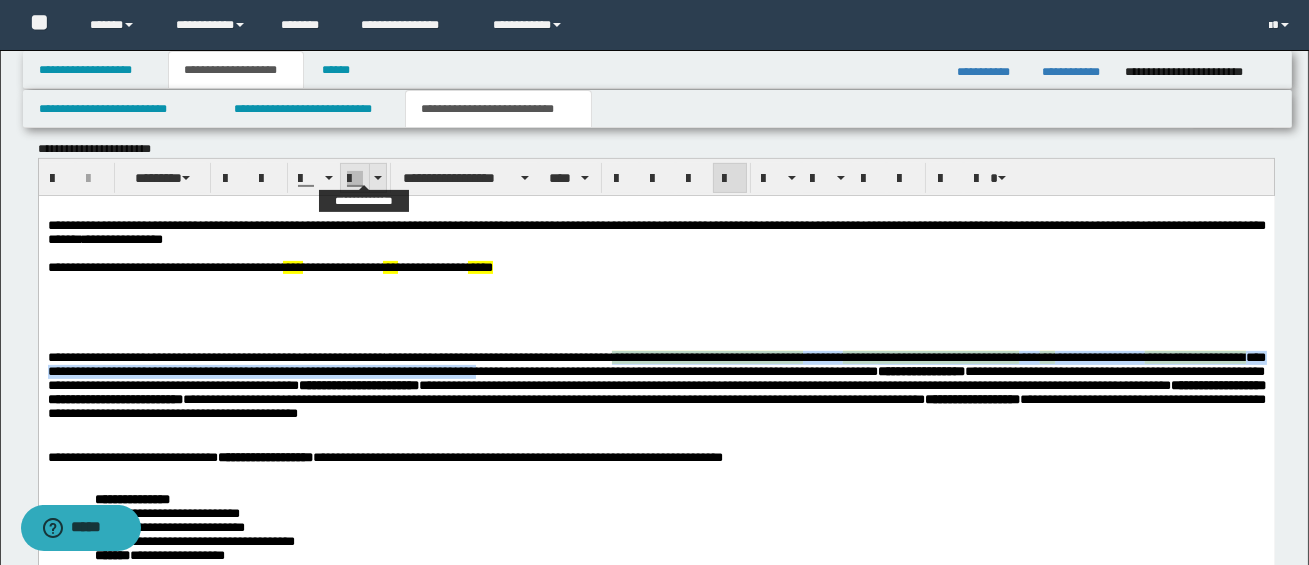 click at bounding box center (378, 178) 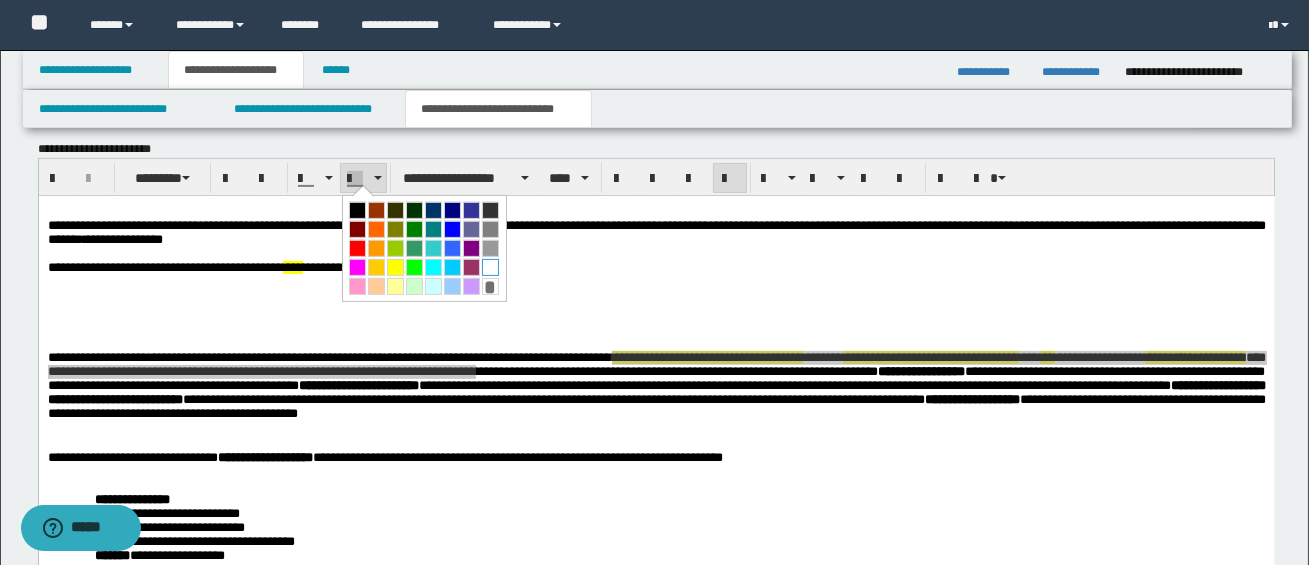 click at bounding box center [490, 267] 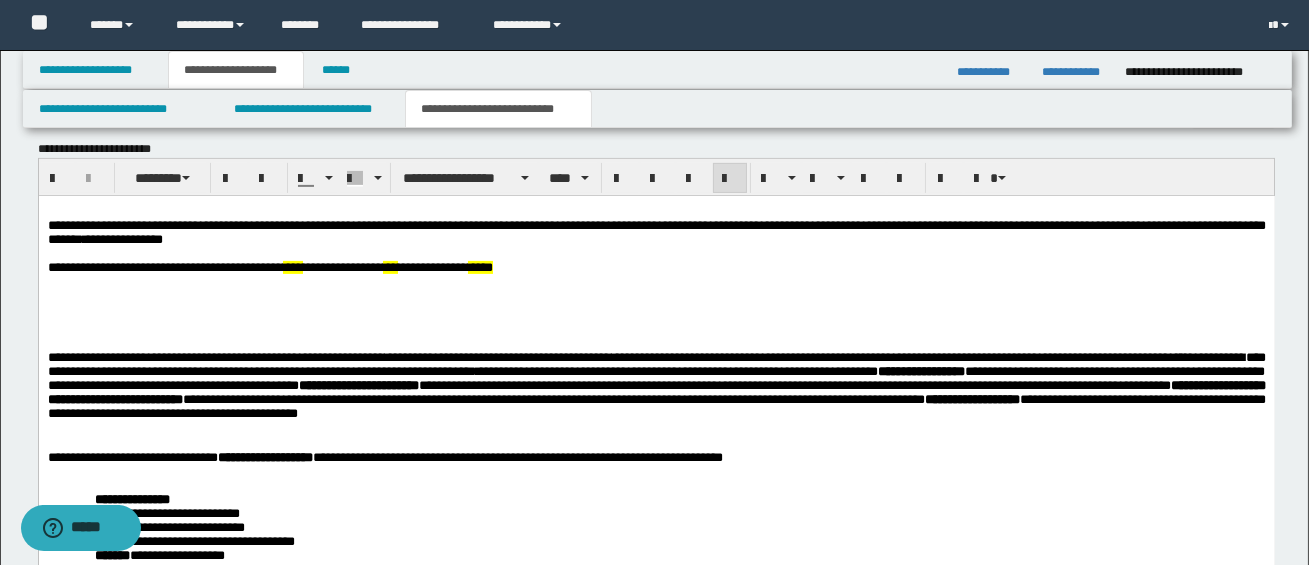 click on "**********" at bounding box center [497, 357] 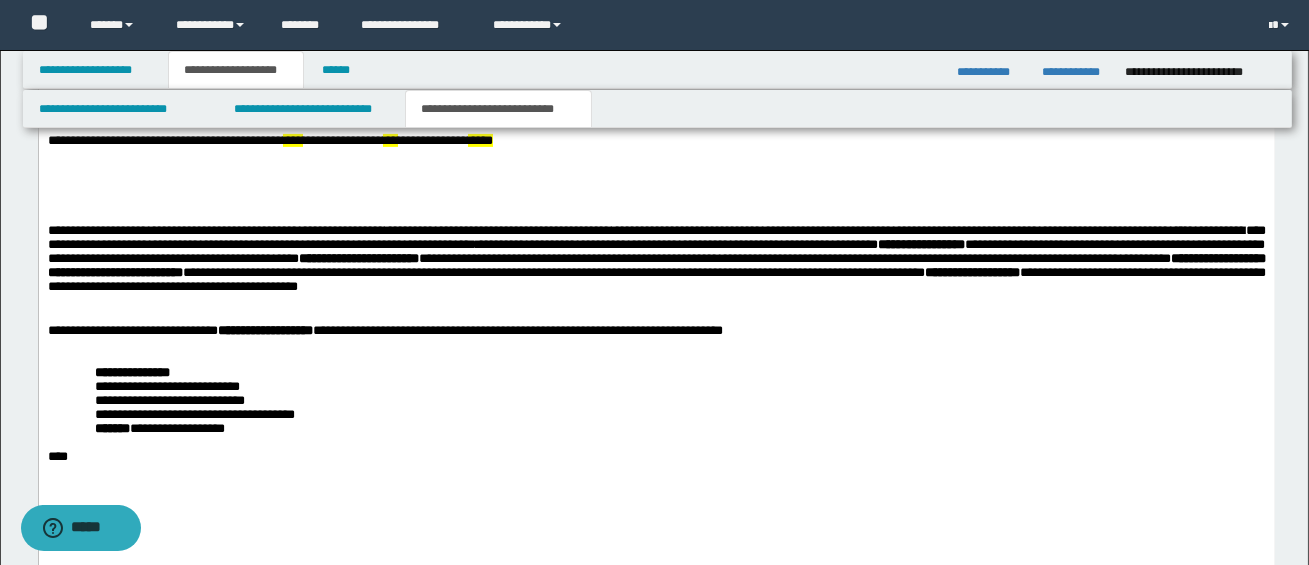 scroll, scrollTop: 1547, scrollLeft: 0, axis: vertical 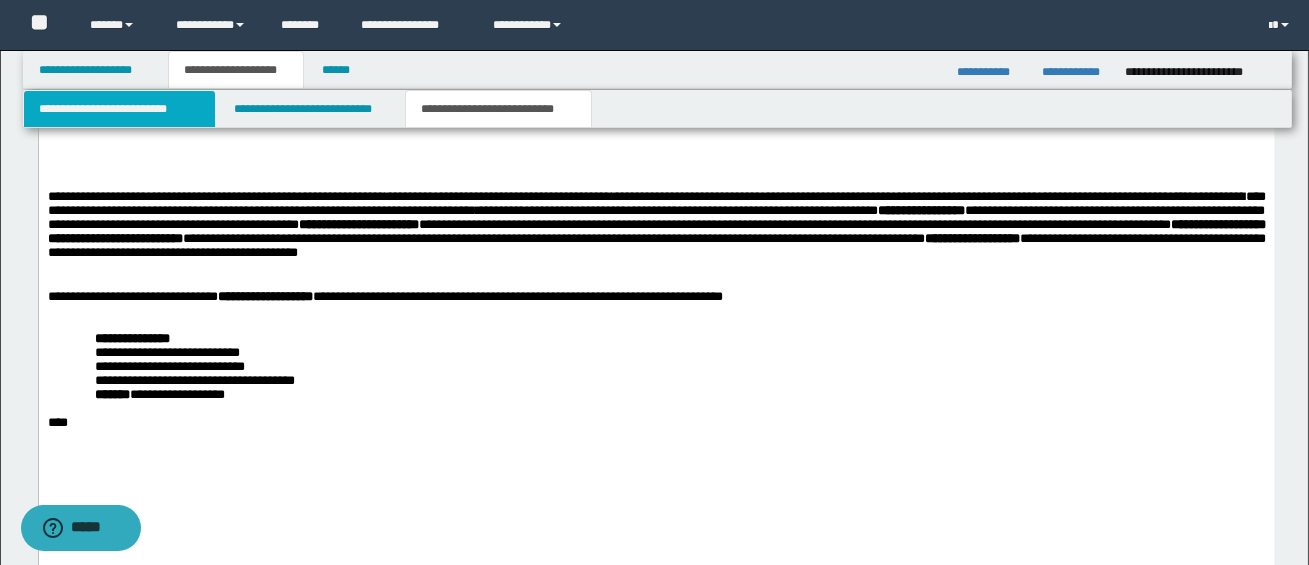 click on "**********" at bounding box center [119, 109] 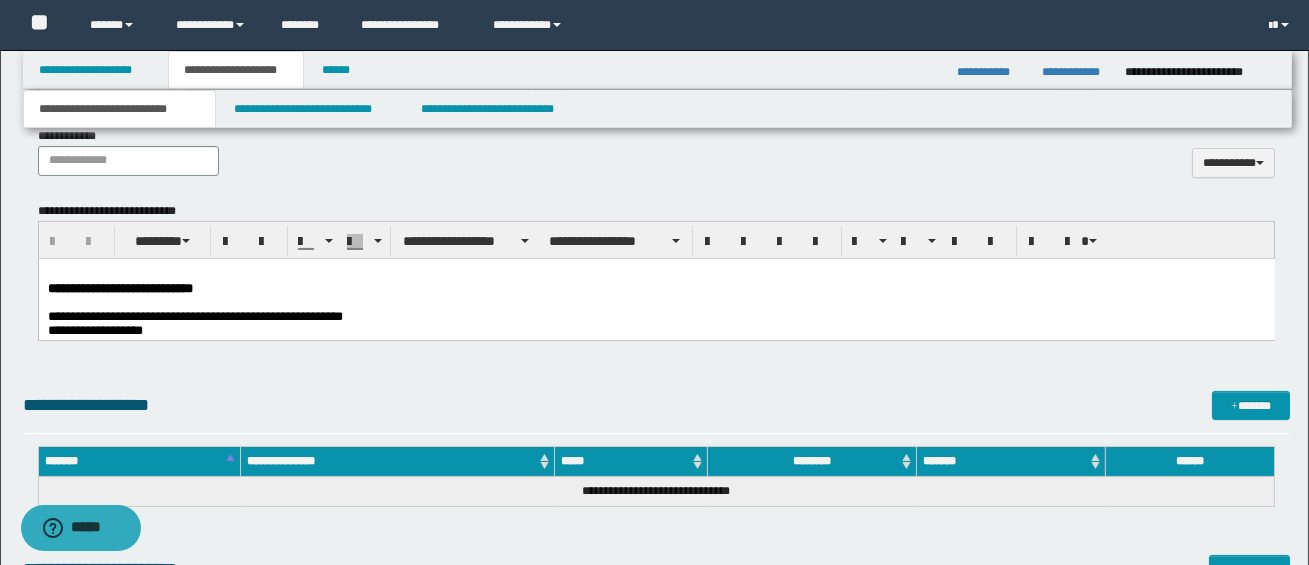 click on "**********" at bounding box center [172, 315] 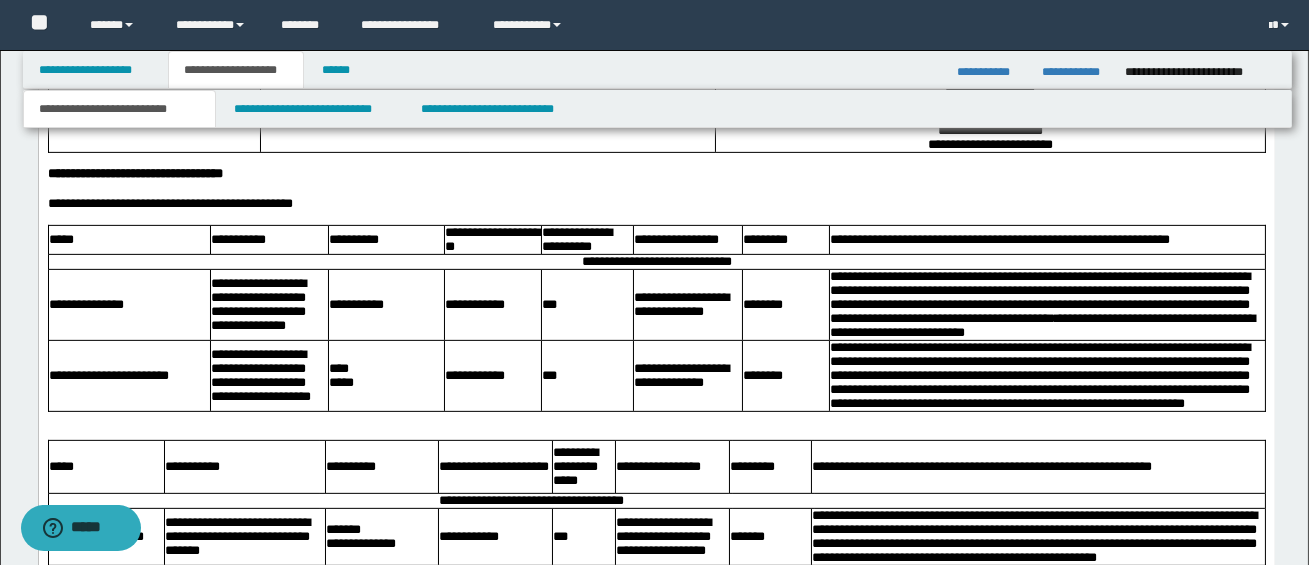 scroll, scrollTop: 1680, scrollLeft: 0, axis: vertical 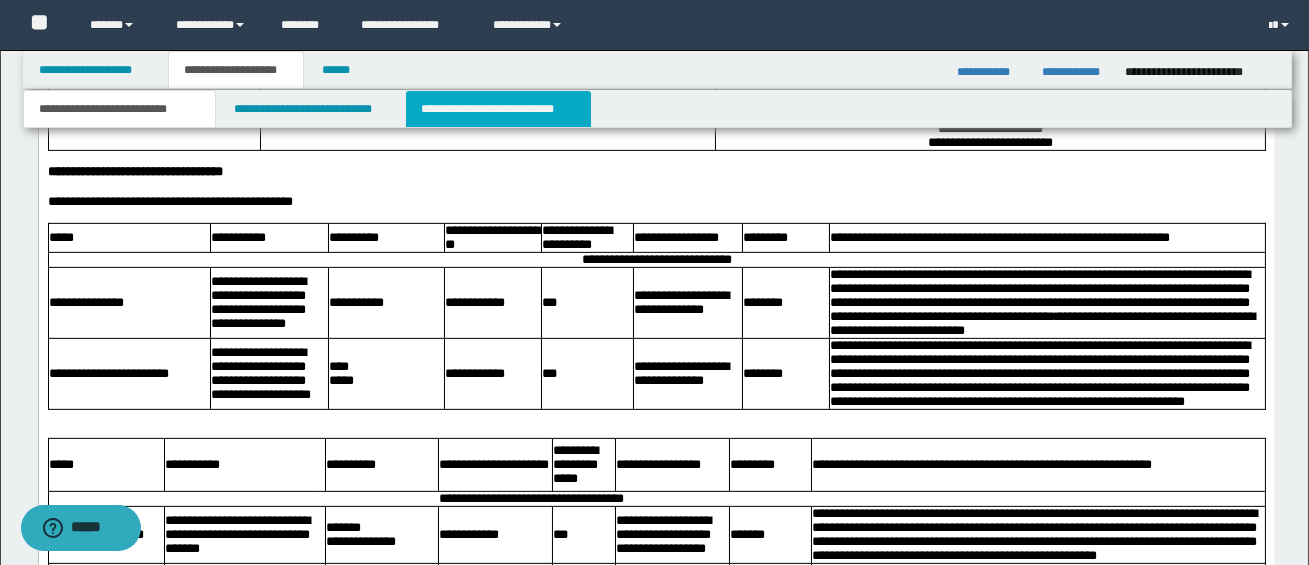 click on "**********" at bounding box center (498, 109) 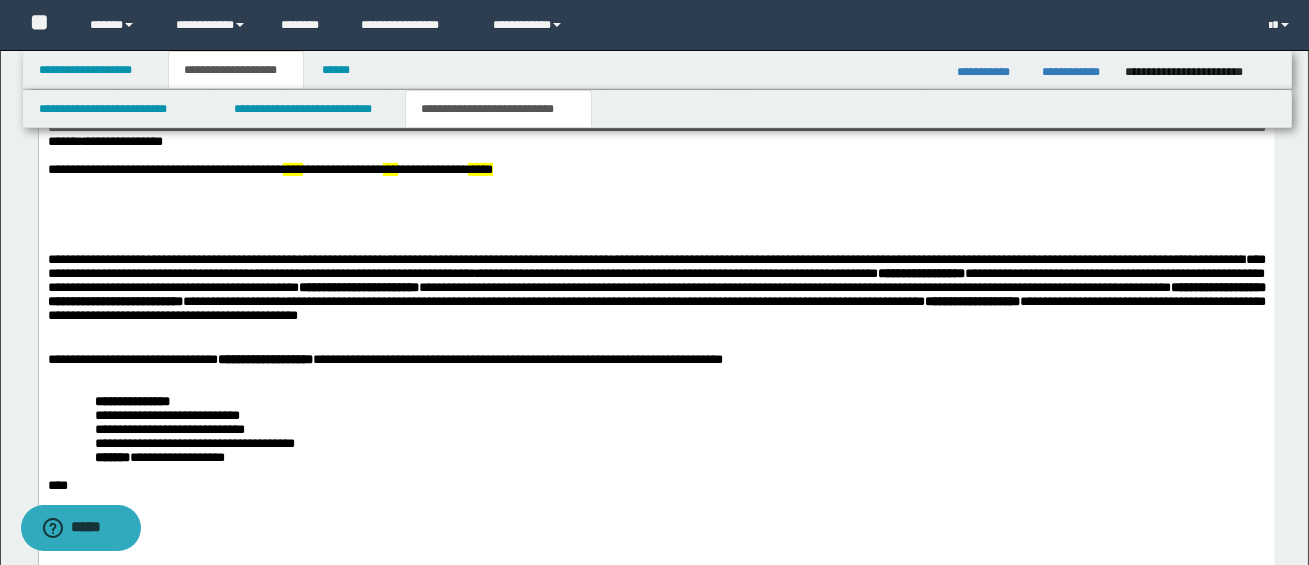 scroll, scrollTop: 1462, scrollLeft: 0, axis: vertical 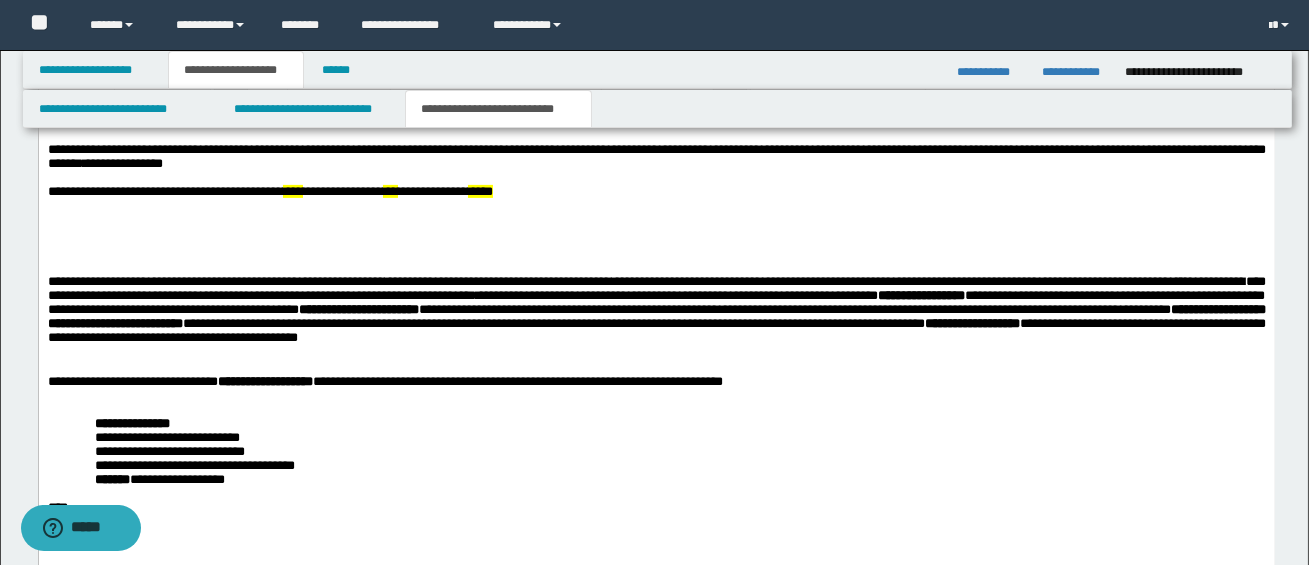 click on "**********" at bounding box center (920, 295) 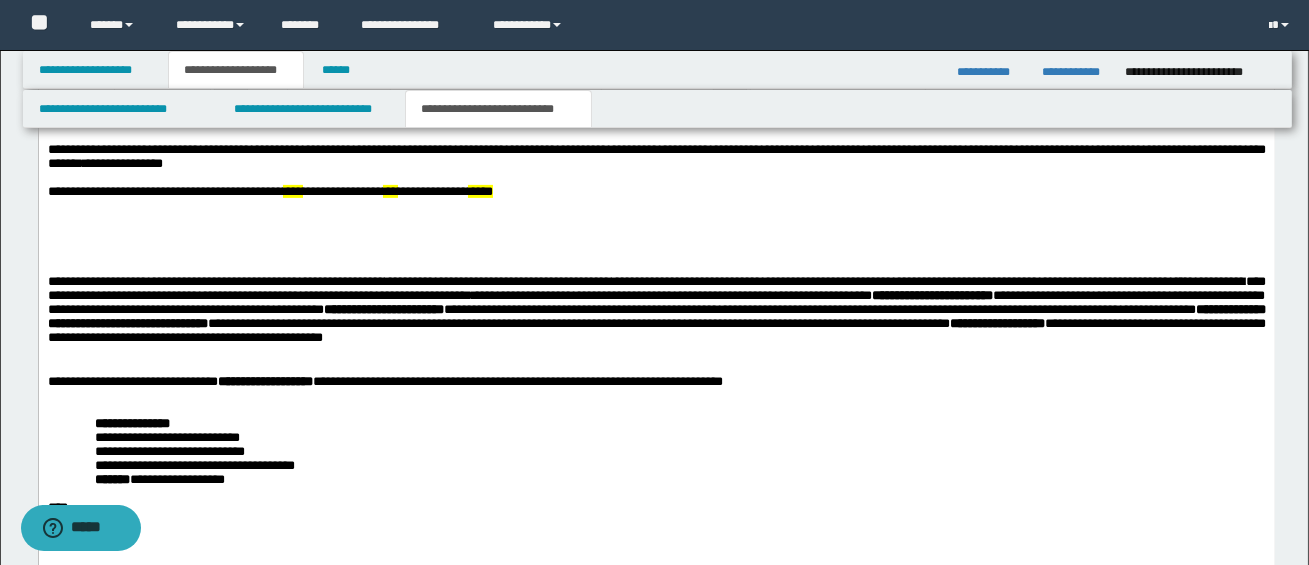 click on "**********" at bounding box center [656, 316] 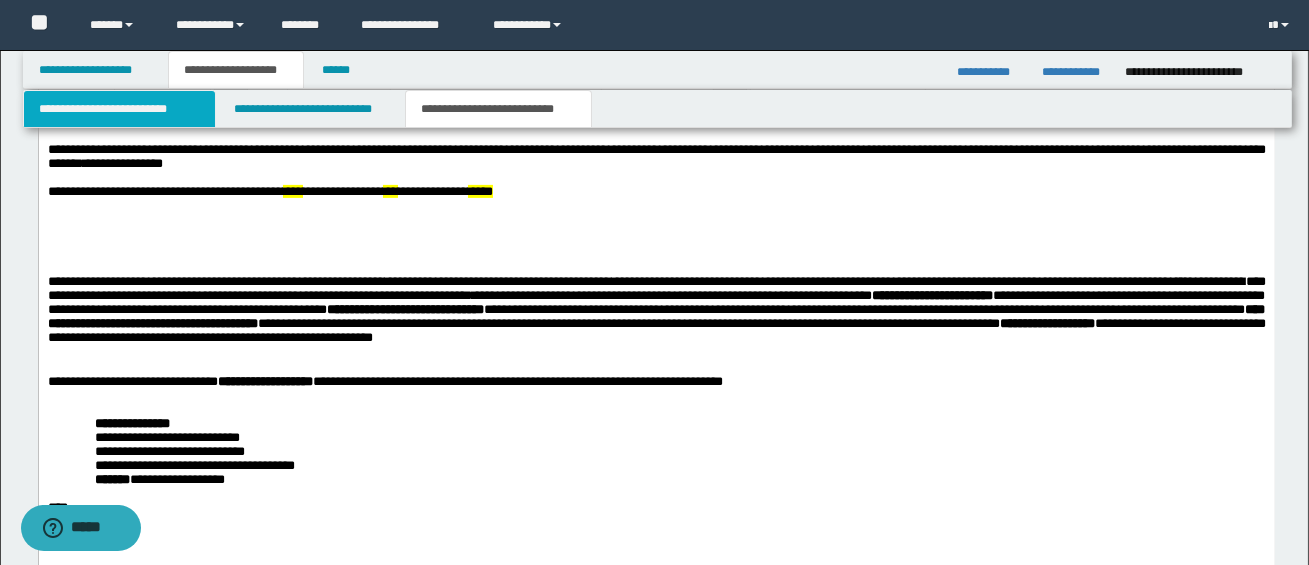 click on "**********" at bounding box center [119, 109] 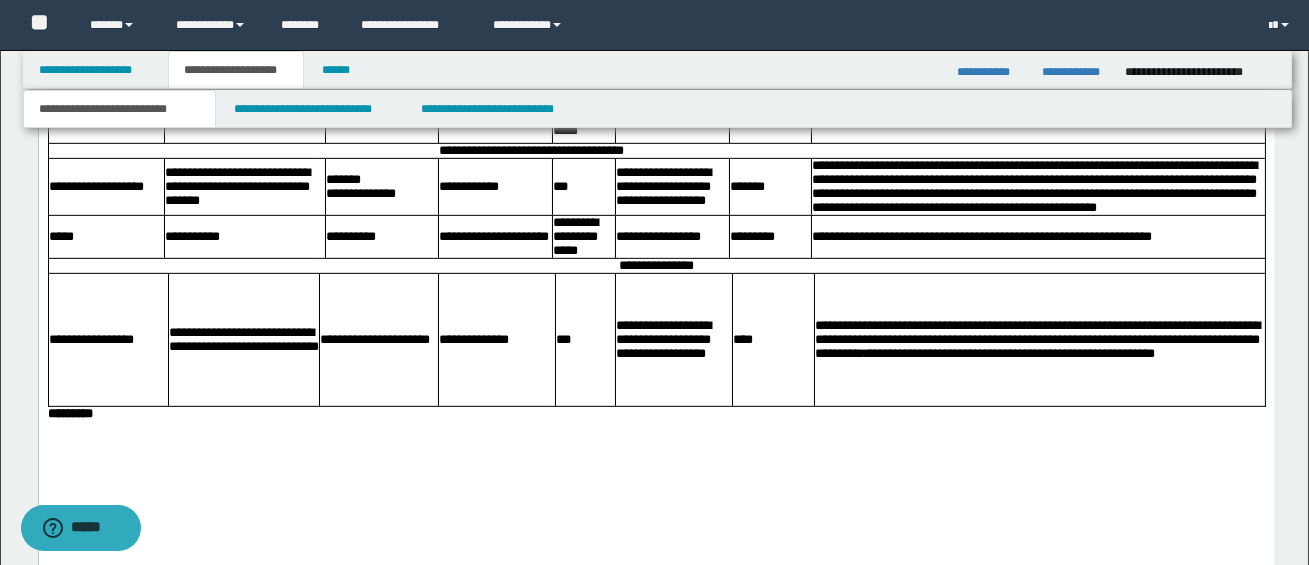 scroll, scrollTop: 2030, scrollLeft: 0, axis: vertical 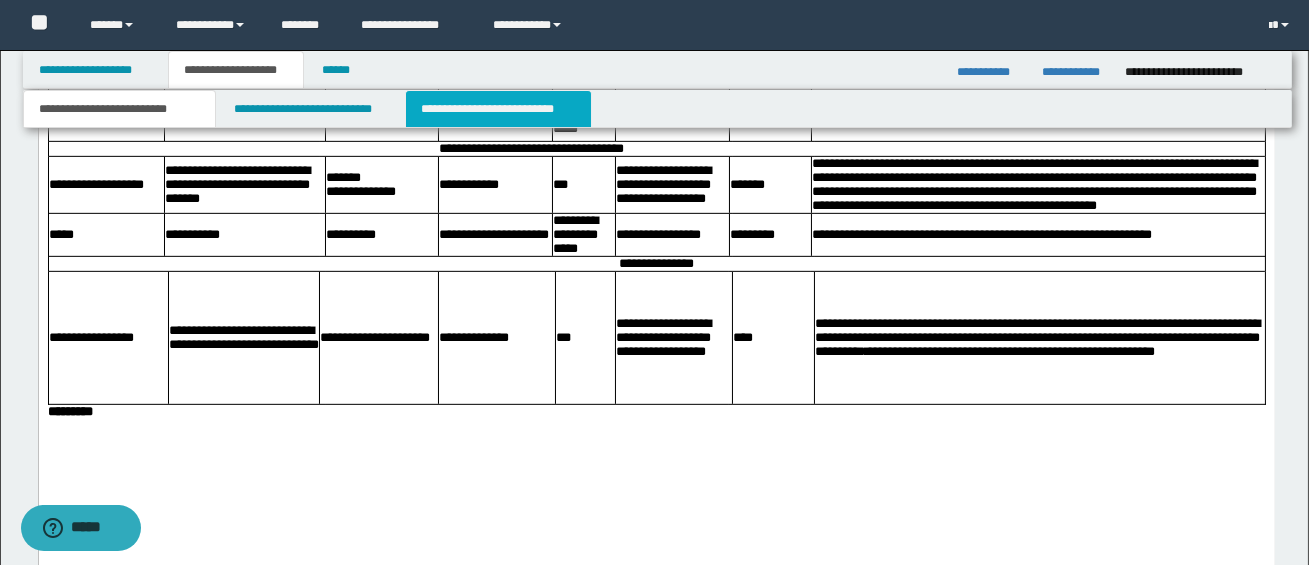 click on "**********" at bounding box center (498, 109) 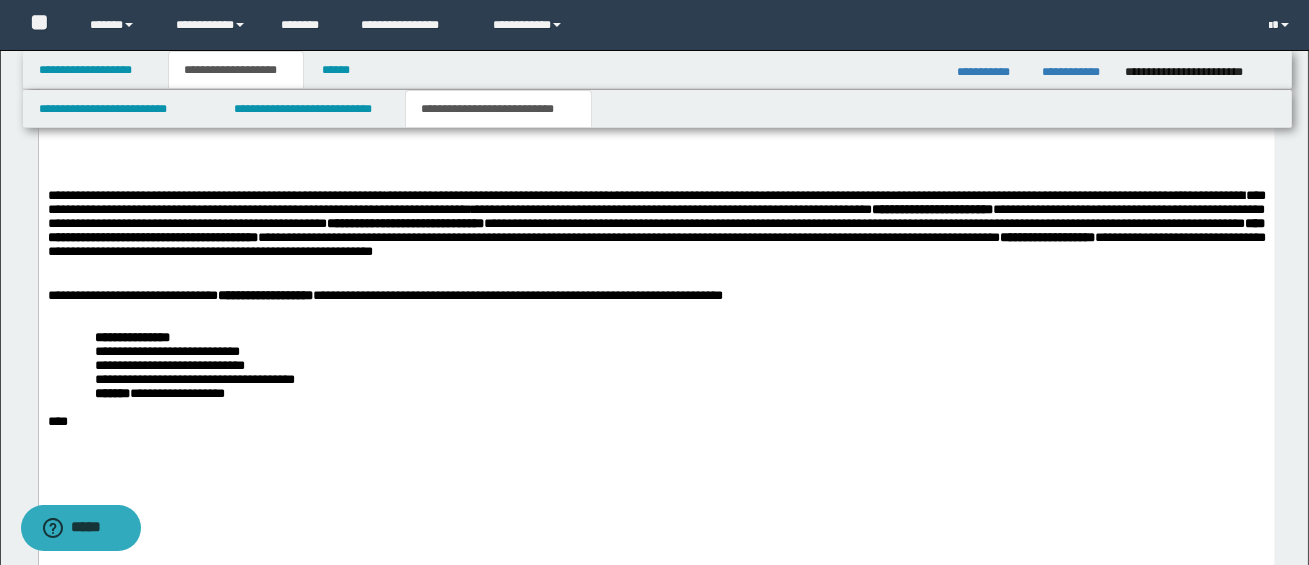 scroll, scrollTop: 1538, scrollLeft: 0, axis: vertical 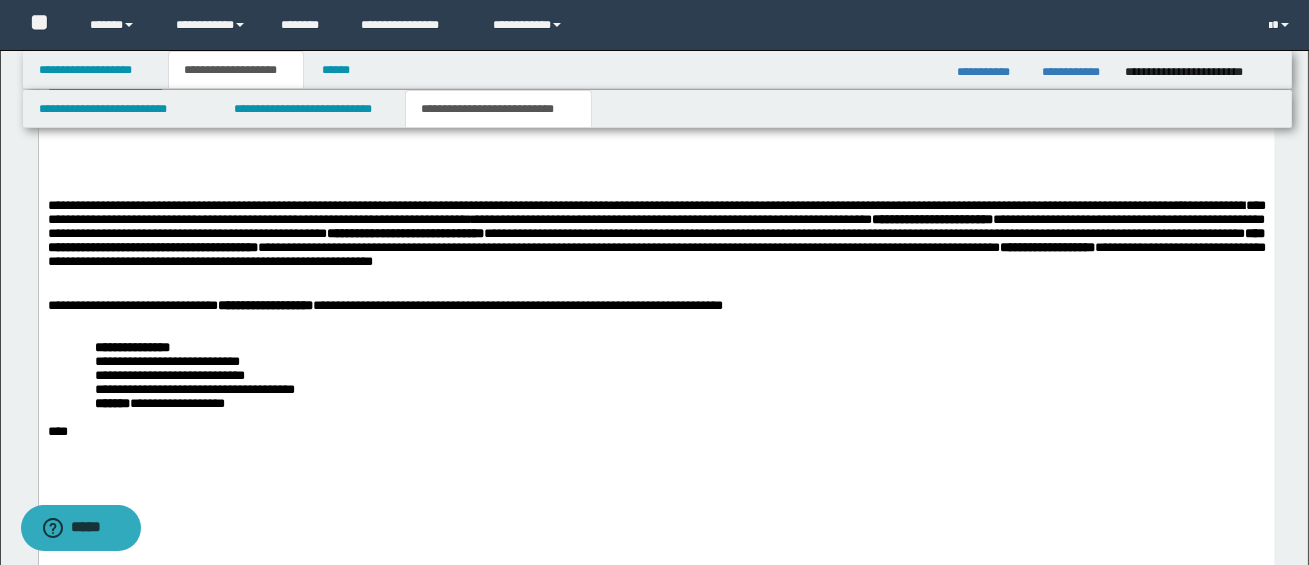 click on "**********" at bounding box center [655, 240] 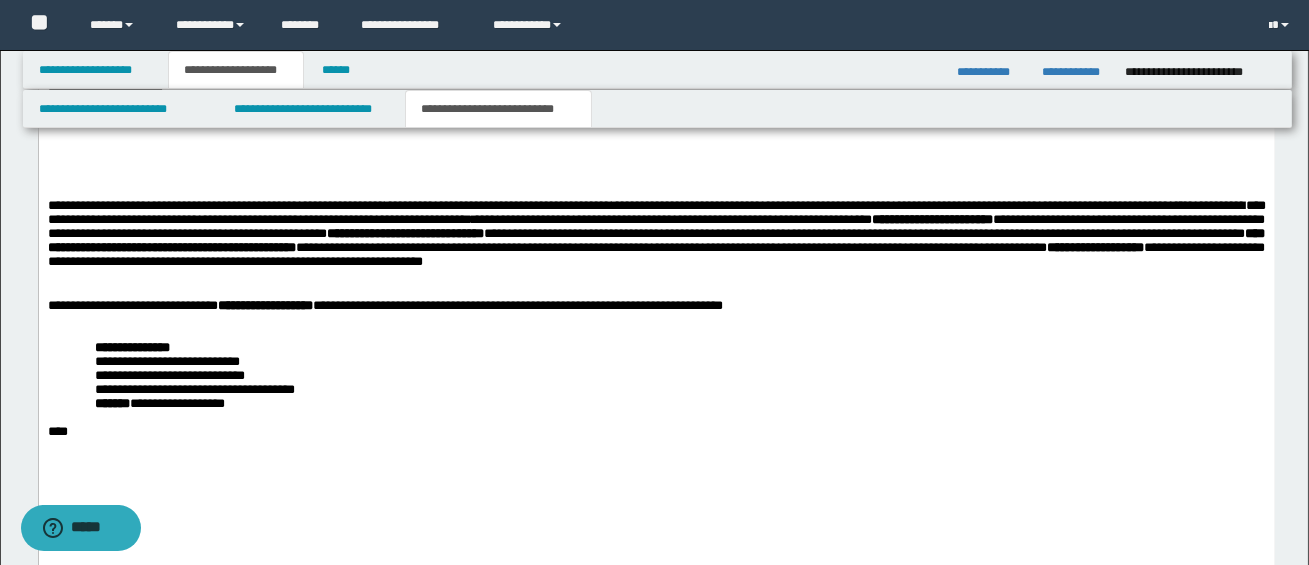 click on "**********" at bounding box center [1095, 247] 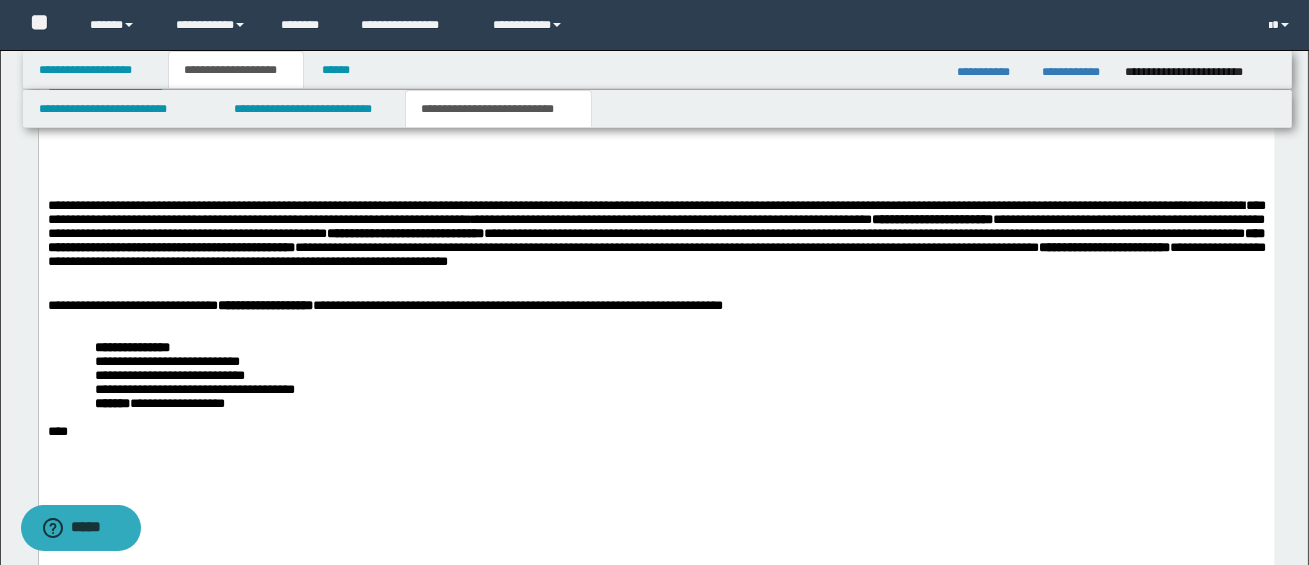 click on "**********" at bounding box center (656, 234) 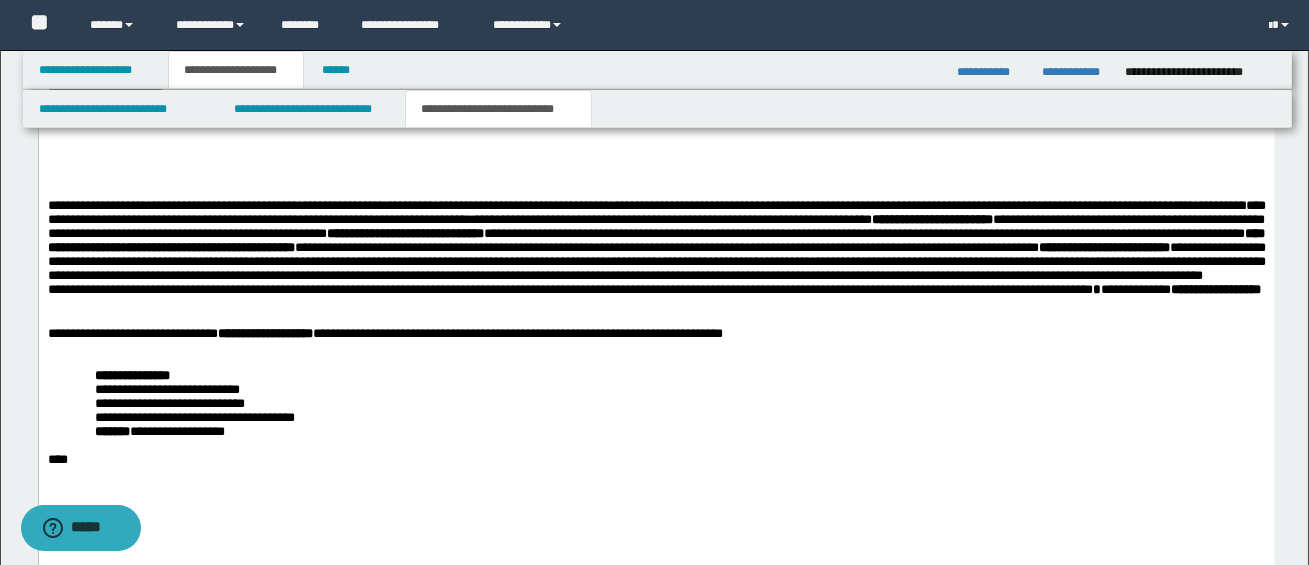 click on "**********" at bounding box center (656, 284) 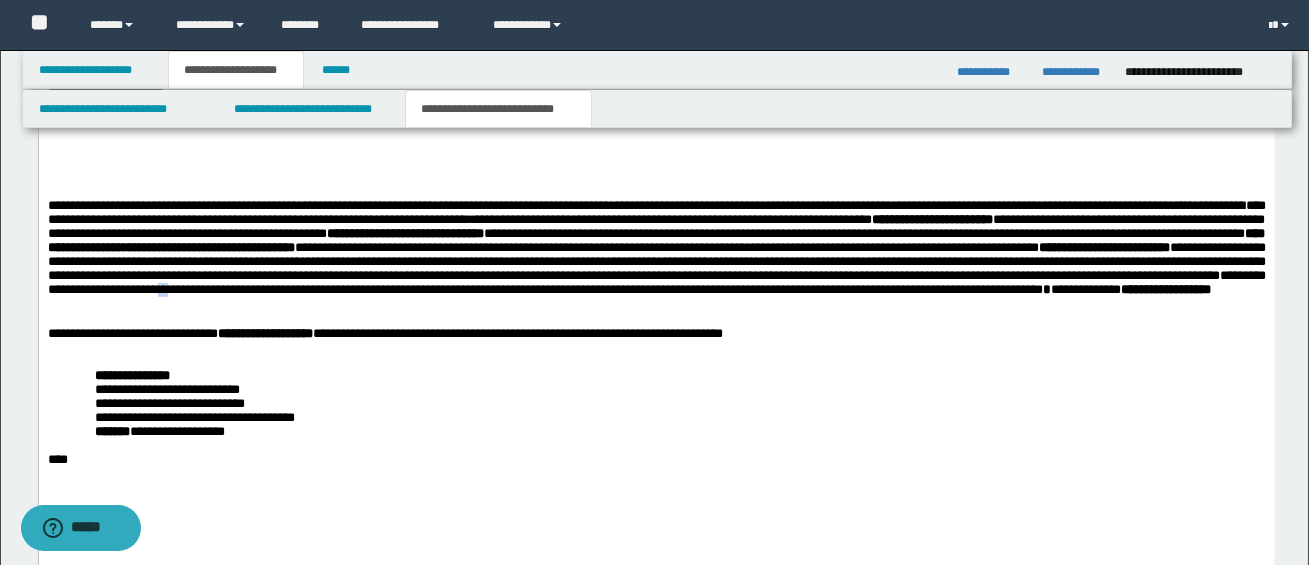 drag, startPoint x: 1012, startPoint y: 305, endPoint x: 1023, endPoint y: 307, distance: 11.18034 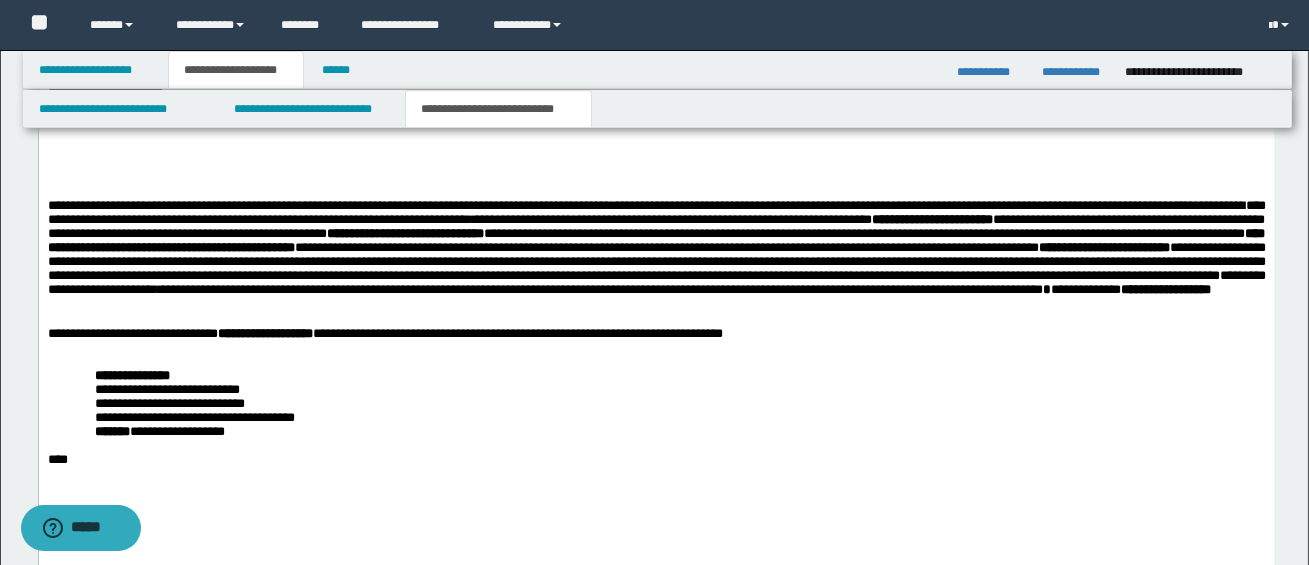click on "**********" at bounding box center [656, 247] 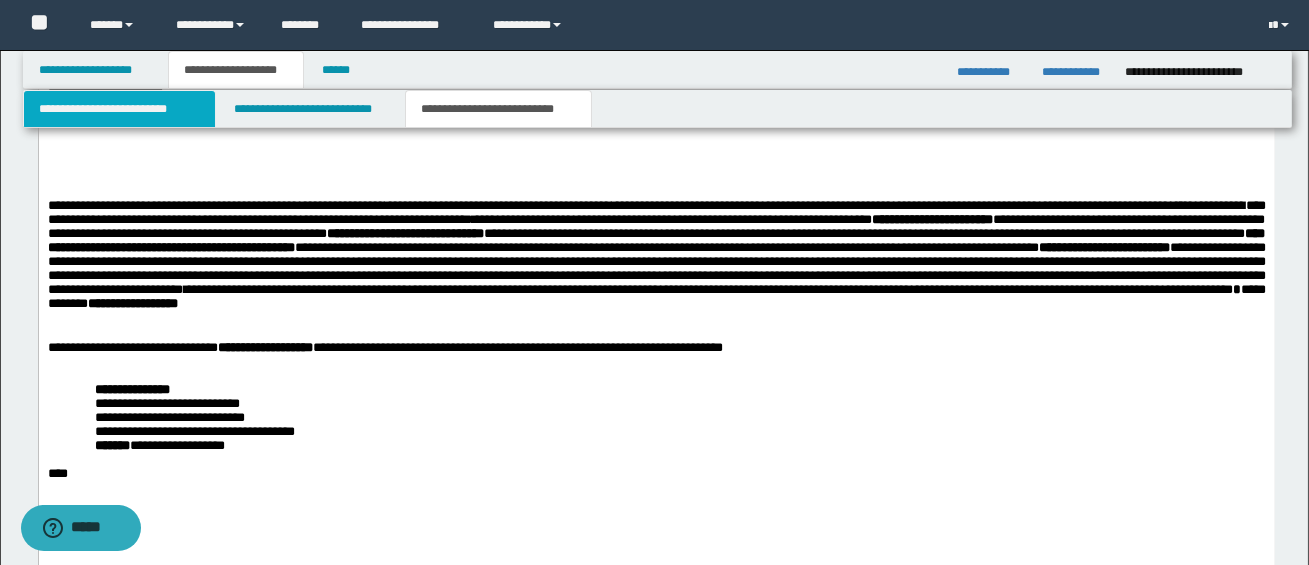 click on "**********" at bounding box center (119, 109) 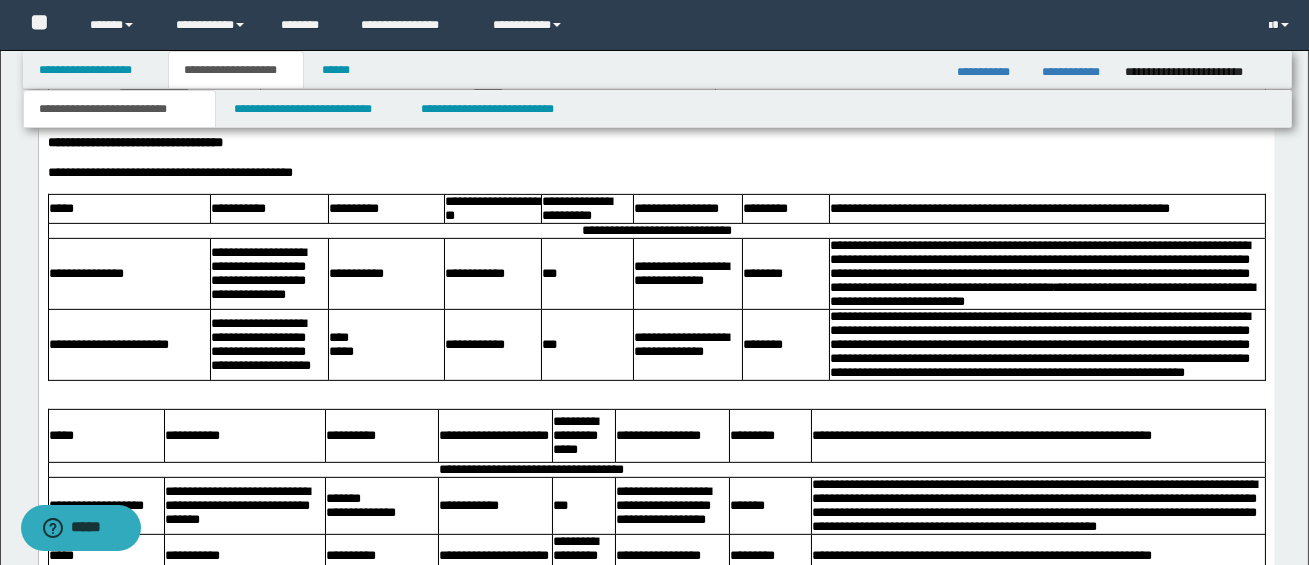 scroll, scrollTop: 1711, scrollLeft: 0, axis: vertical 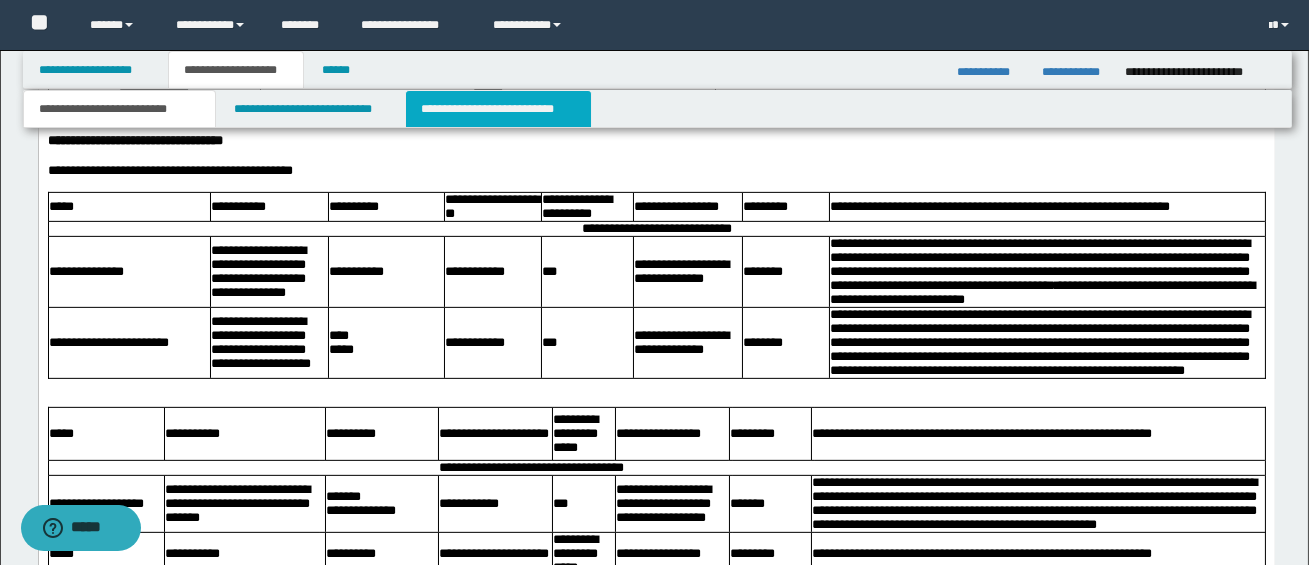 click on "**********" at bounding box center (498, 109) 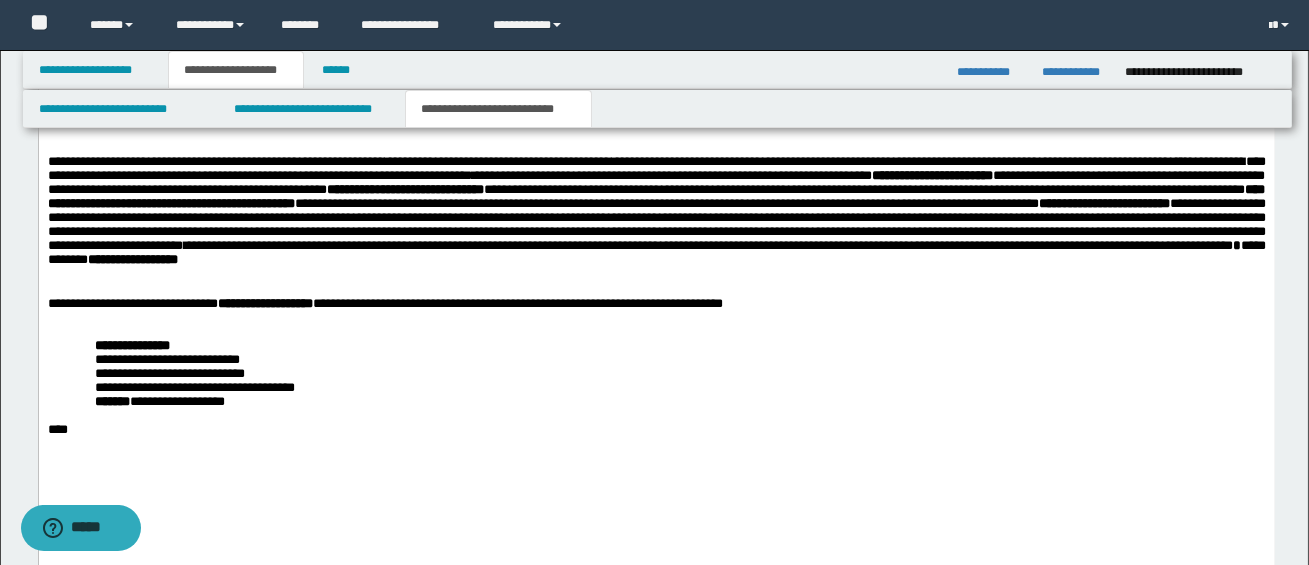 scroll, scrollTop: 1578, scrollLeft: 0, axis: vertical 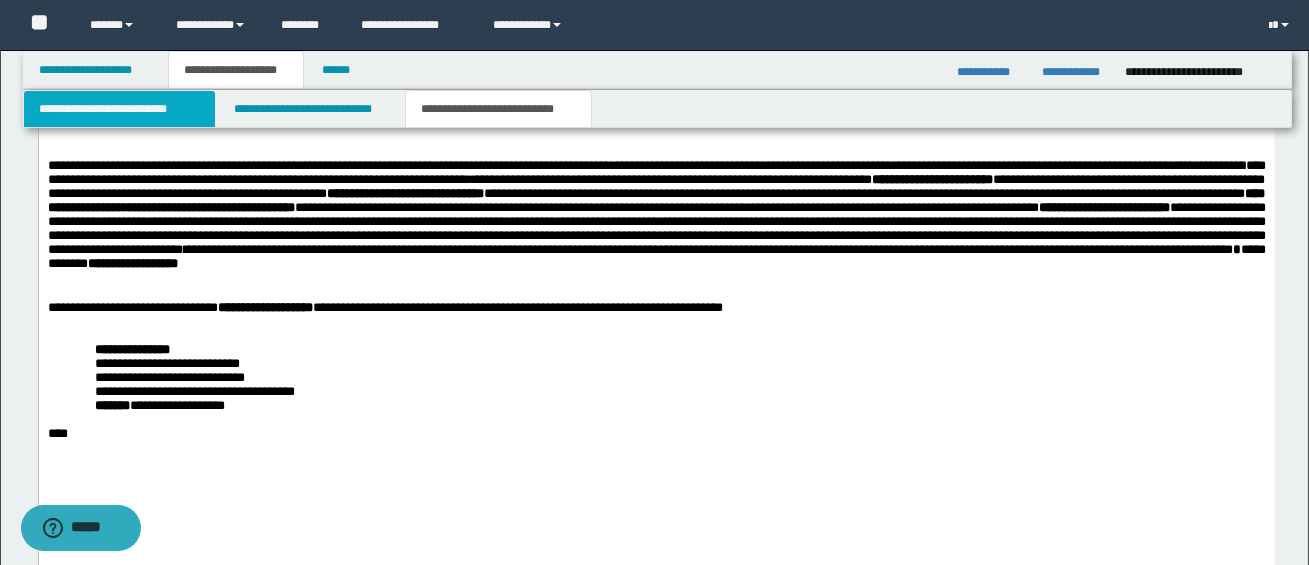 click on "**********" at bounding box center (119, 109) 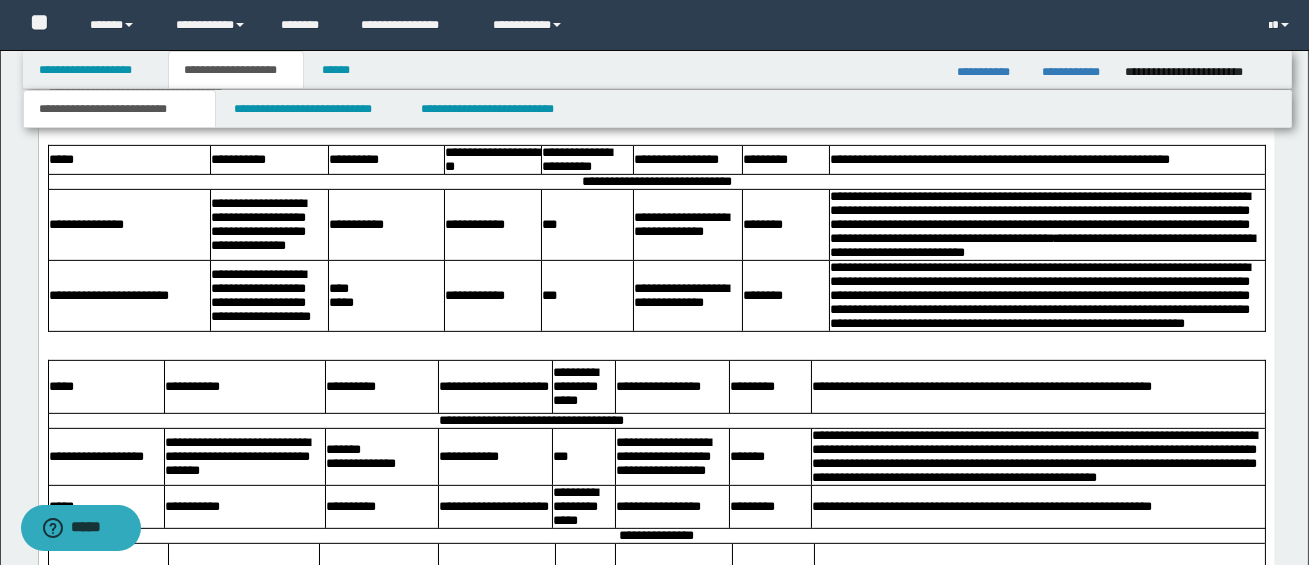 scroll, scrollTop: 1792, scrollLeft: 0, axis: vertical 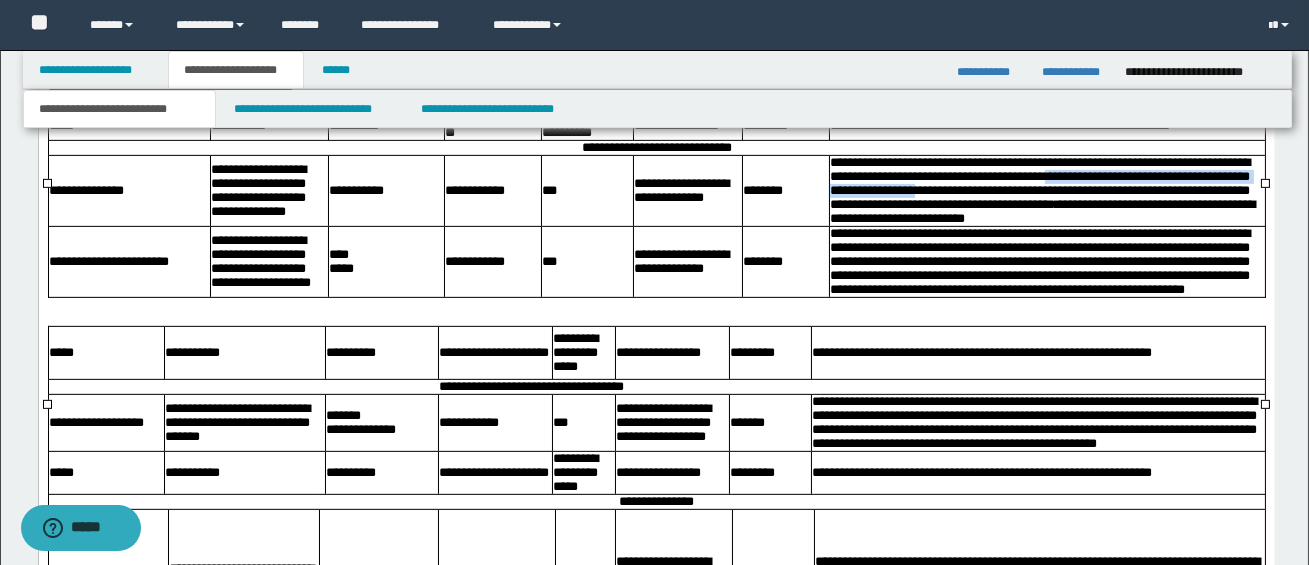 drag, startPoint x: 1082, startPoint y: 257, endPoint x: 979, endPoint y: 274, distance: 104.393486 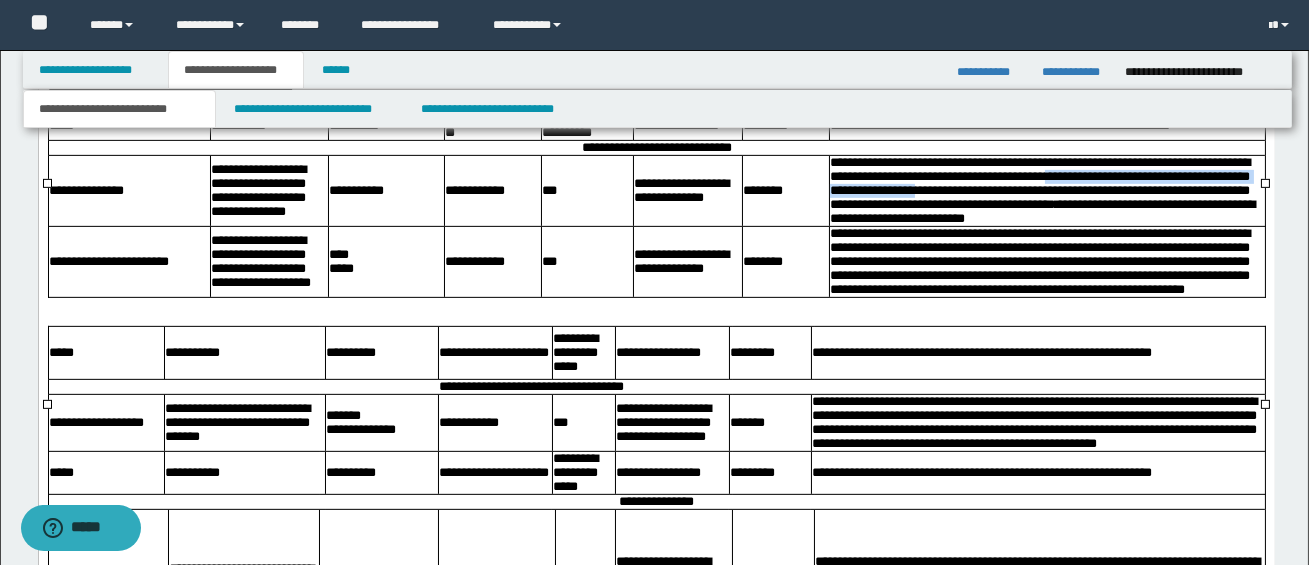 click on "**********" at bounding box center [1039, 183] 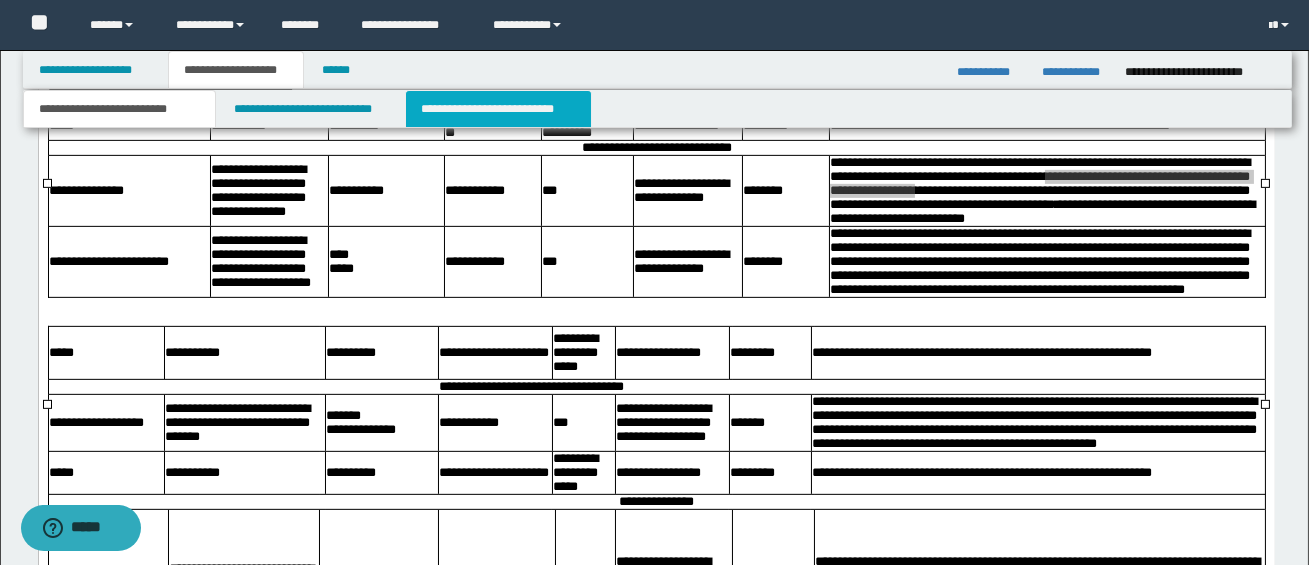 click on "**********" at bounding box center [498, 109] 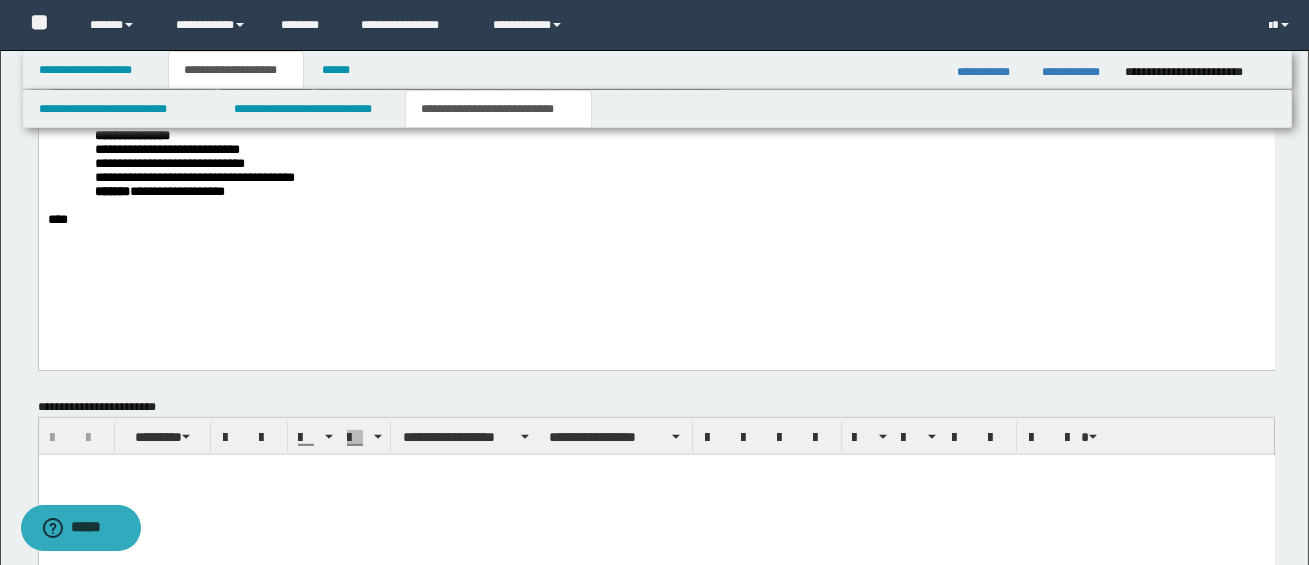 scroll, scrollTop: 1555, scrollLeft: 0, axis: vertical 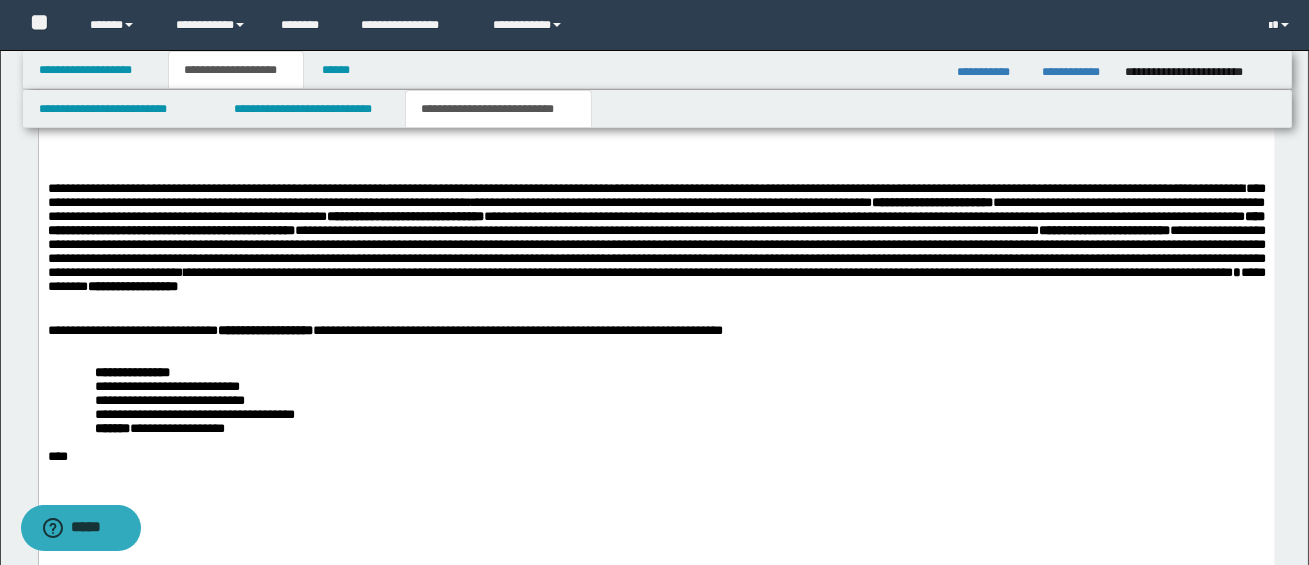 click on "**********" at bounding box center (656, 237) 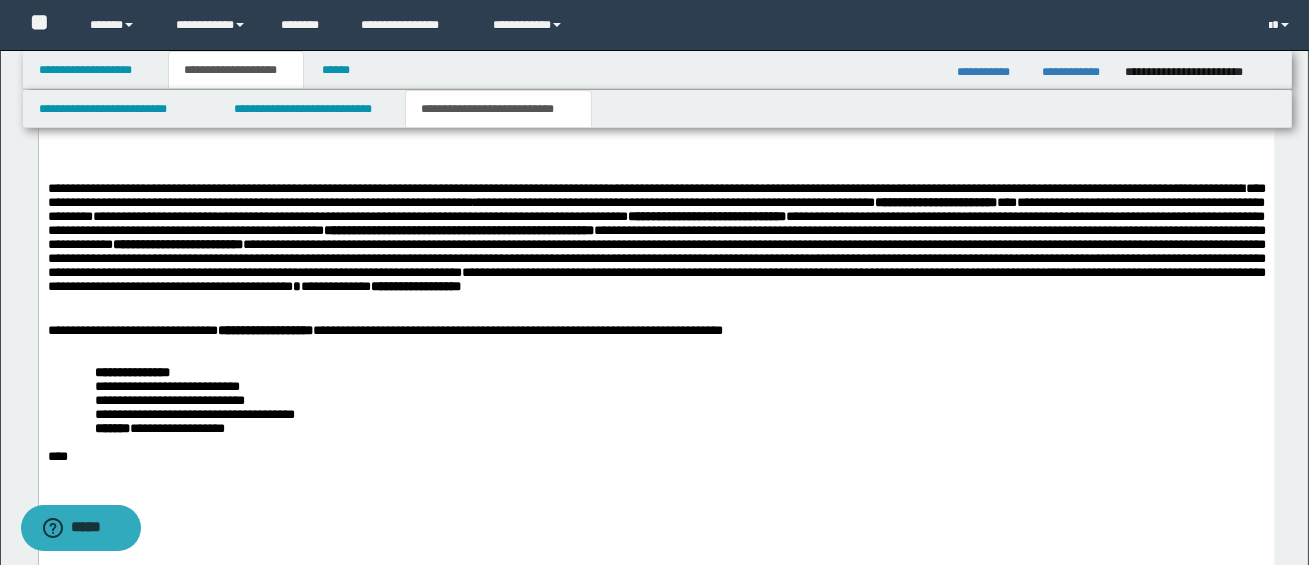 click on "**********" at bounding box center (655, 209) 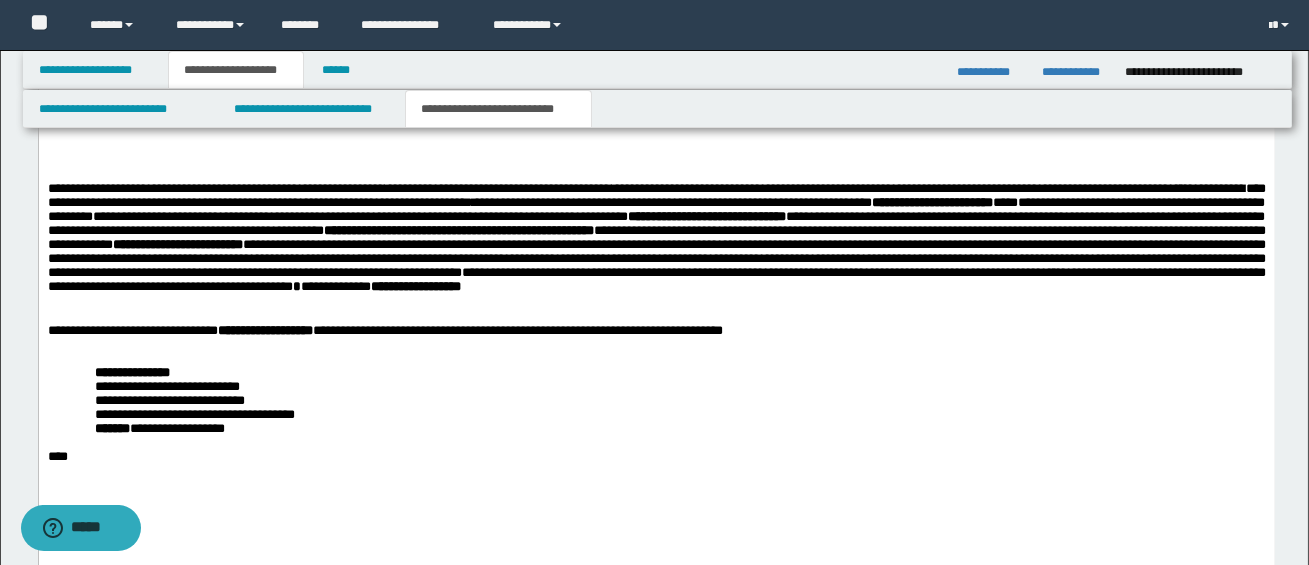 click on "**********" at bounding box center (655, 209) 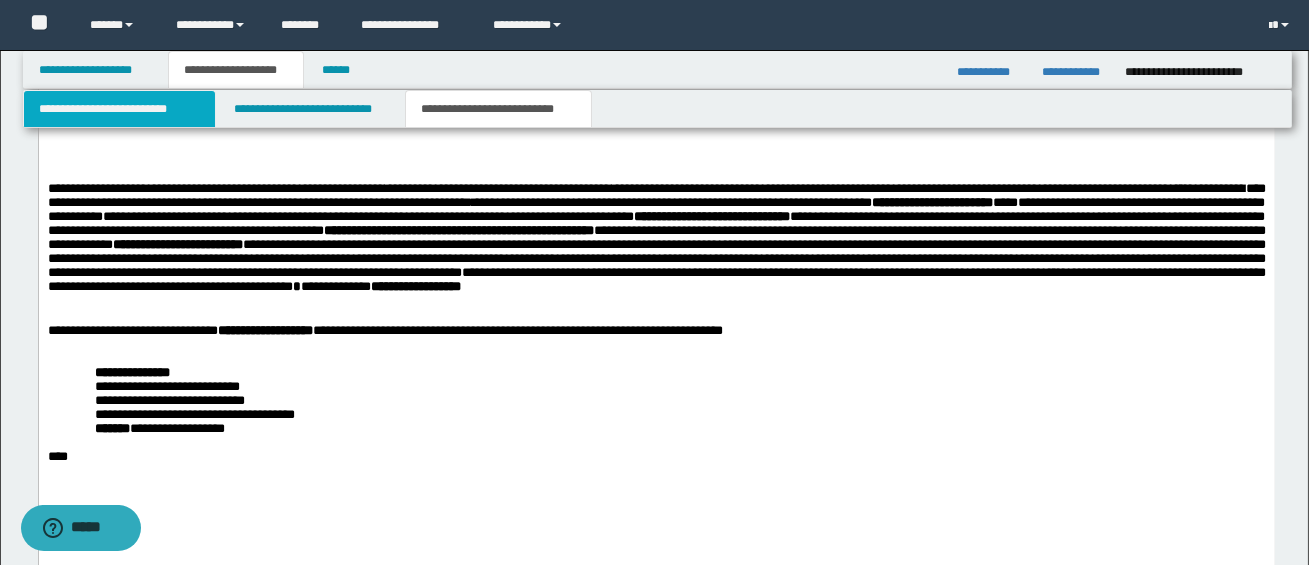 click on "**********" at bounding box center [119, 109] 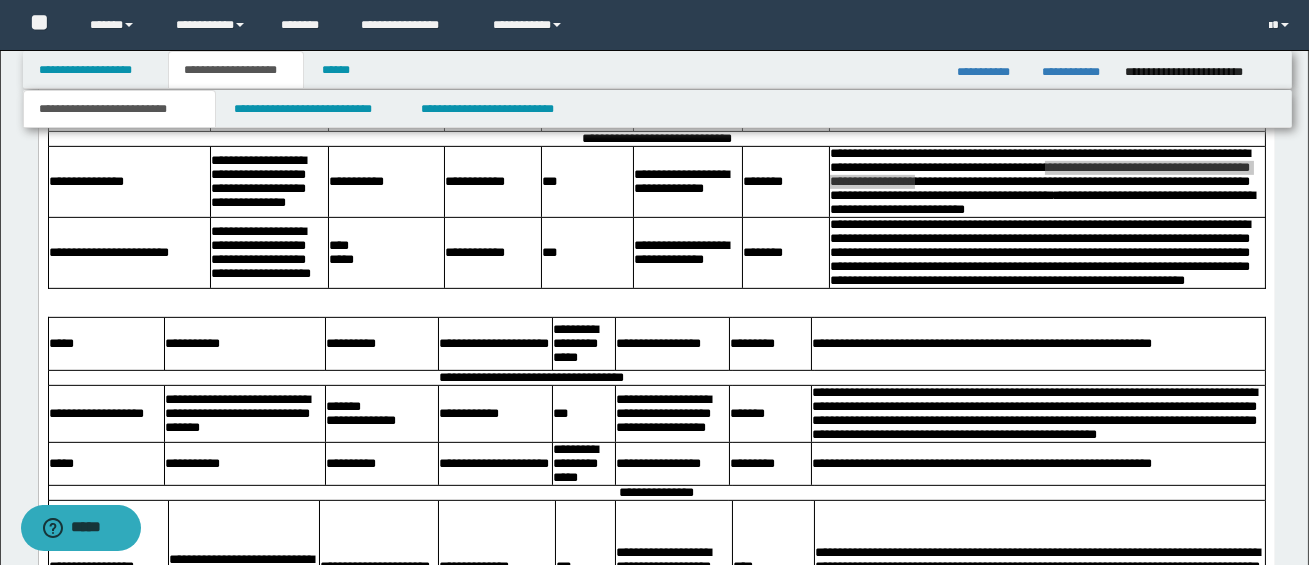 scroll, scrollTop: 1802, scrollLeft: 0, axis: vertical 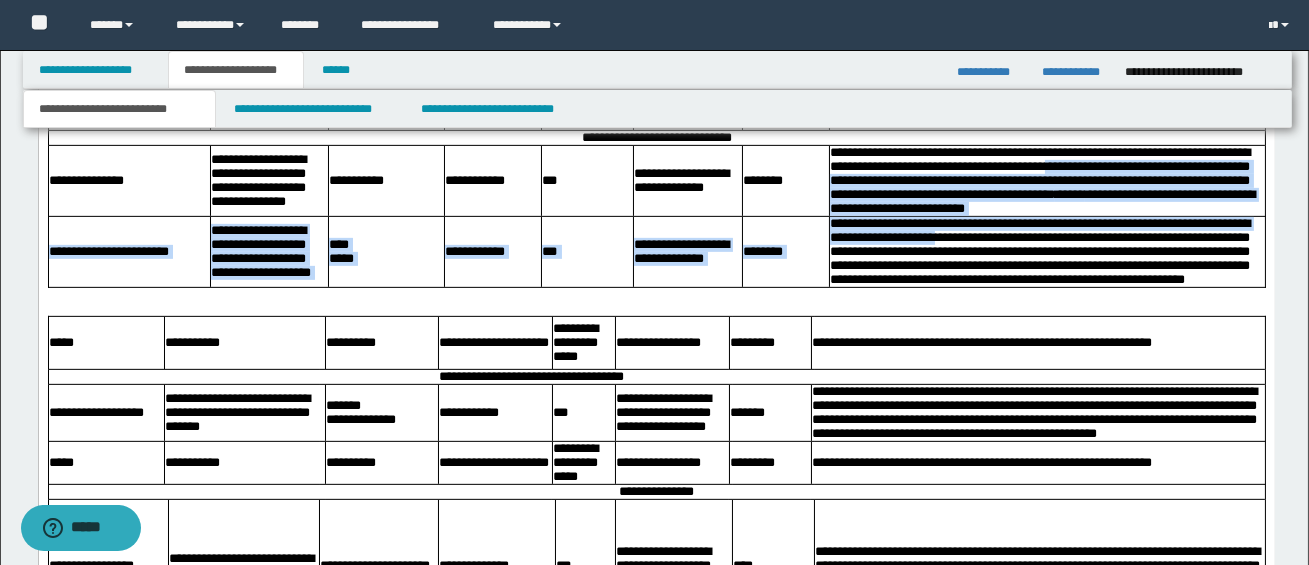 click on "**********" at bounding box center (1039, 251) 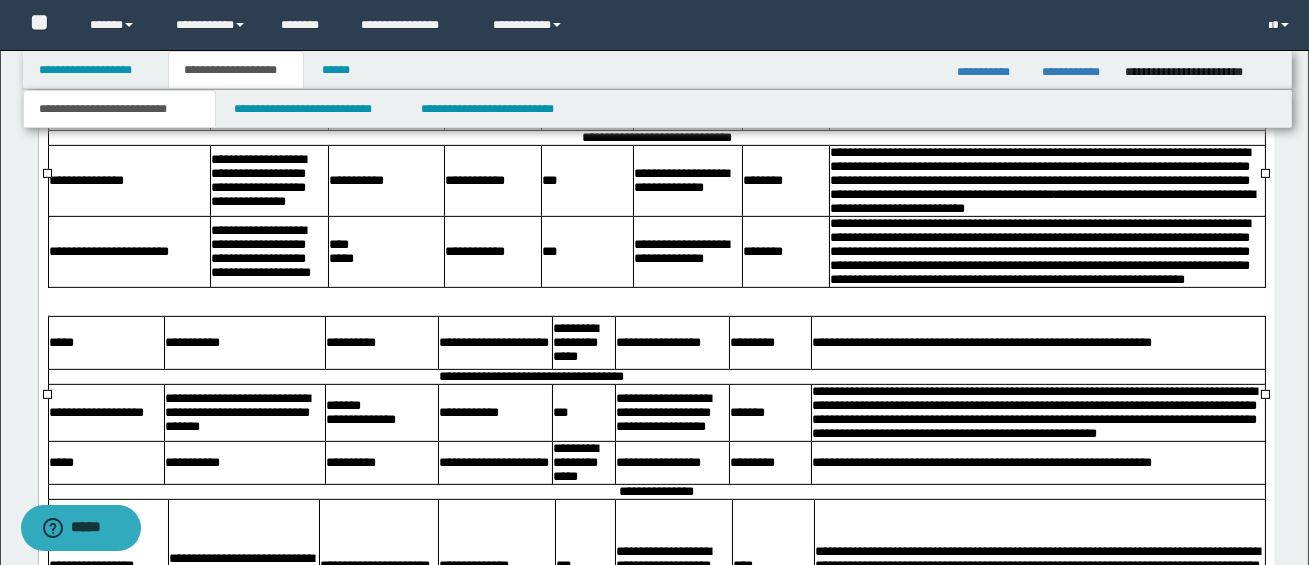 click on "**********" at bounding box center (1039, 251) 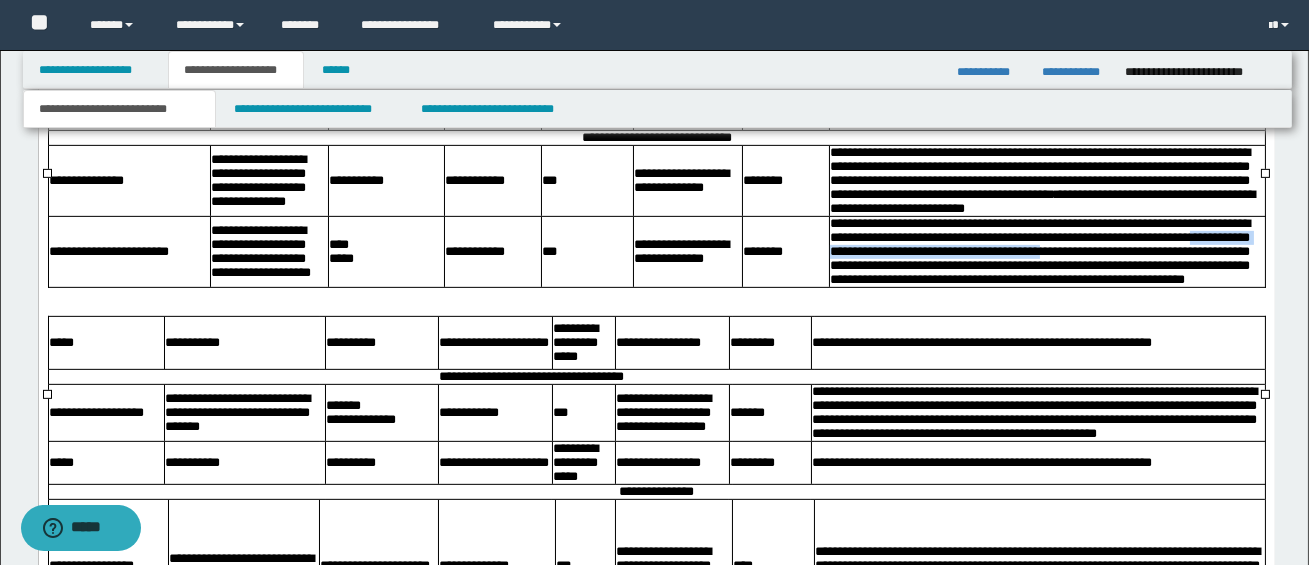 drag, startPoint x: 852, startPoint y: 340, endPoint x: 1151, endPoint y: 338, distance: 299.00668 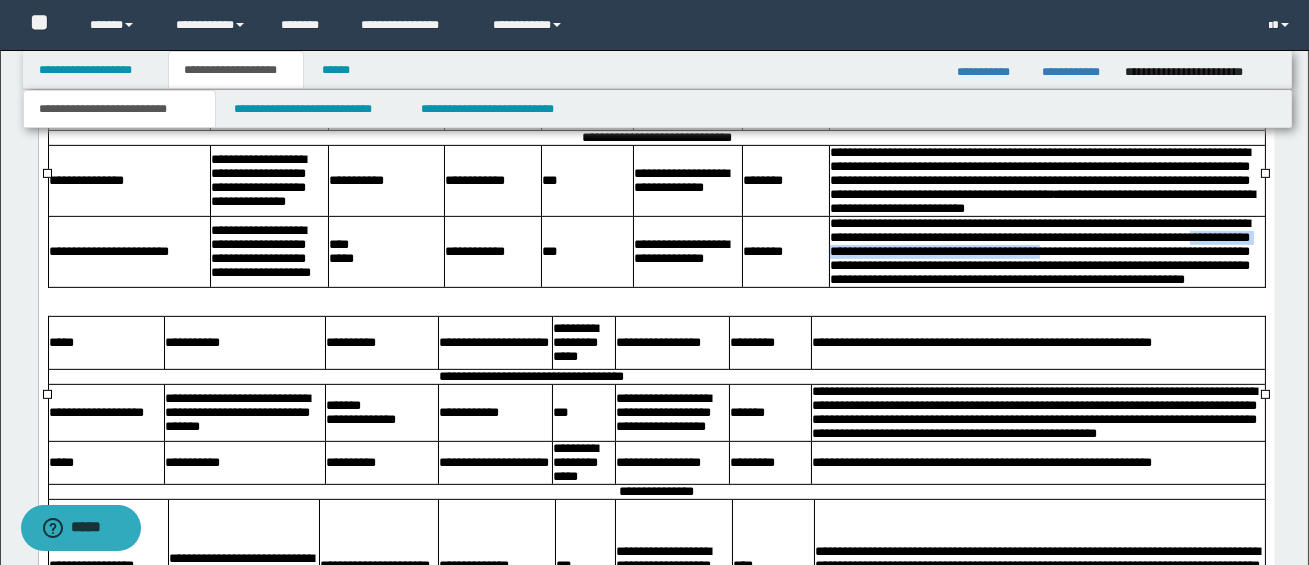 click on "**********" at bounding box center (1039, 251) 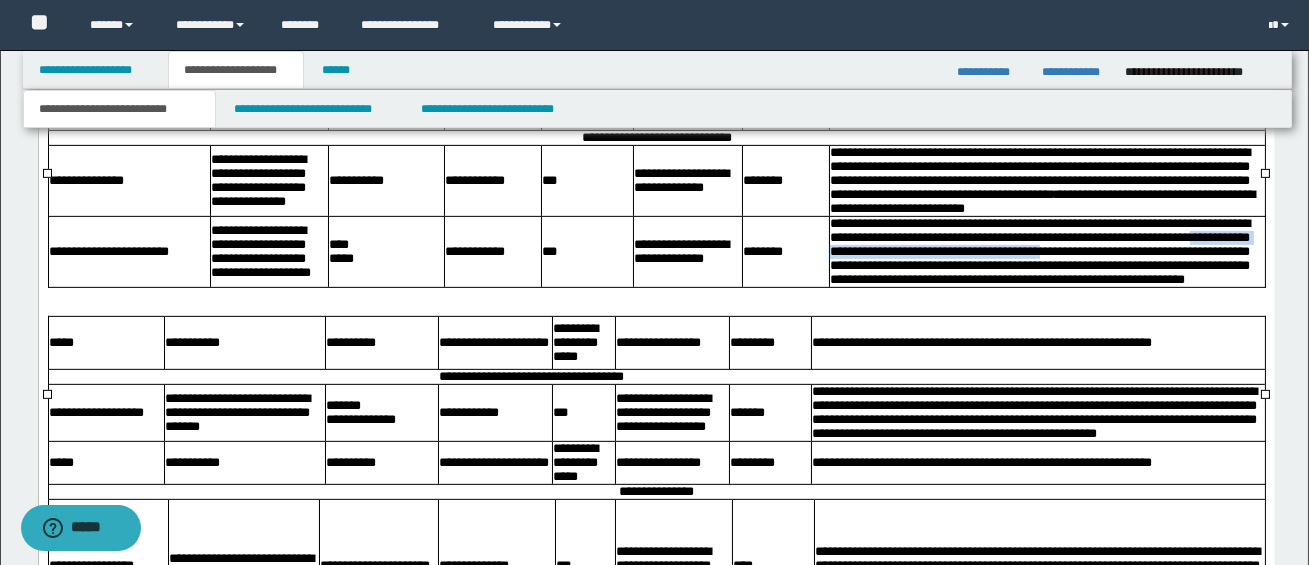 copy on "**********" 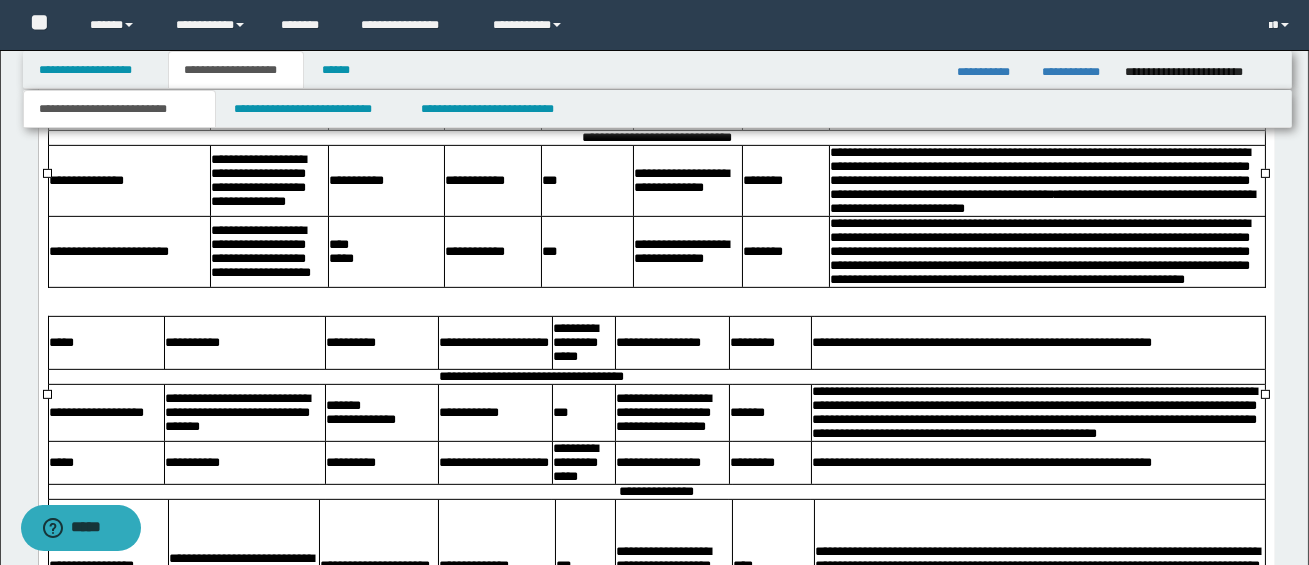 click on "**********" at bounding box center [1039, 251] 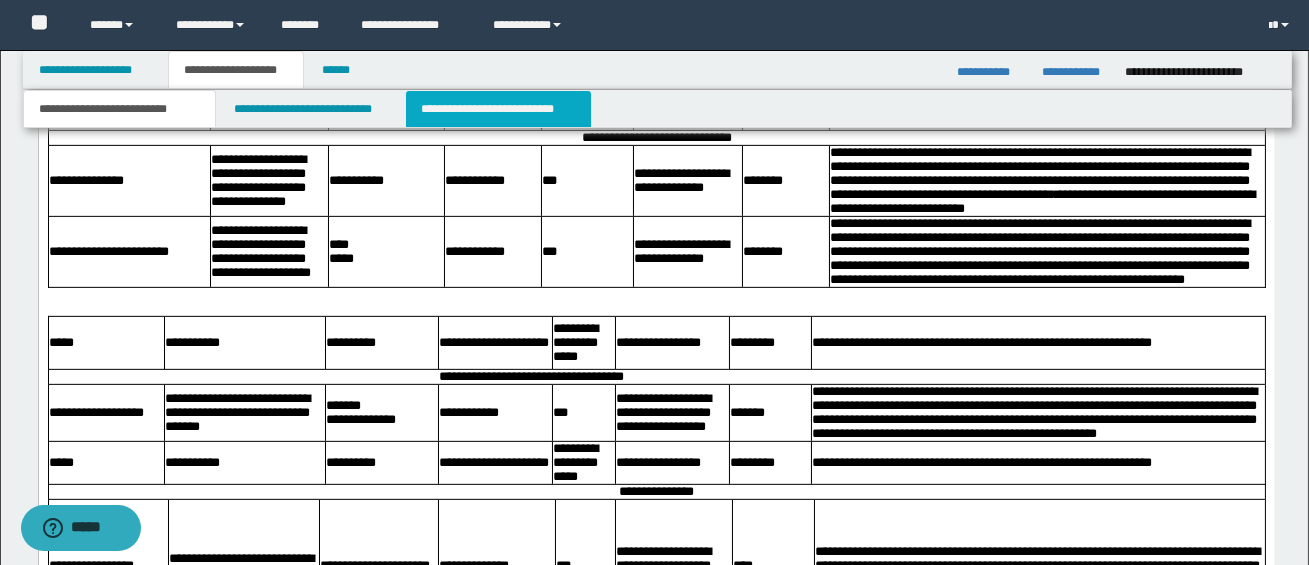 click on "**********" at bounding box center (498, 109) 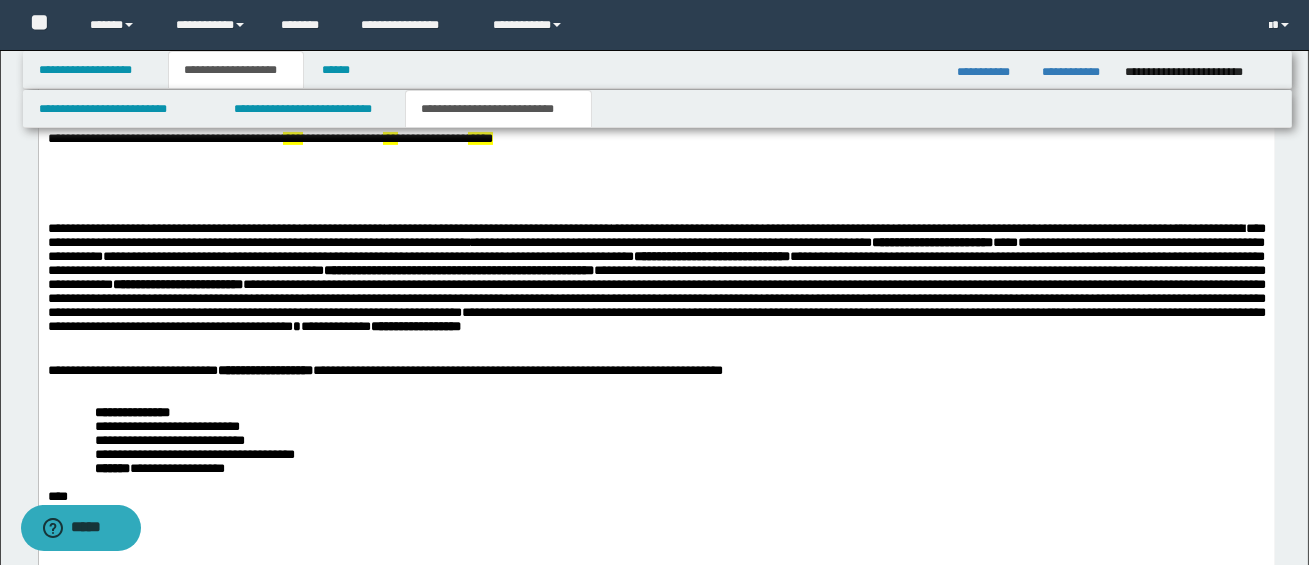 scroll, scrollTop: 1519, scrollLeft: 0, axis: vertical 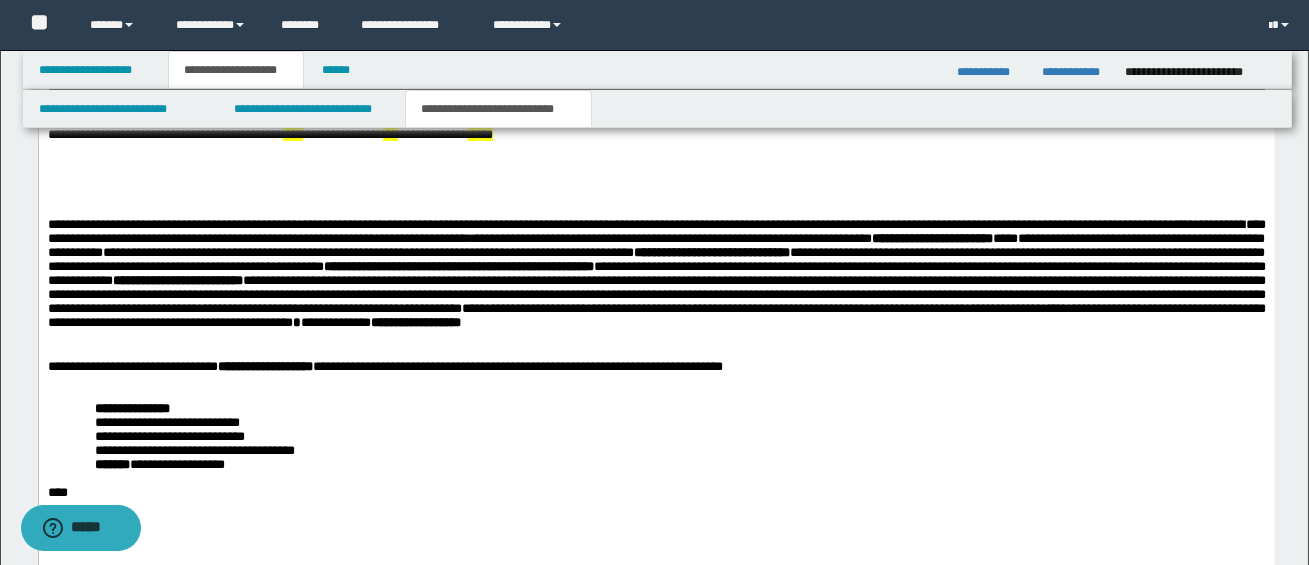 click on "**********" at bounding box center (656, 310) 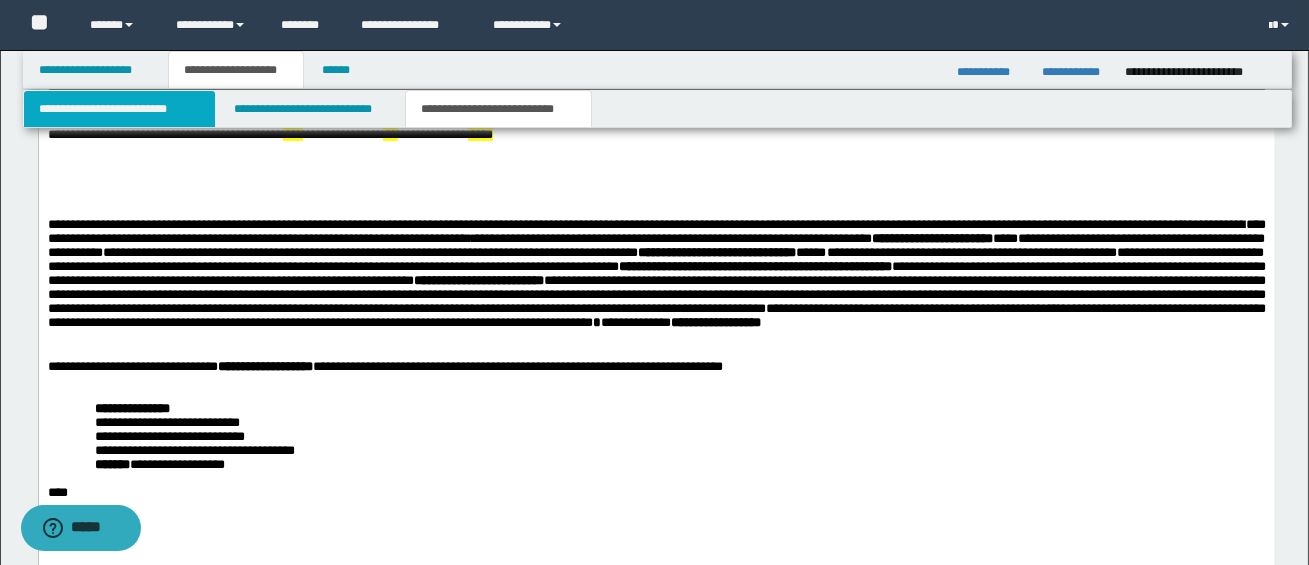 click on "**********" at bounding box center (119, 109) 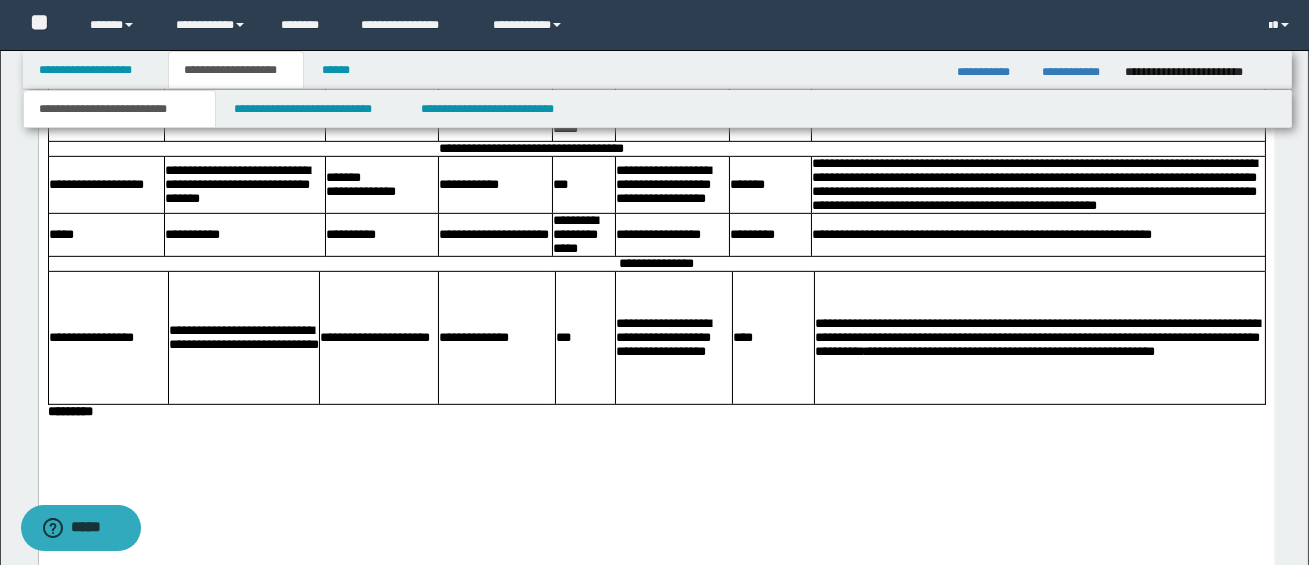 scroll, scrollTop: 2031, scrollLeft: 0, axis: vertical 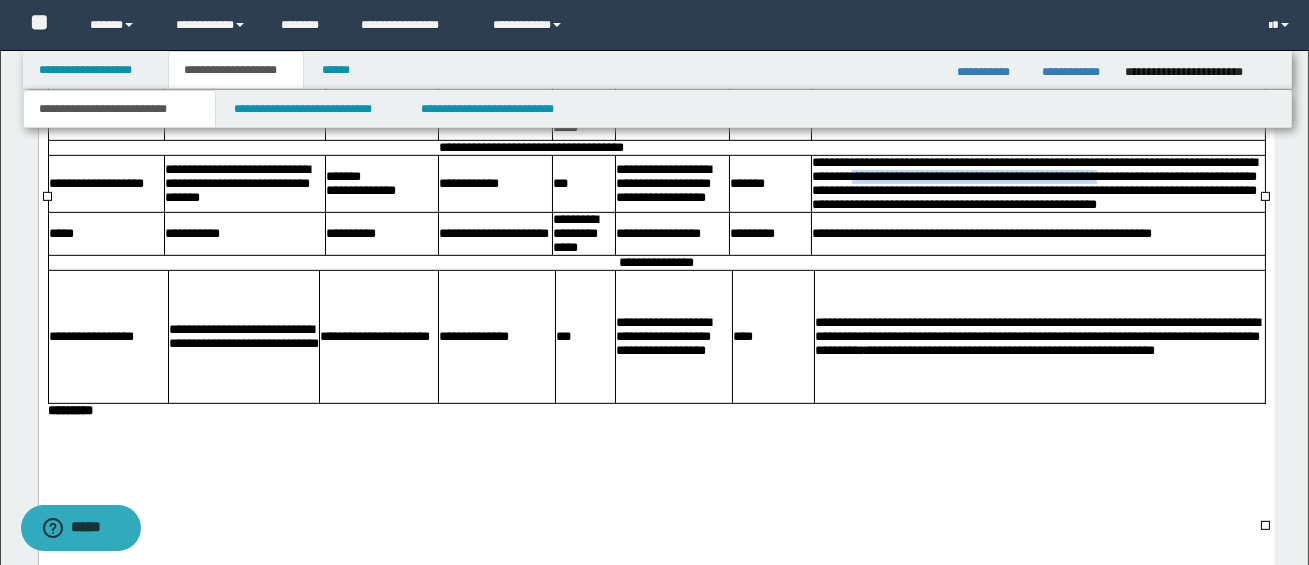 drag, startPoint x: 892, startPoint y: 290, endPoint x: 1163, endPoint y: 286, distance: 271.0295 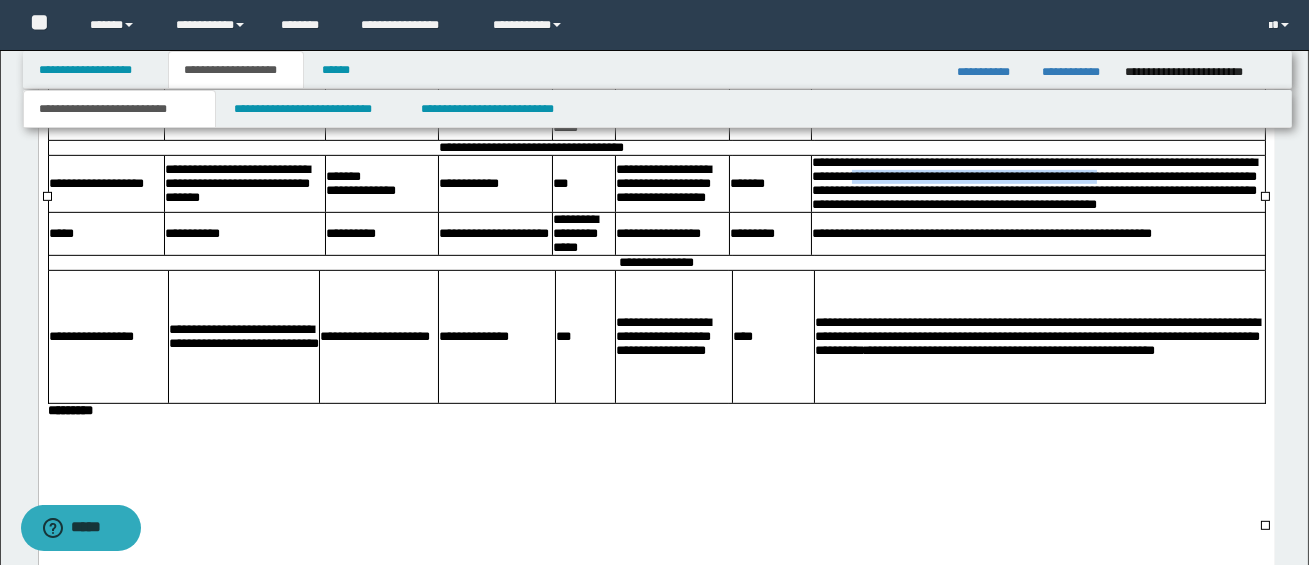 click on "**********" at bounding box center [1033, 183] 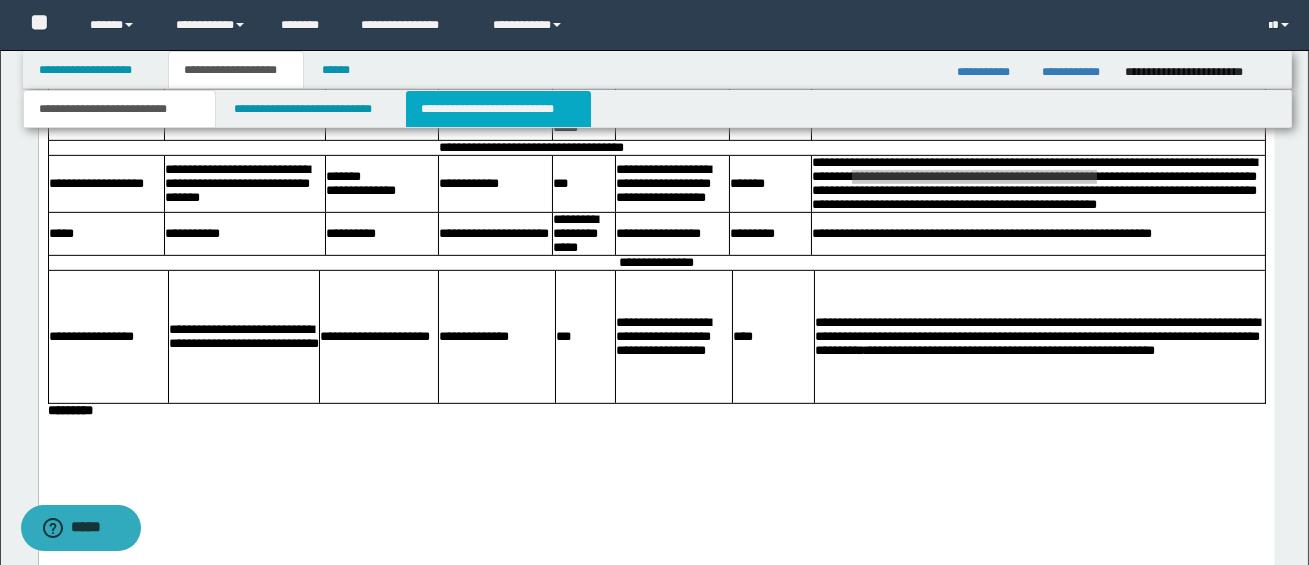 click on "**********" at bounding box center (498, 109) 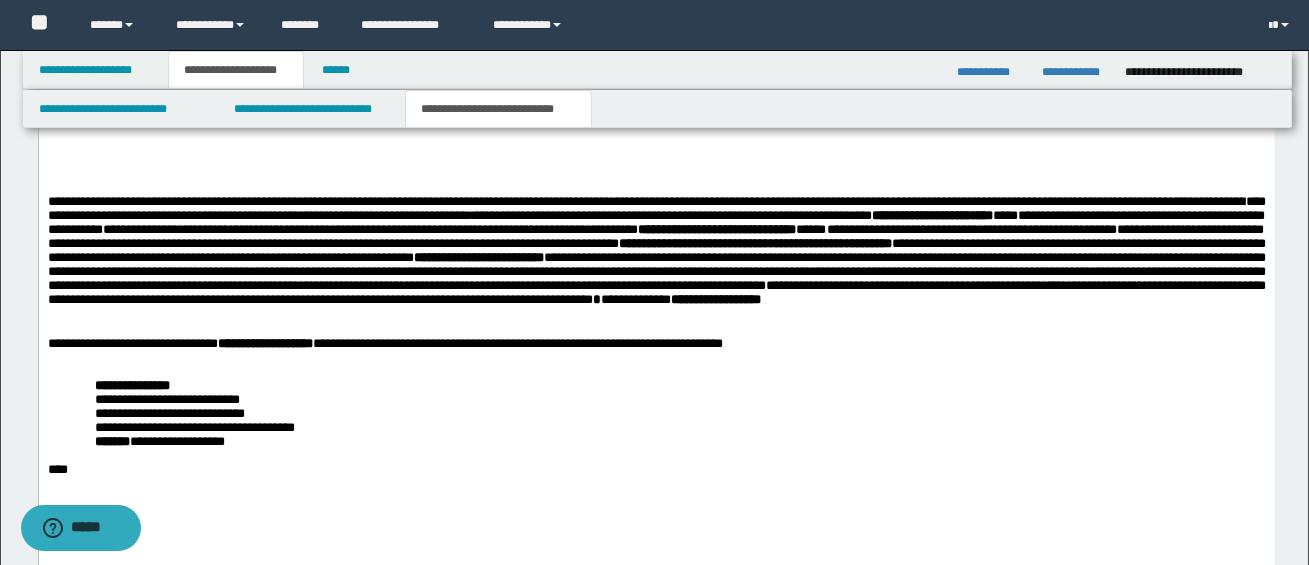 scroll, scrollTop: 1536, scrollLeft: 0, axis: vertical 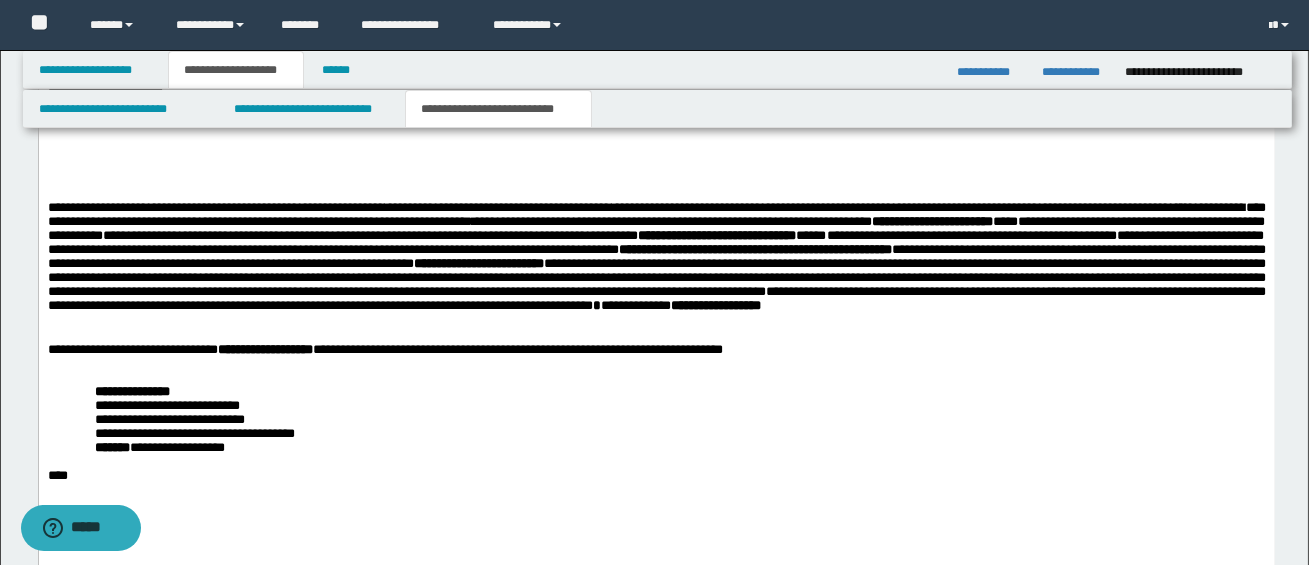 click on "**********" at bounding box center (656, 256) 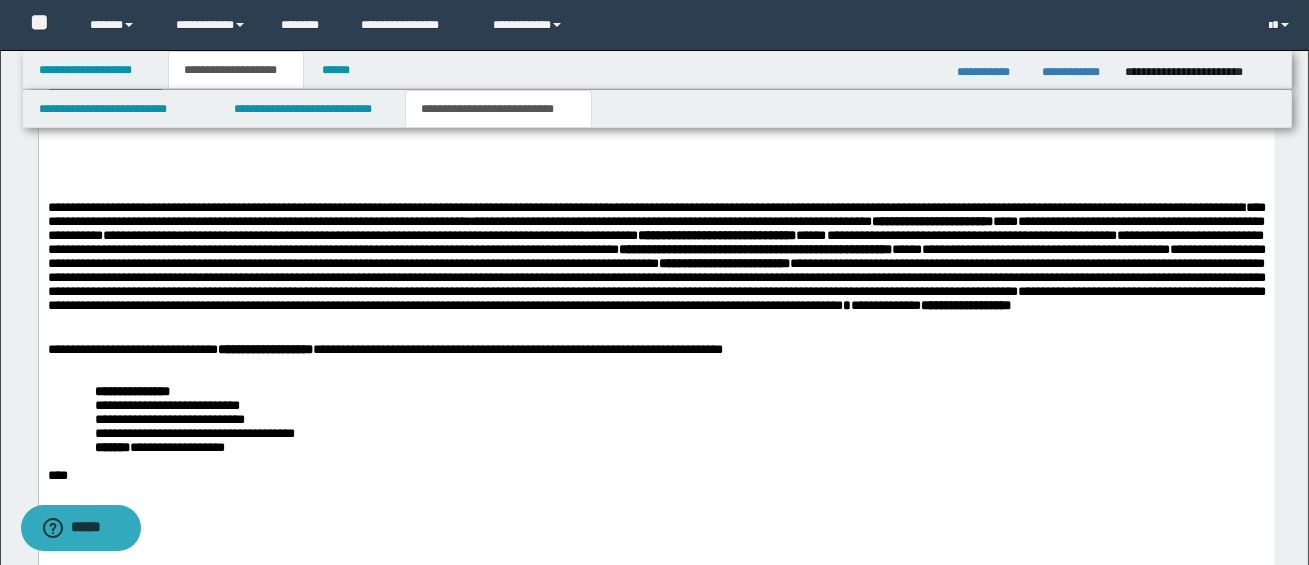 click on "**********" at bounding box center [656, 256] 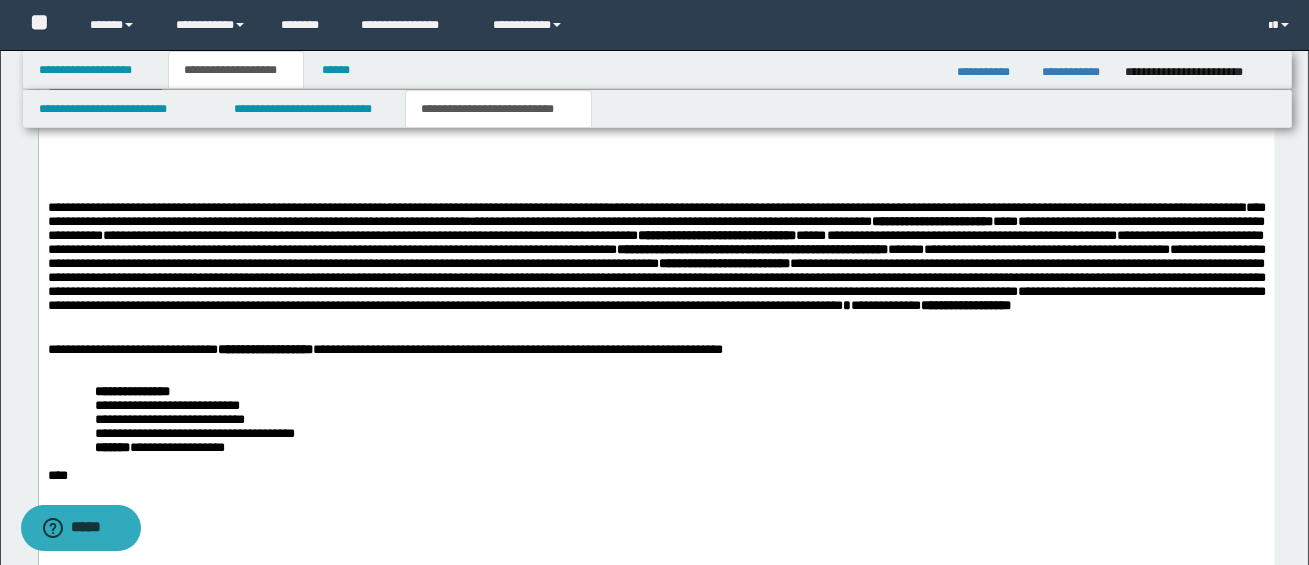 click on "**********" at bounding box center [656, 256] 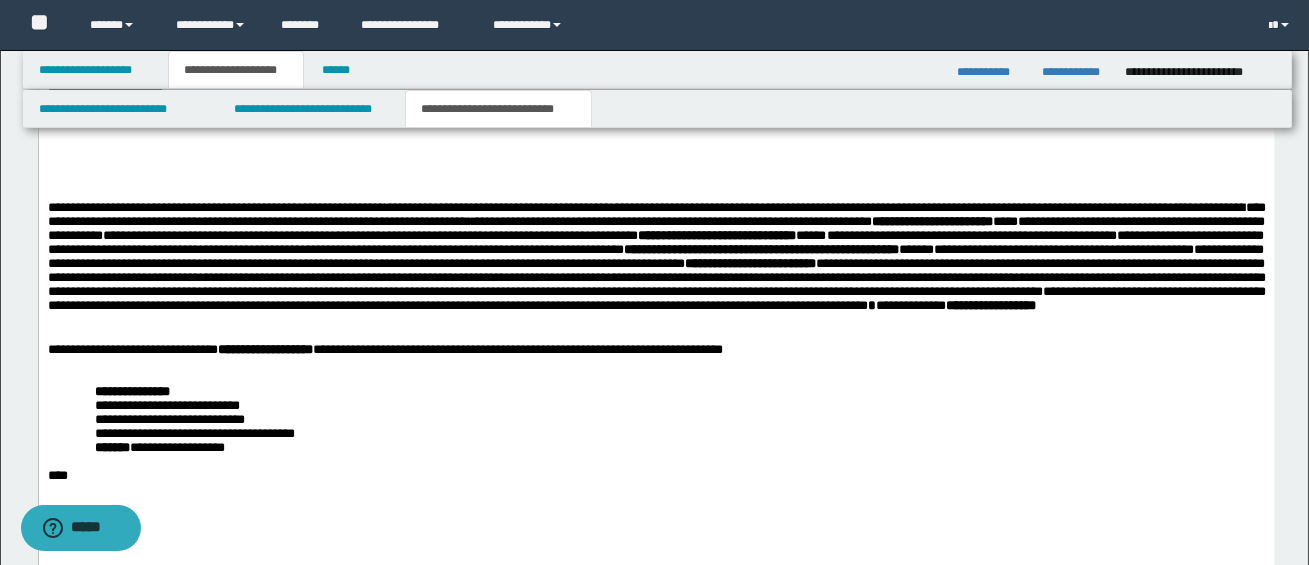 click on "**********" at bounding box center (656, 256) 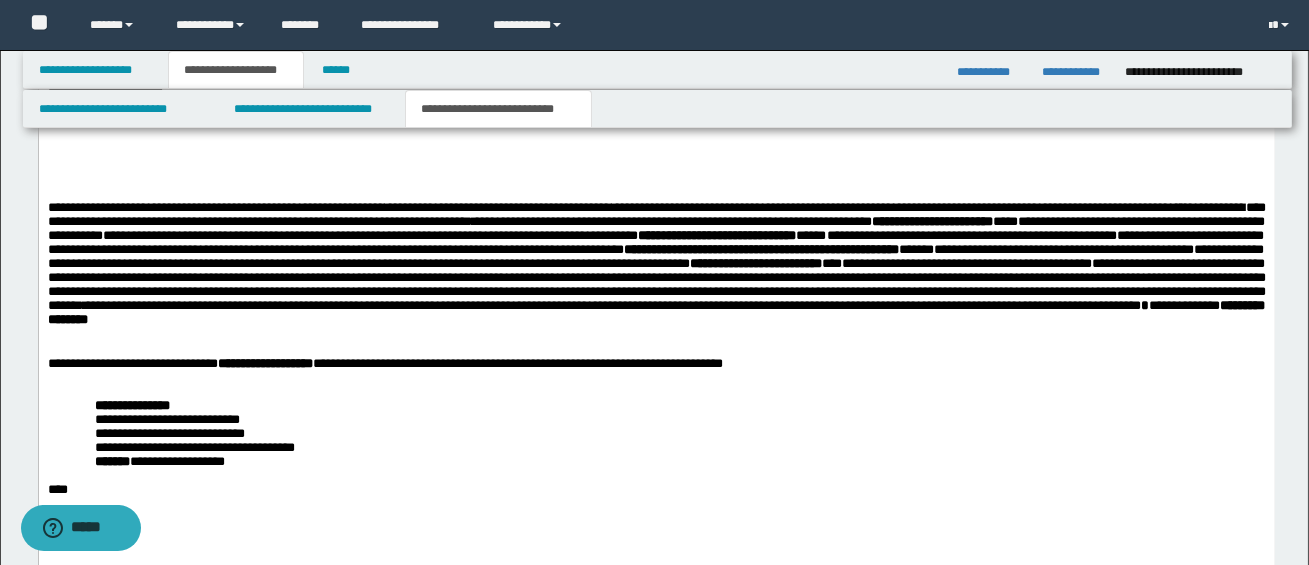 click on "**********" at bounding box center (966, 263) 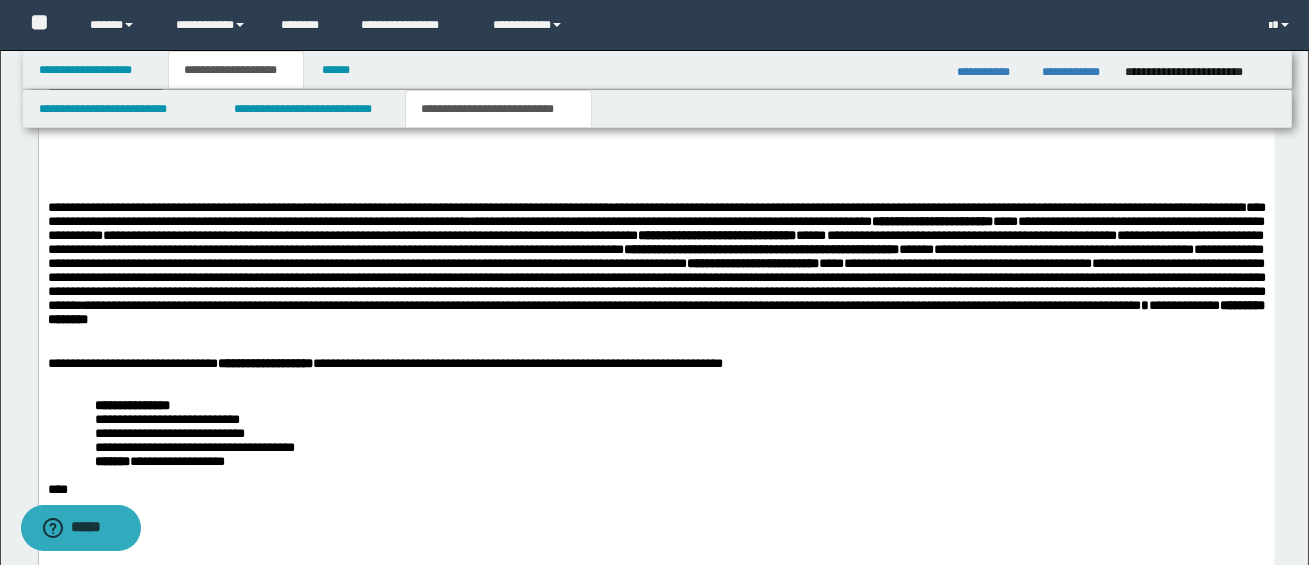click on "**********" at bounding box center [656, 263] 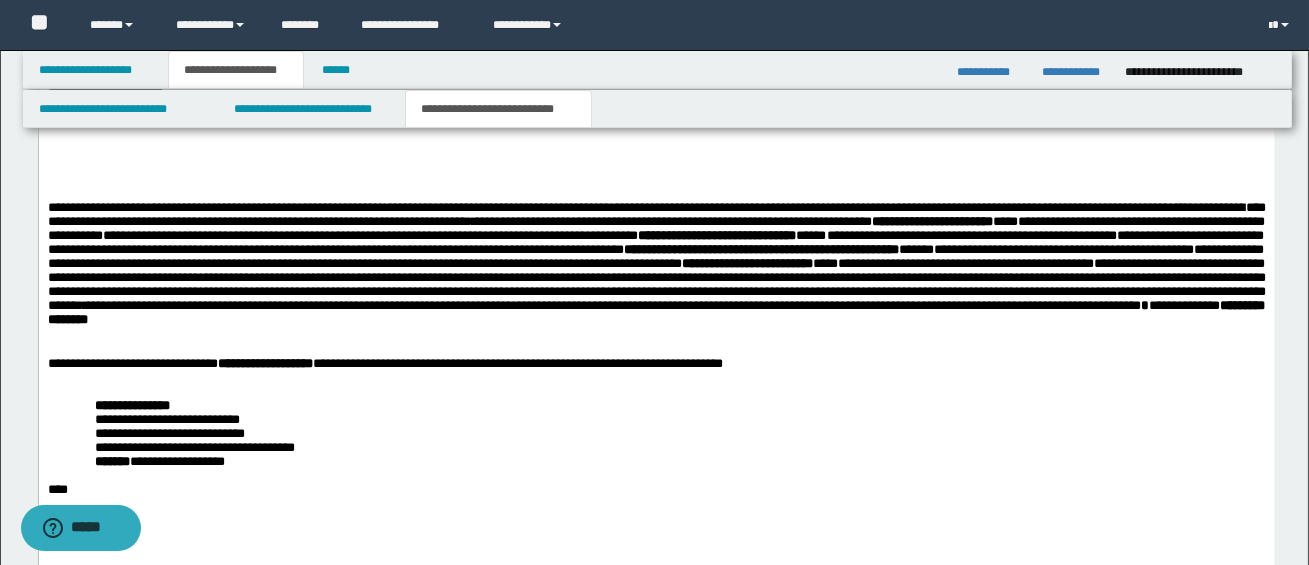 click on "**********" at bounding box center [656, 263] 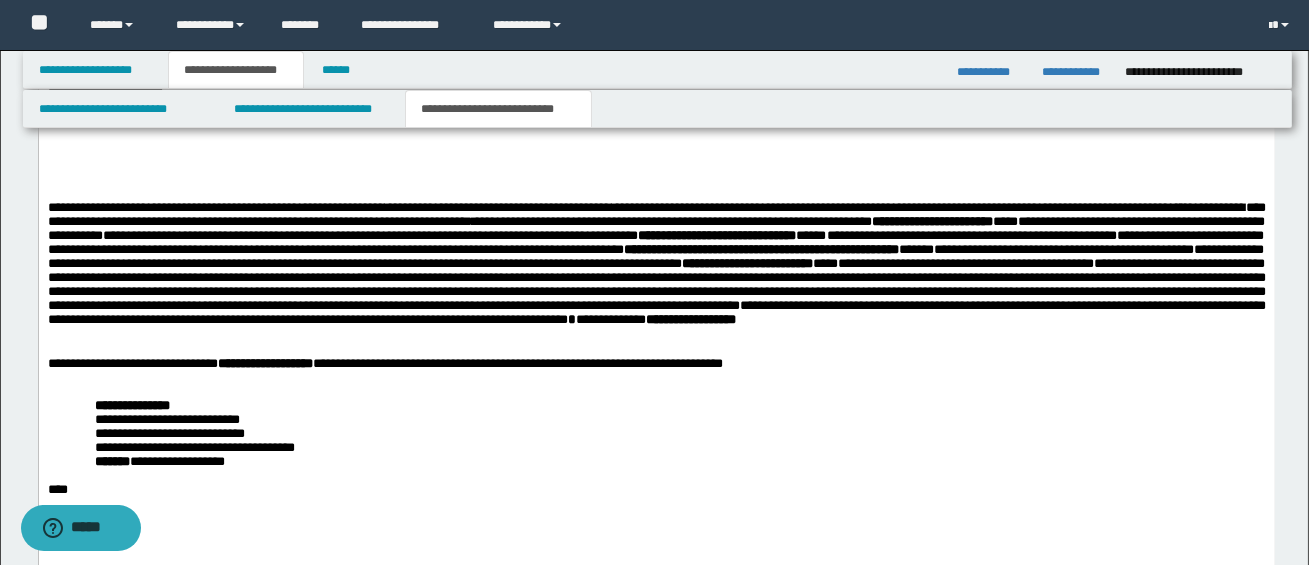 click on "**********" at bounding box center [656, 263] 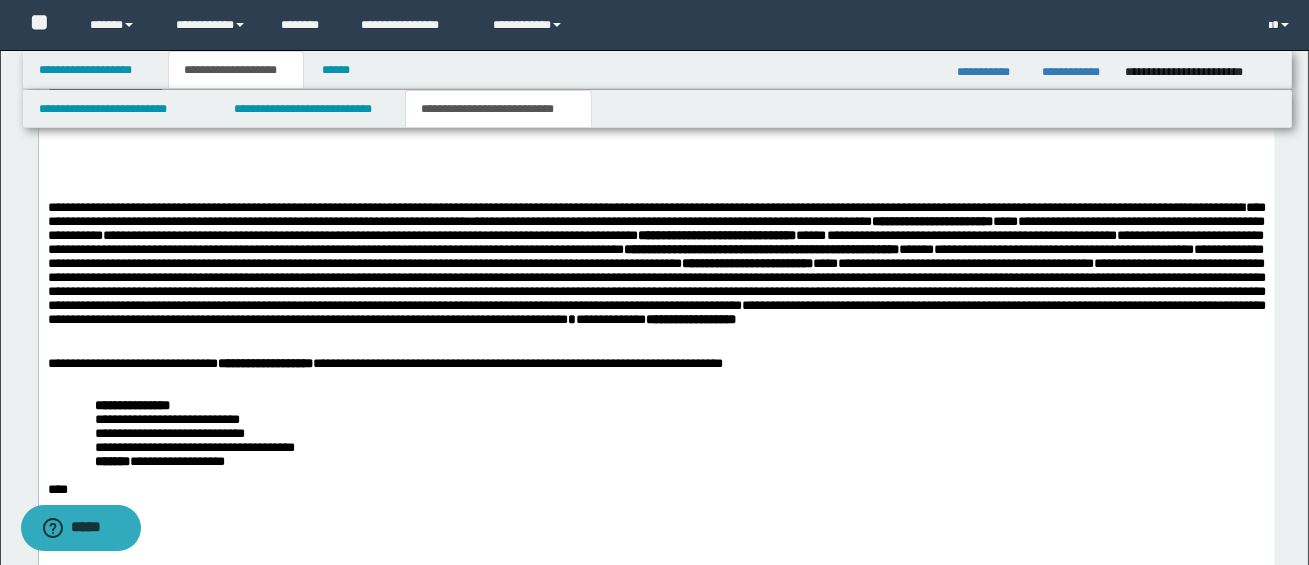 click on "**********" at bounding box center (656, 263) 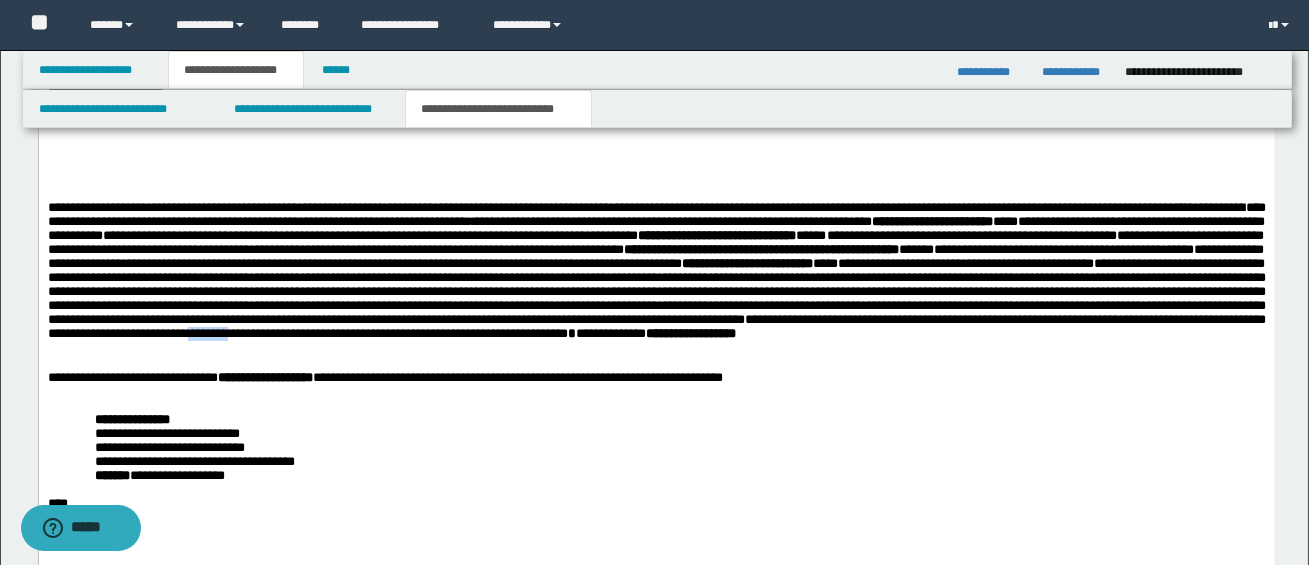 drag, startPoint x: 95, startPoint y: 368, endPoint x: 143, endPoint y: 371, distance: 48.09366 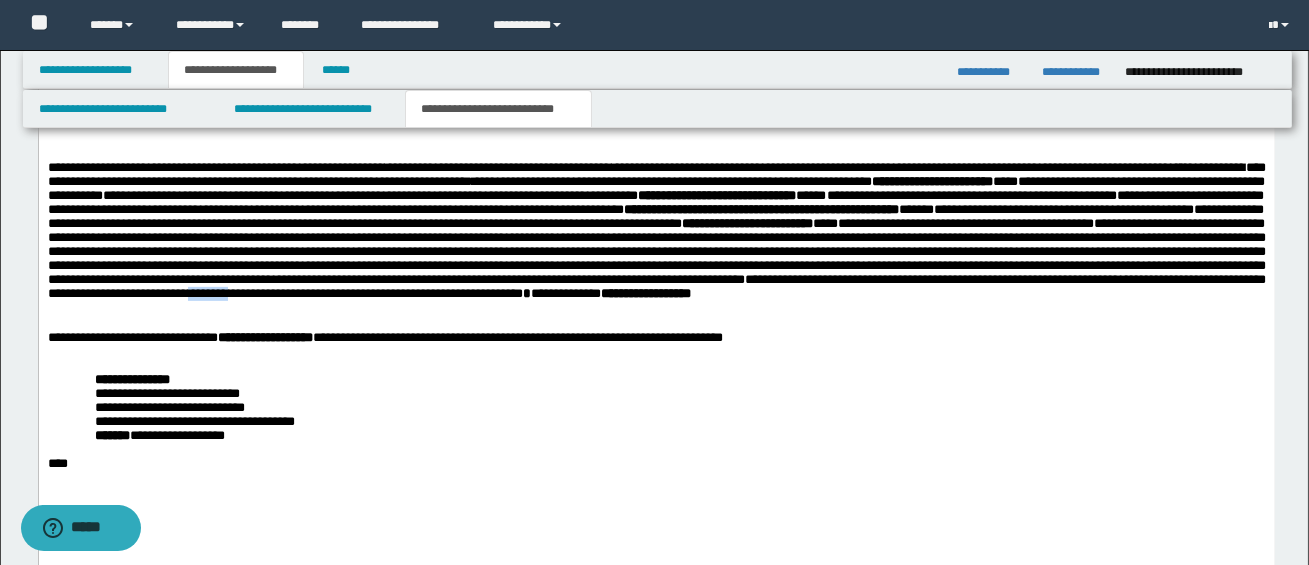 scroll, scrollTop: 1589, scrollLeft: 0, axis: vertical 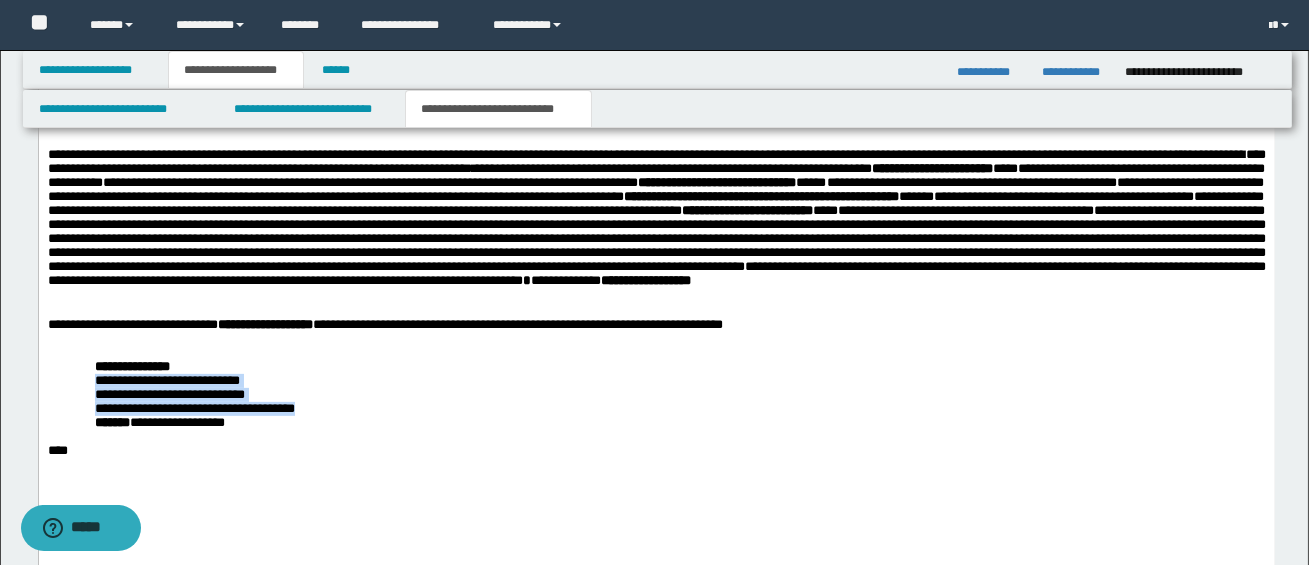 drag, startPoint x: 101, startPoint y: 426, endPoint x: 336, endPoint y: 461, distance: 237.59209 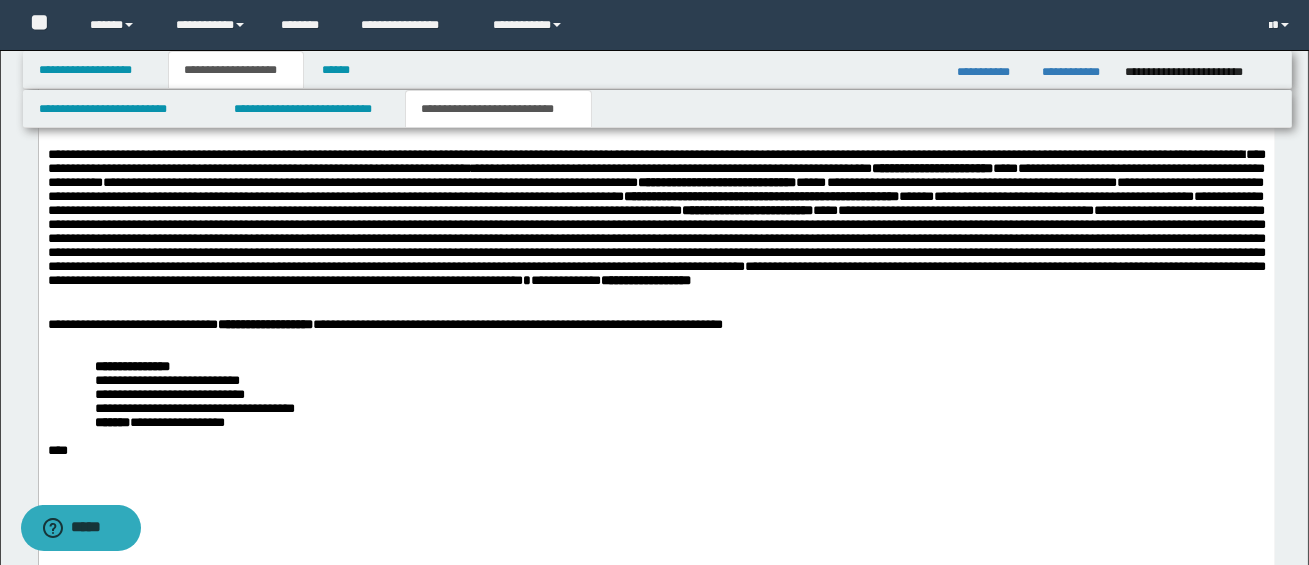click on "**********" at bounding box center (679, 396) 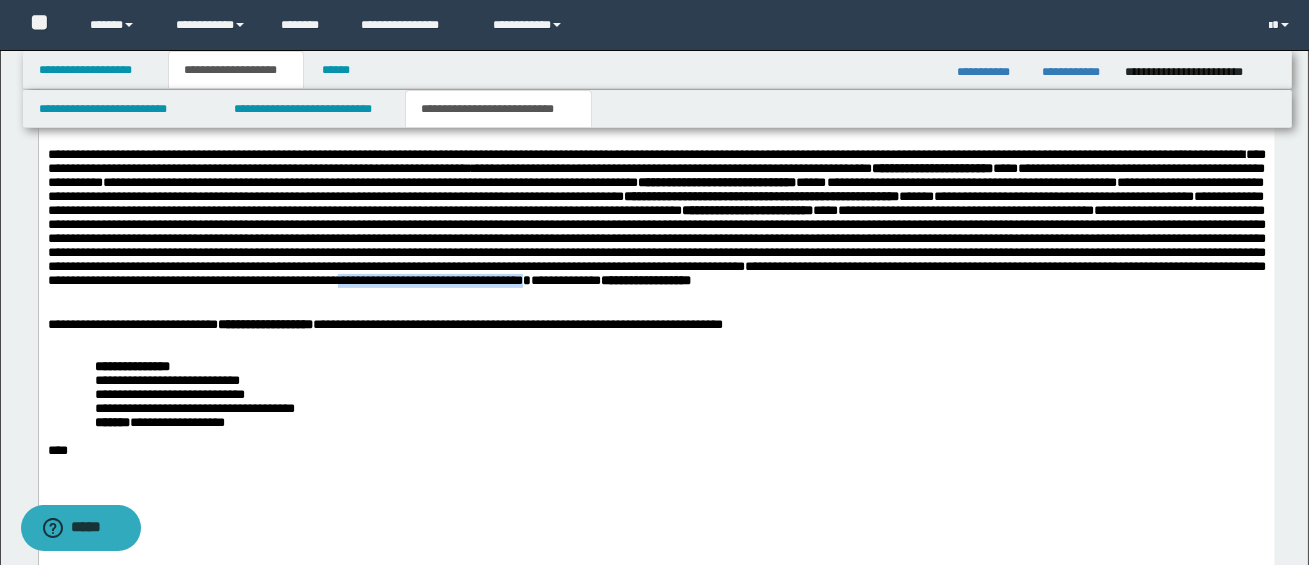 drag, startPoint x: 248, startPoint y: 316, endPoint x: 443, endPoint y: 316, distance: 195 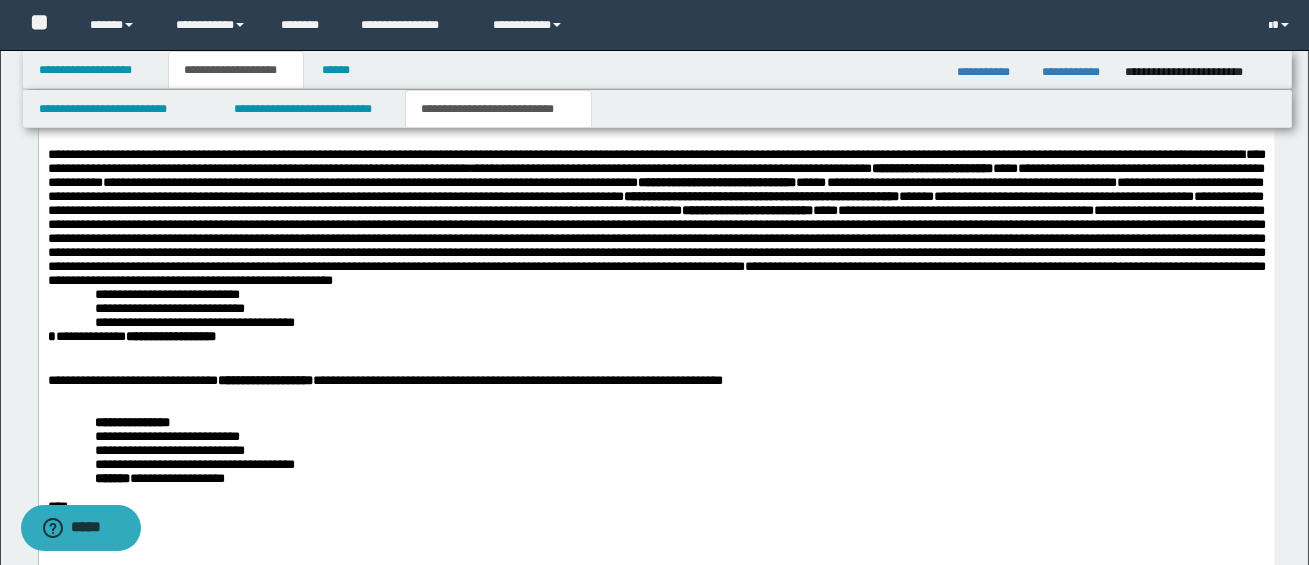 click on "**********" at bounding box center (126, 295) 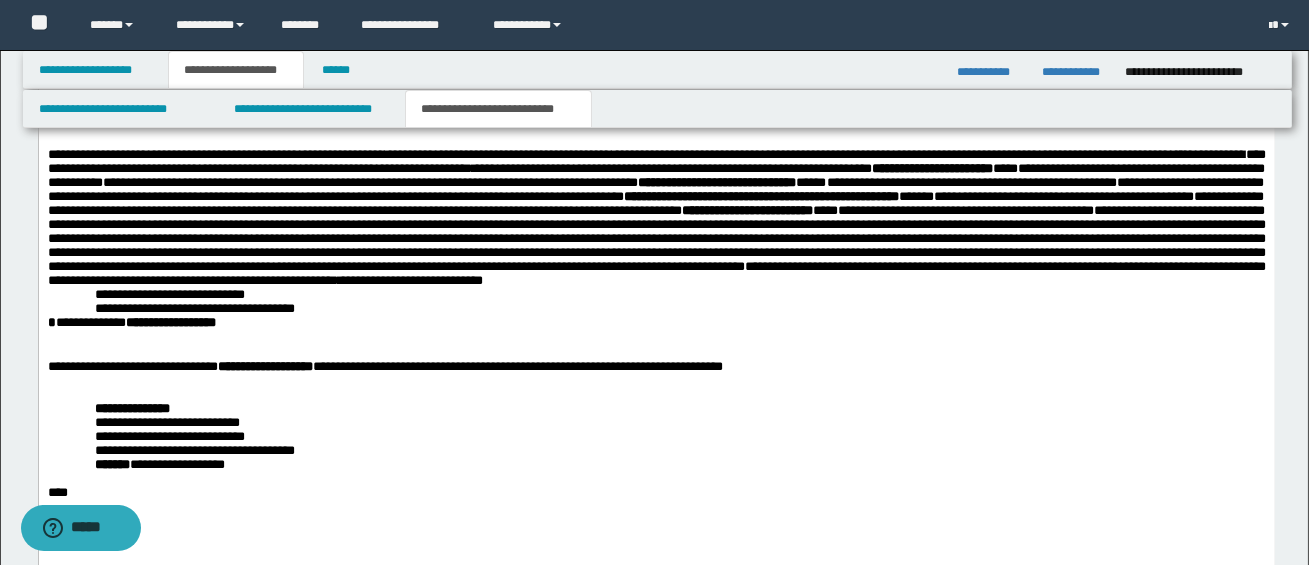 click on "**********" at bounding box center [169, 295] 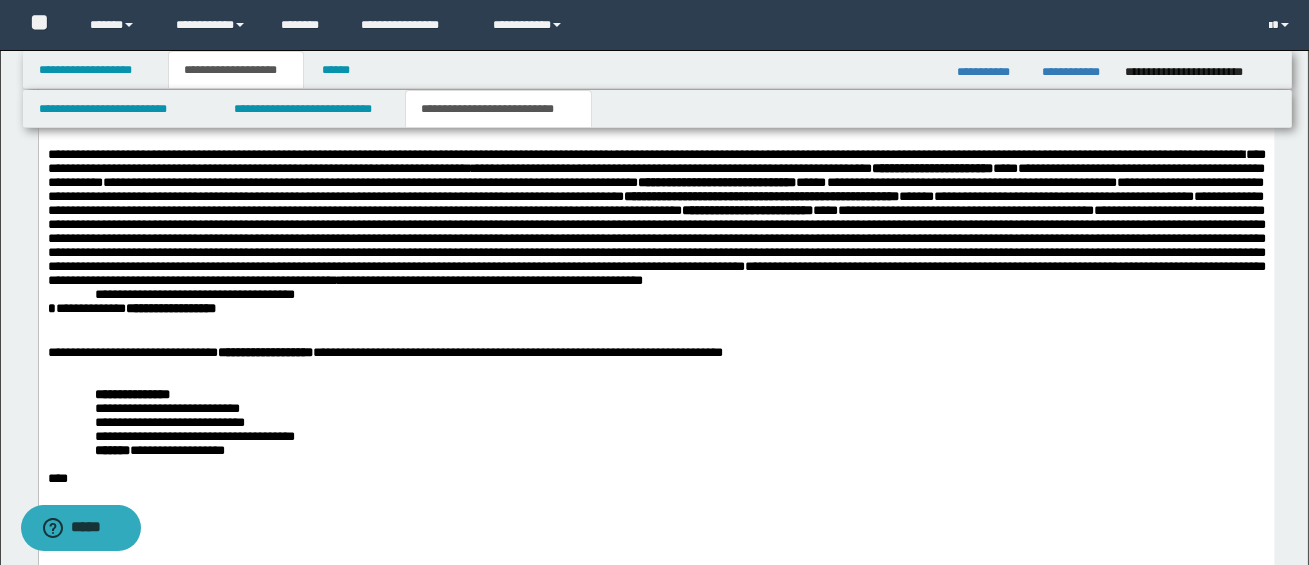 click on "**********" at bounding box center [194, 295] 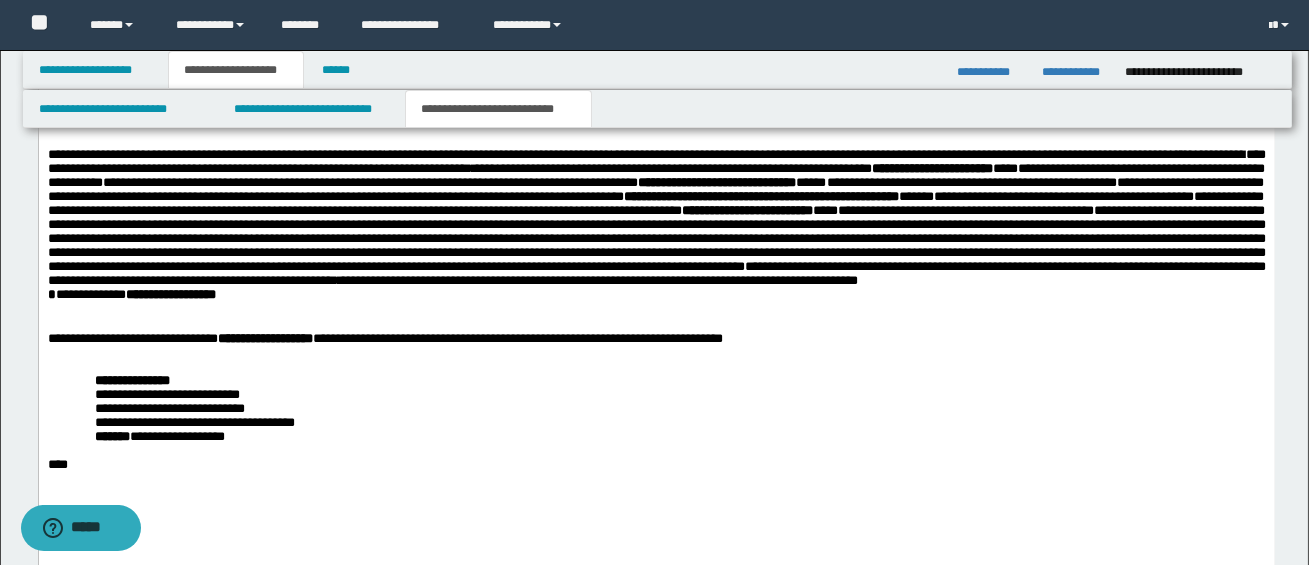 click on "**********" at bounding box center [656, 262] 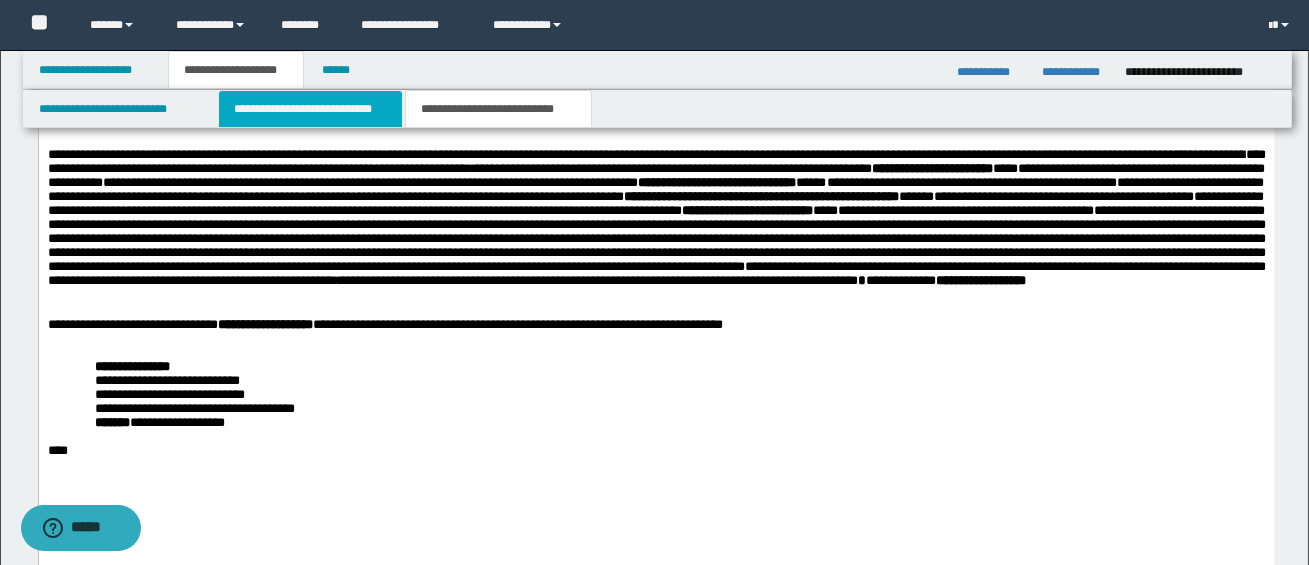click on "**********" at bounding box center (310, 109) 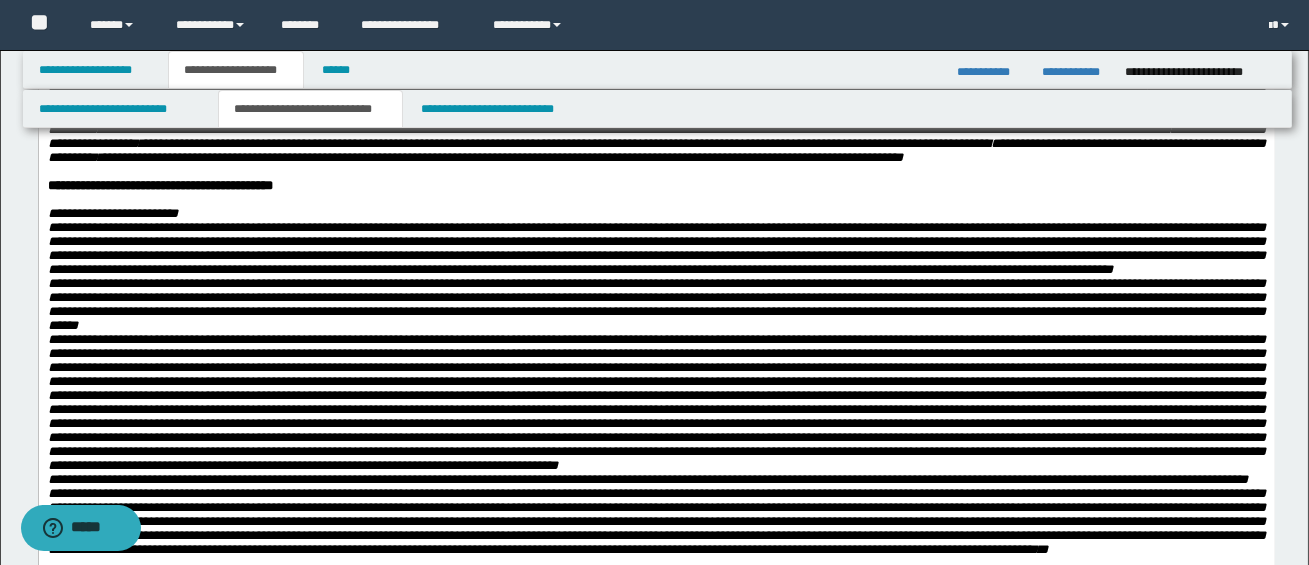 scroll, scrollTop: 2401, scrollLeft: 0, axis: vertical 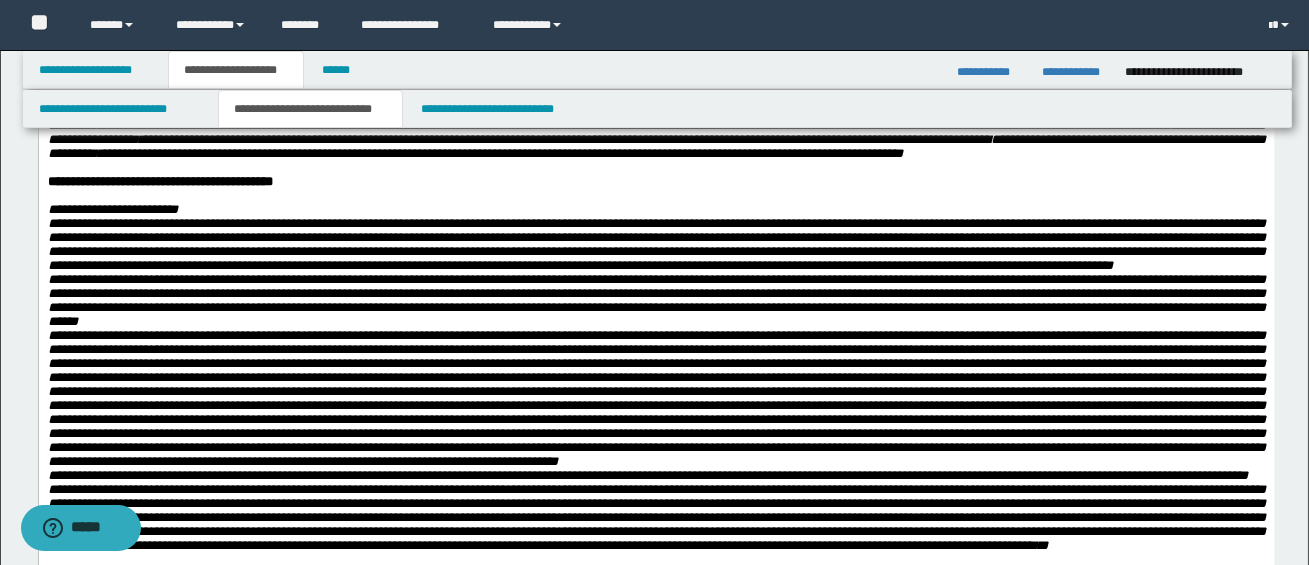 click on "**********" at bounding box center (244, -29) 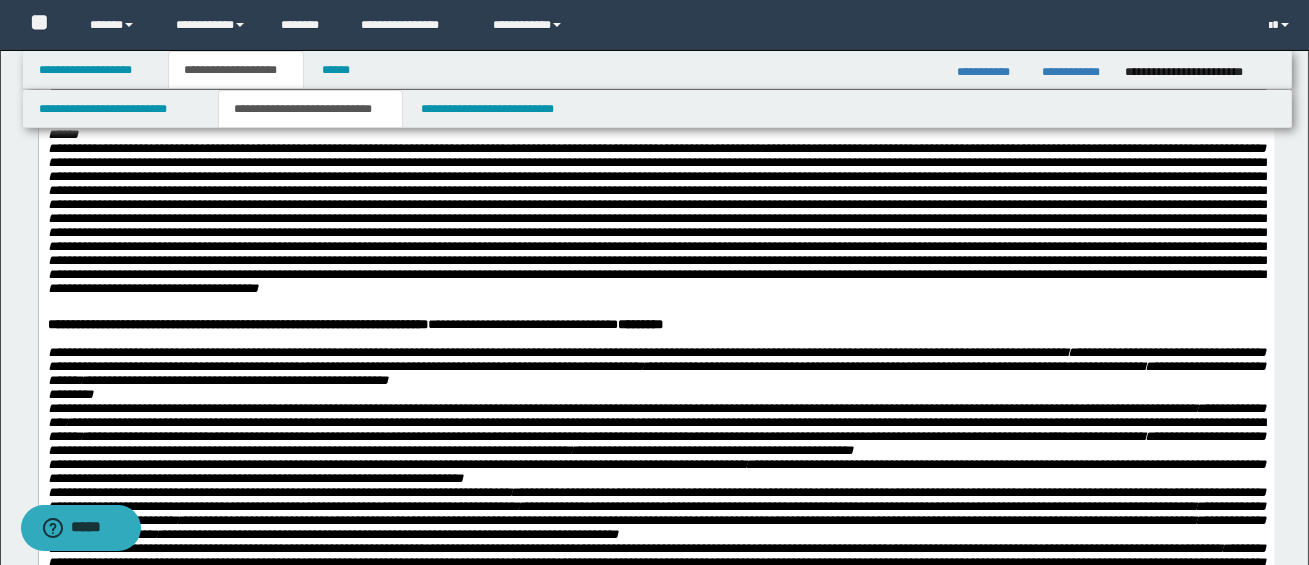 scroll, scrollTop: 1468, scrollLeft: 0, axis: vertical 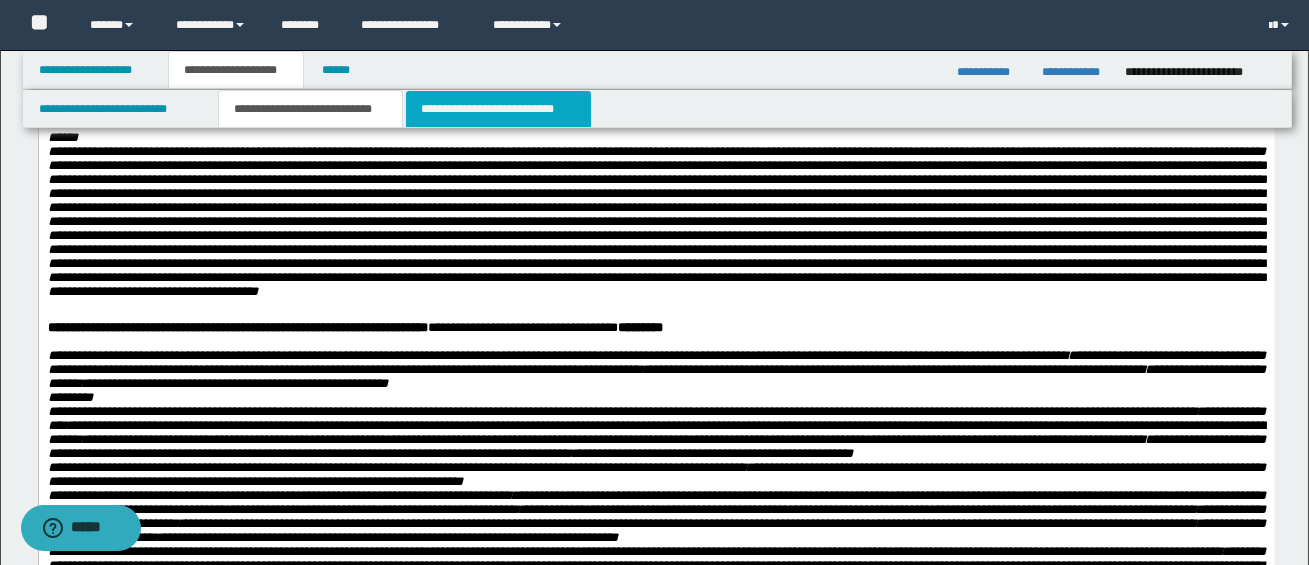click on "**********" at bounding box center (498, 109) 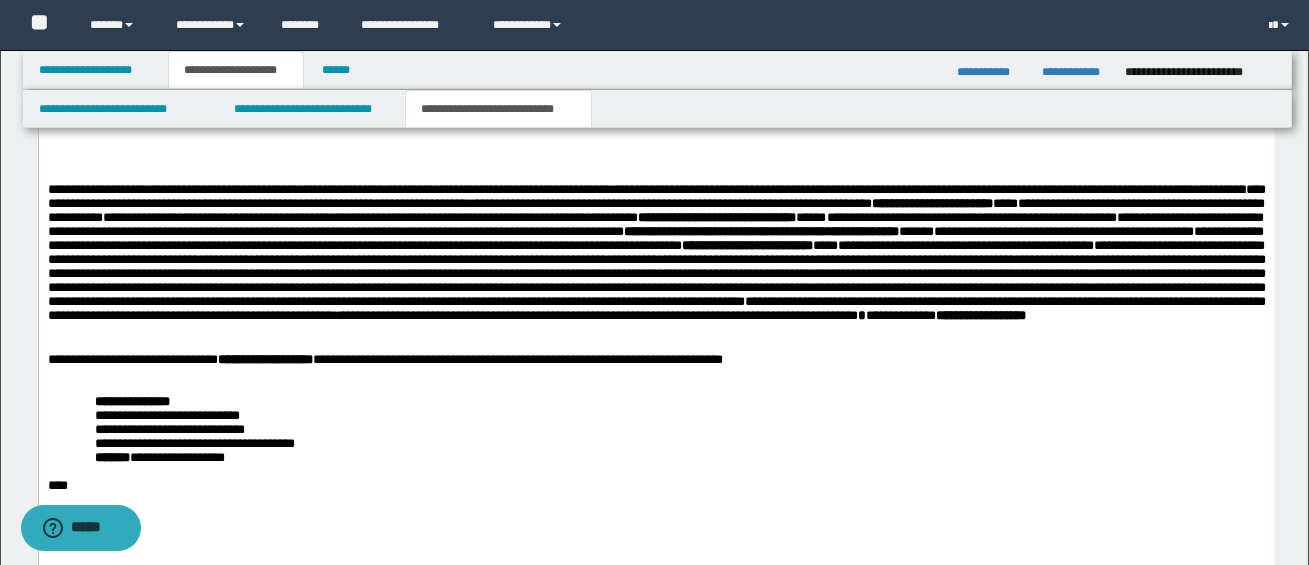 scroll, scrollTop: 1555, scrollLeft: 0, axis: vertical 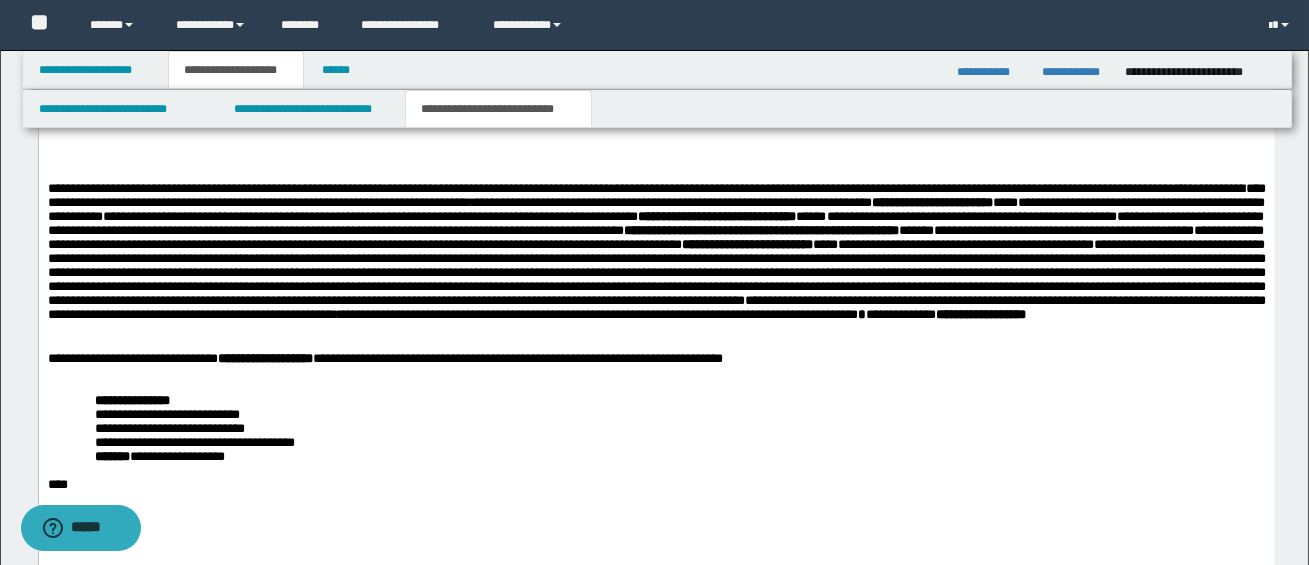 click on "**********" at bounding box center [656, 251] 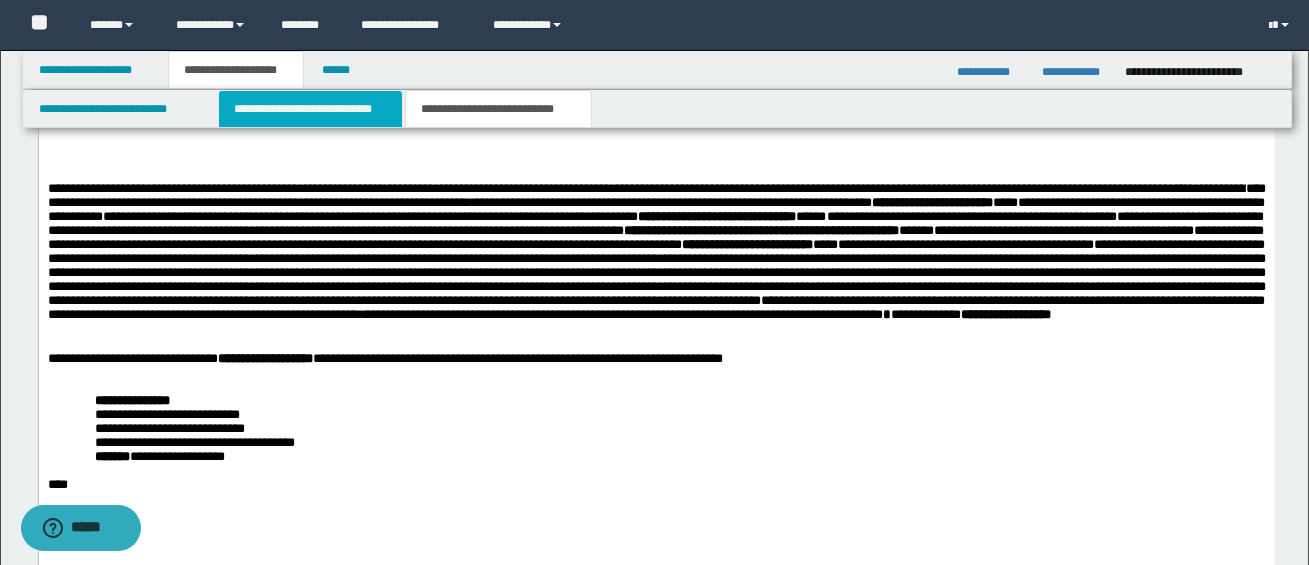 click on "**********" at bounding box center (310, 109) 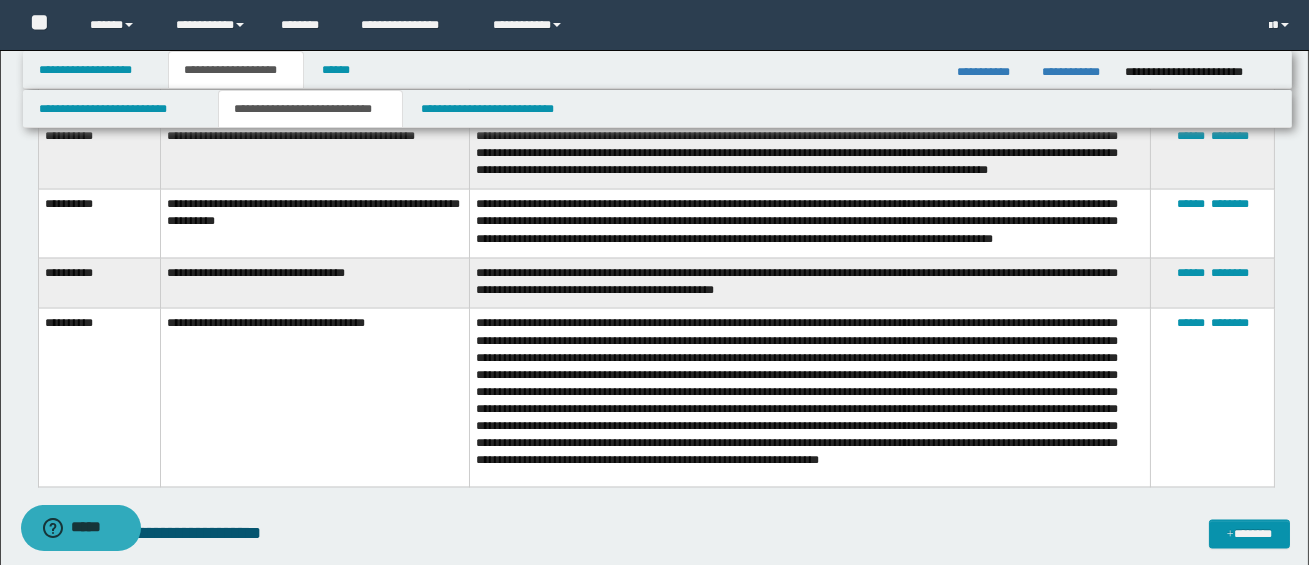 scroll, scrollTop: 6752, scrollLeft: 0, axis: vertical 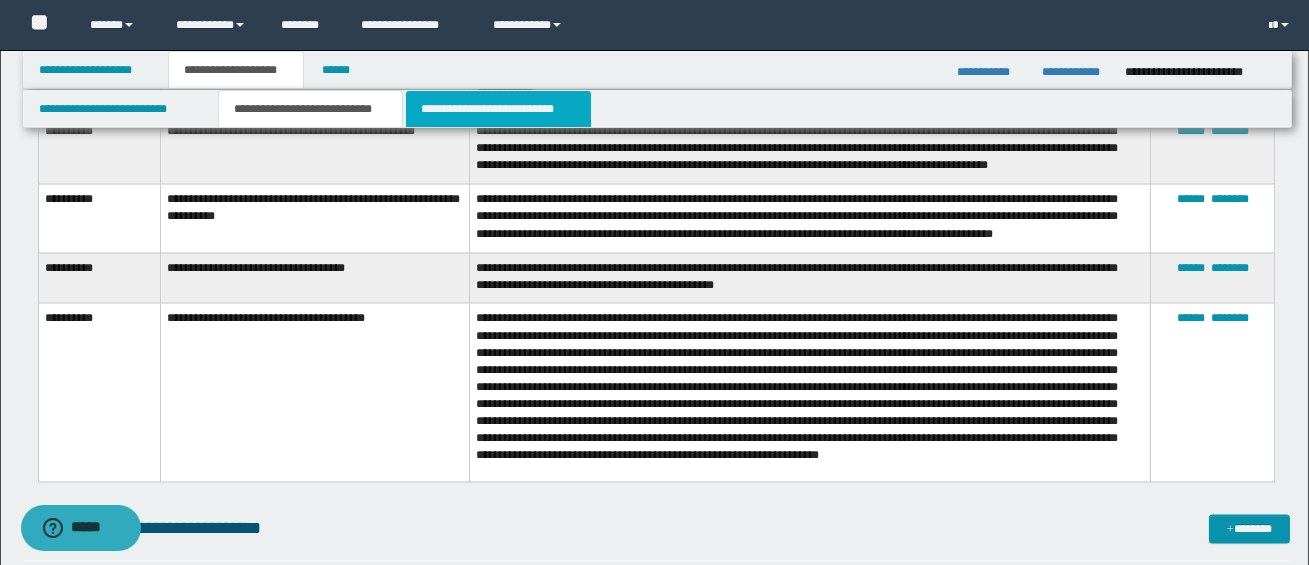 click on "**********" at bounding box center [498, 109] 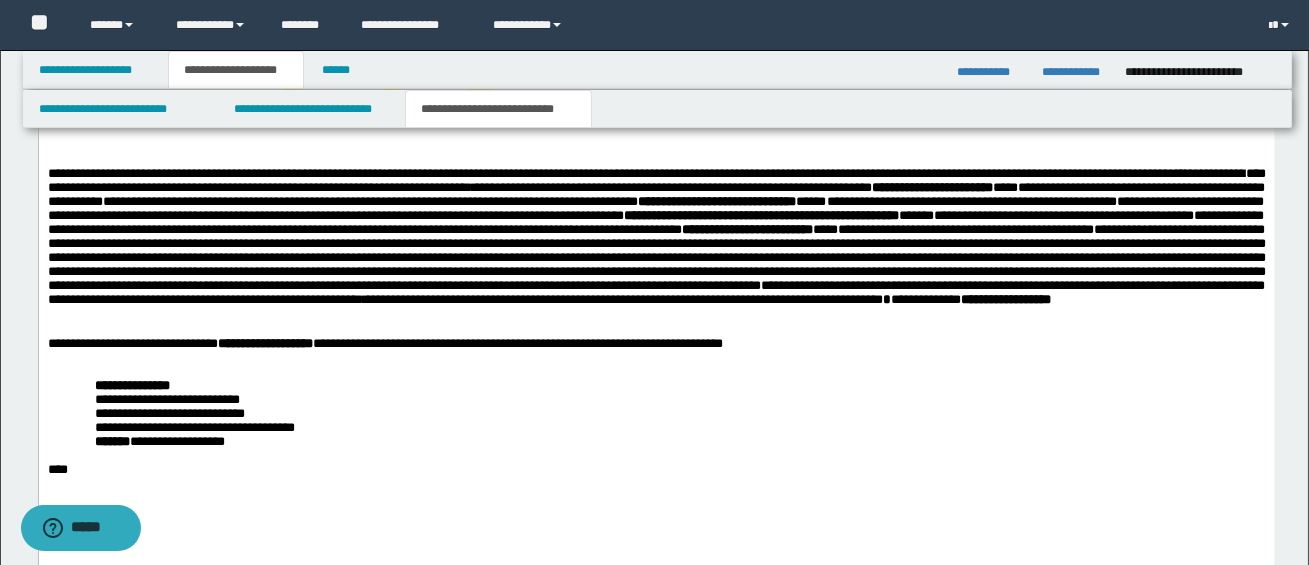 scroll, scrollTop: 1560, scrollLeft: 0, axis: vertical 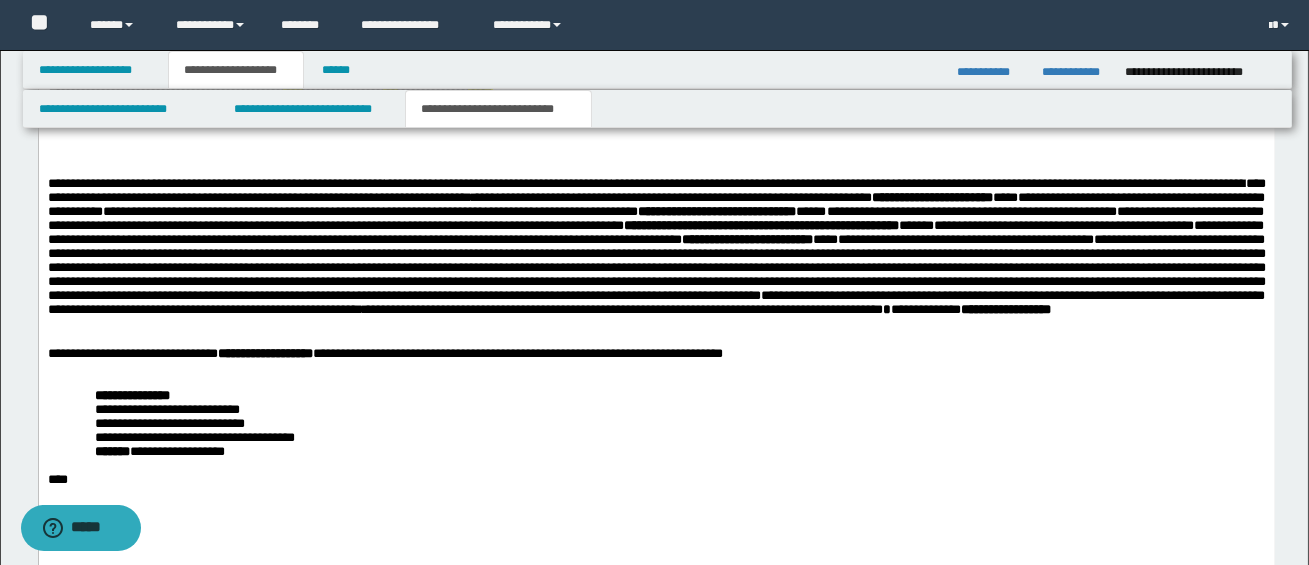 click on "**********" at bounding box center (656, 302) 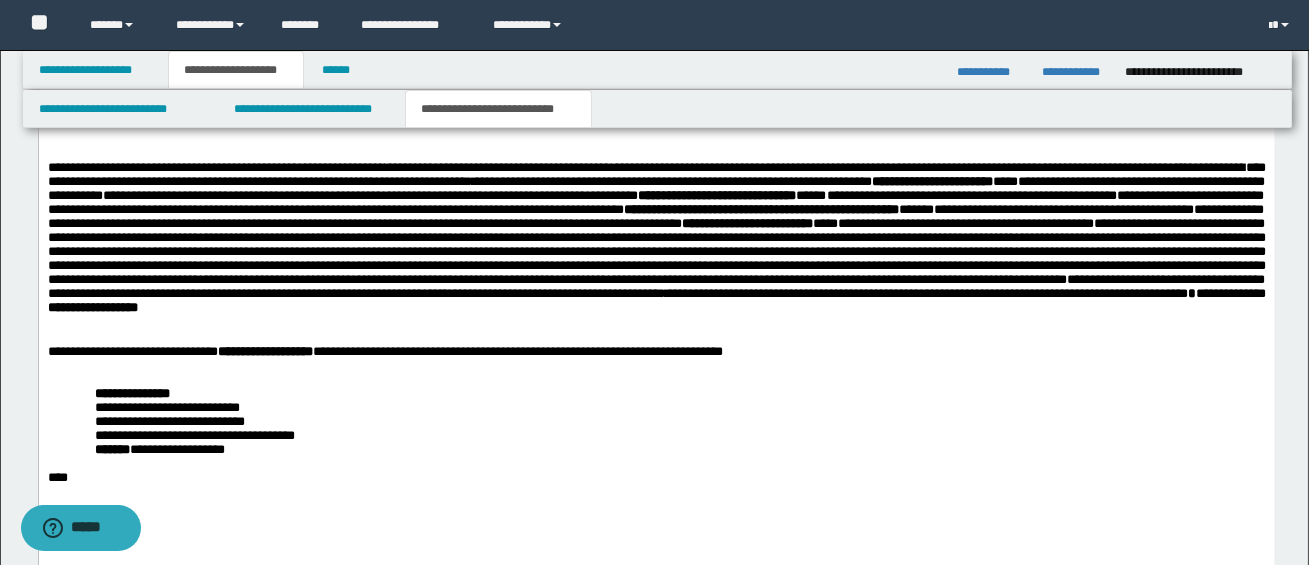scroll, scrollTop: 1585, scrollLeft: 0, axis: vertical 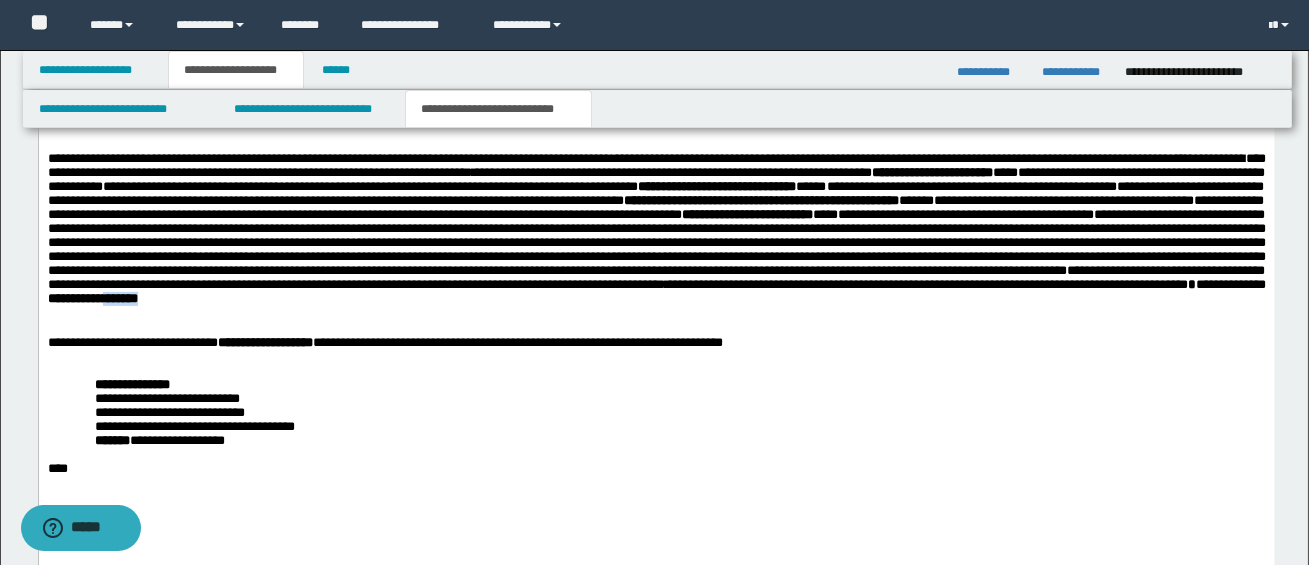 drag, startPoint x: 159, startPoint y: 339, endPoint x: 218, endPoint y: 339, distance: 59 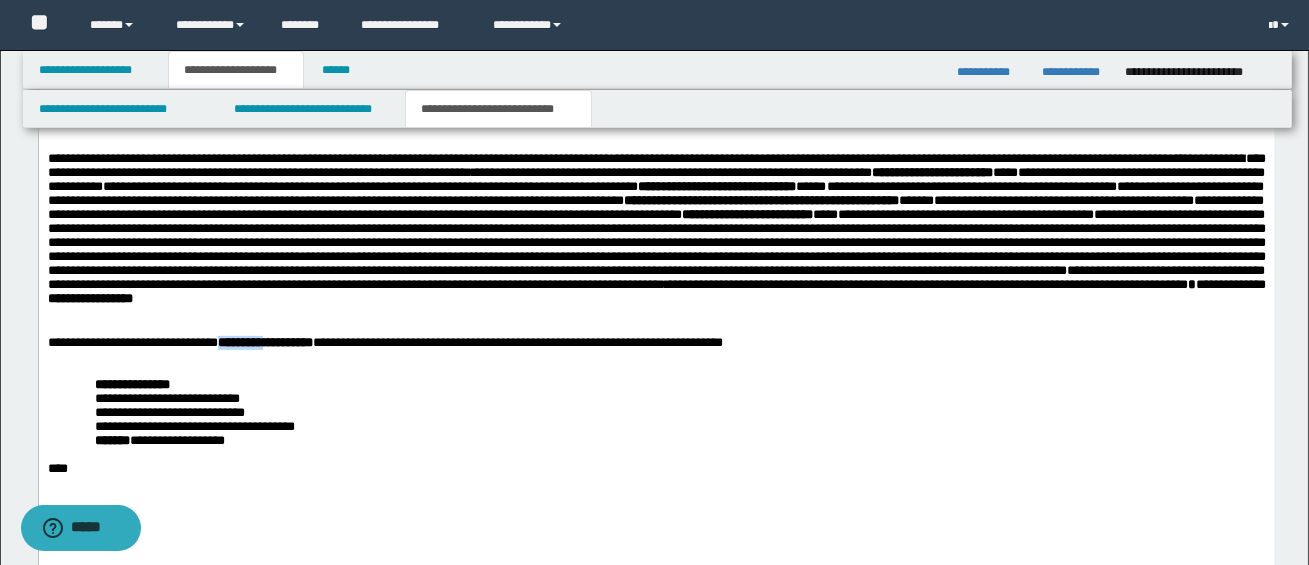 drag, startPoint x: 222, startPoint y: 381, endPoint x: 303, endPoint y: 388, distance: 81.3019 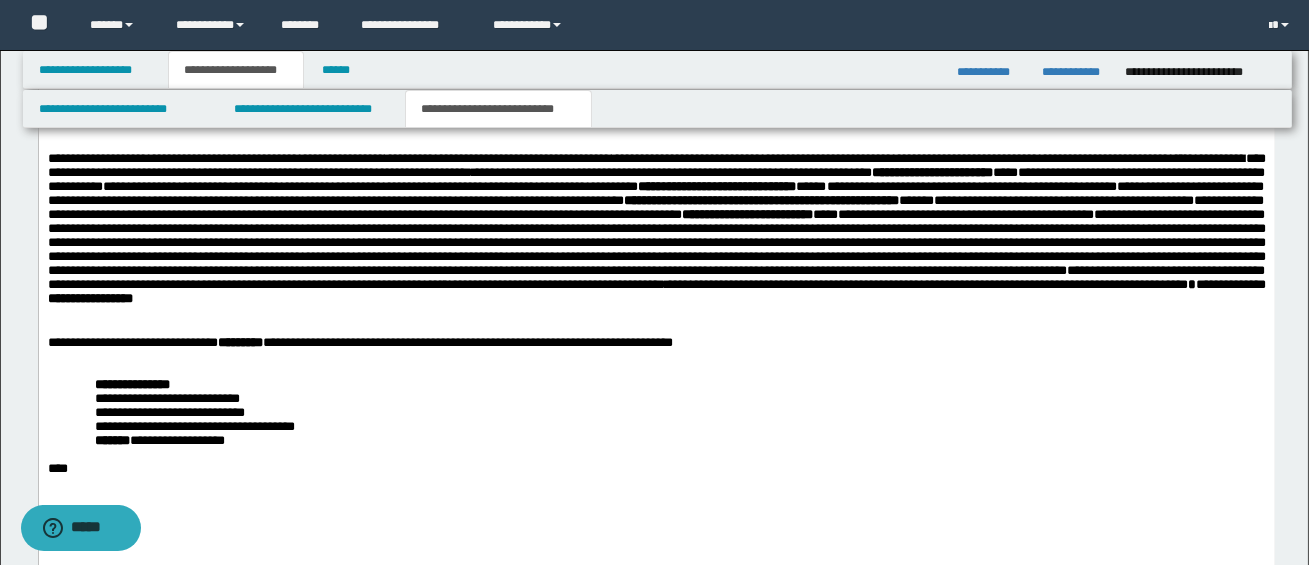 click at bounding box center [655, 328] 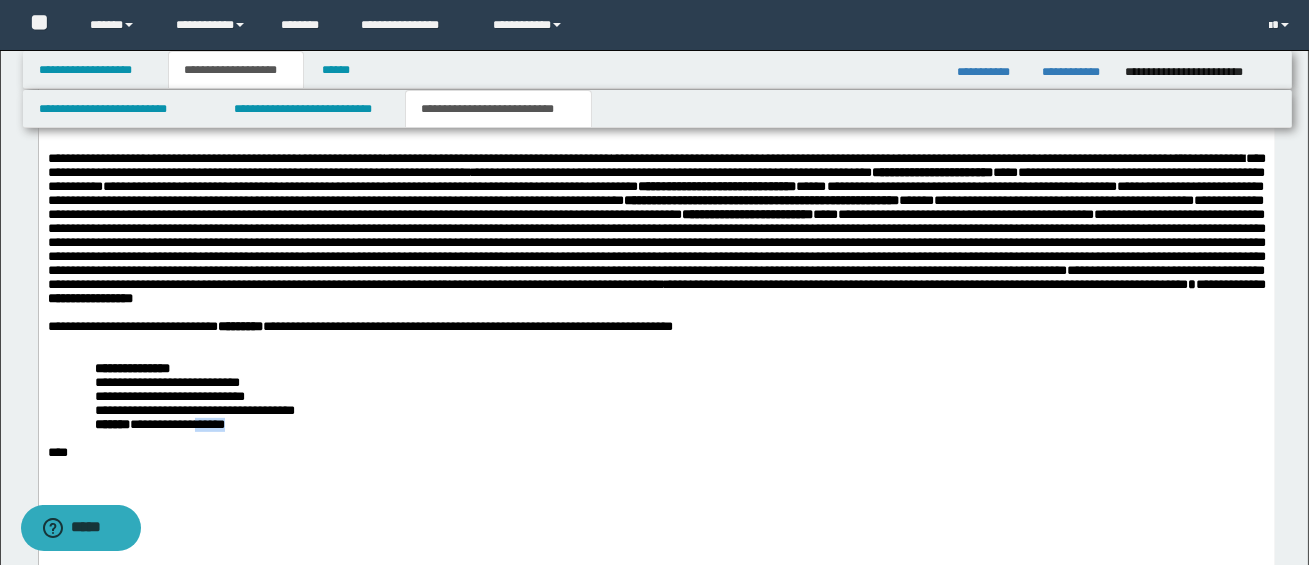 drag, startPoint x: 212, startPoint y: 478, endPoint x: 256, endPoint y: 479, distance: 44.011364 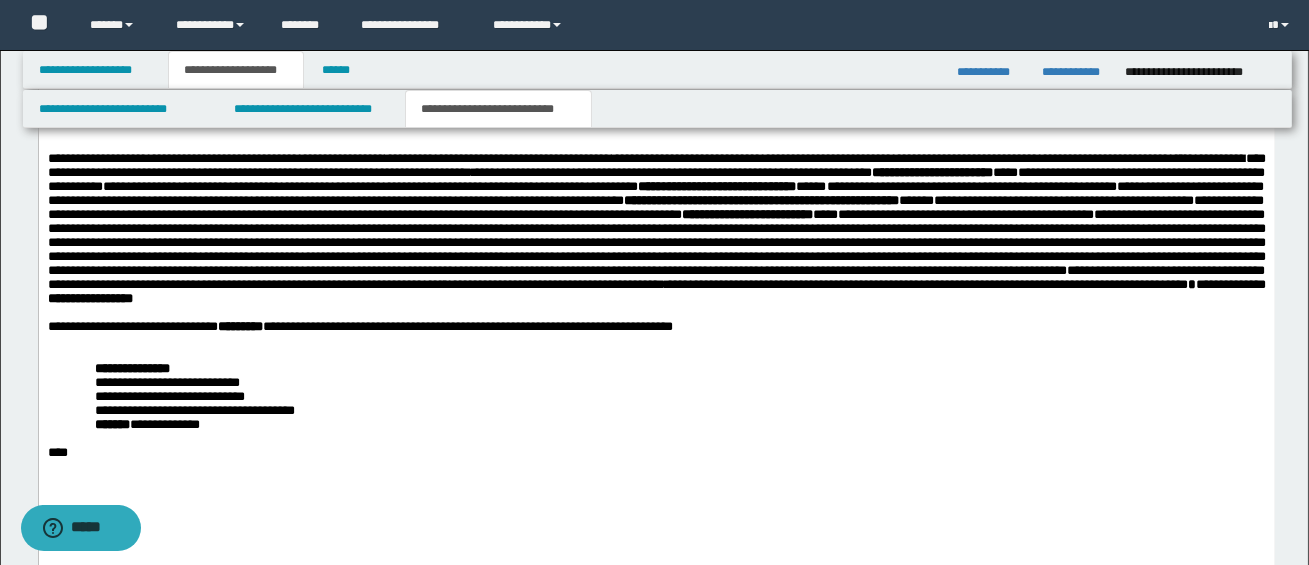 click on "**********" at bounding box center (679, 426) 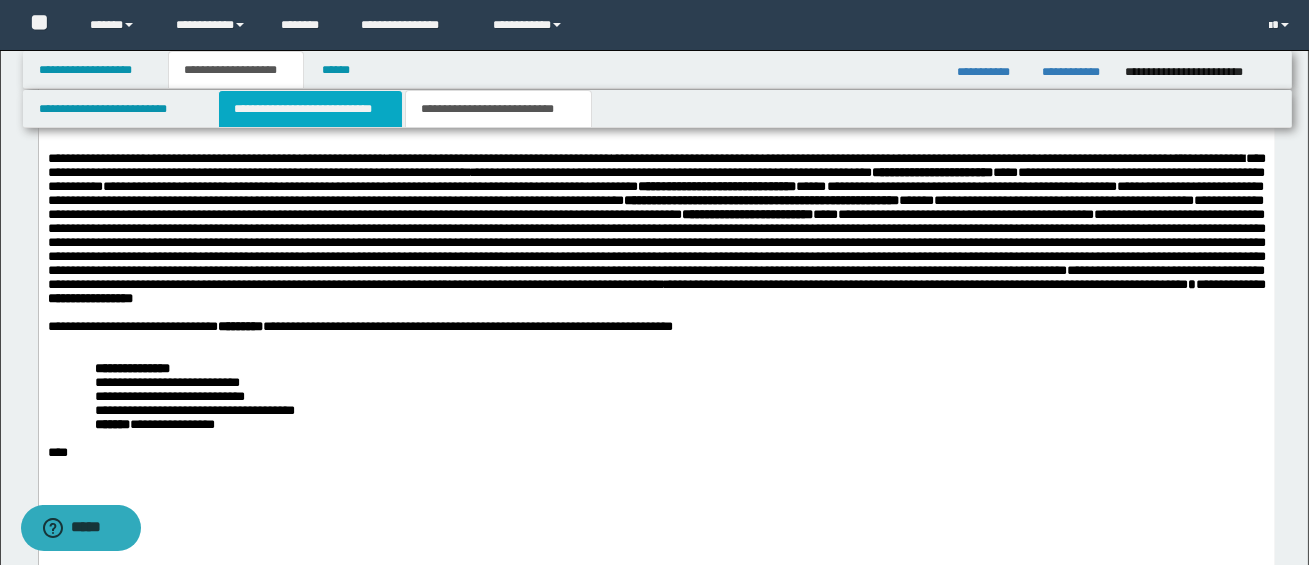 click on "**********" at bounding box center (310, 109) 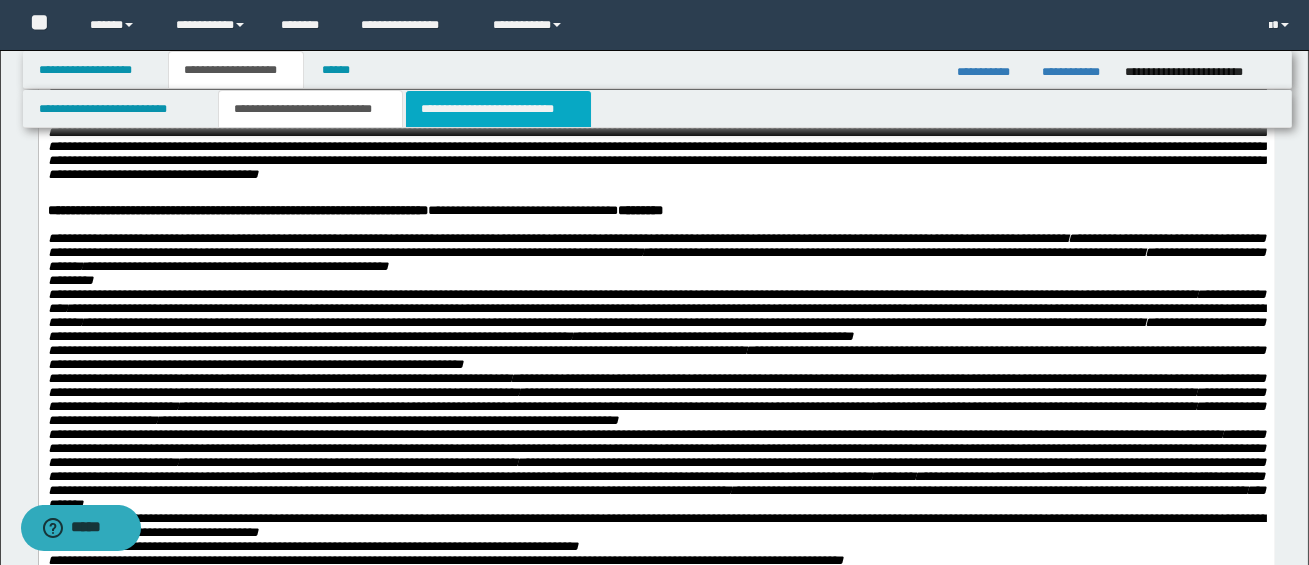 click on "**********" at bounding box center [498, 109] 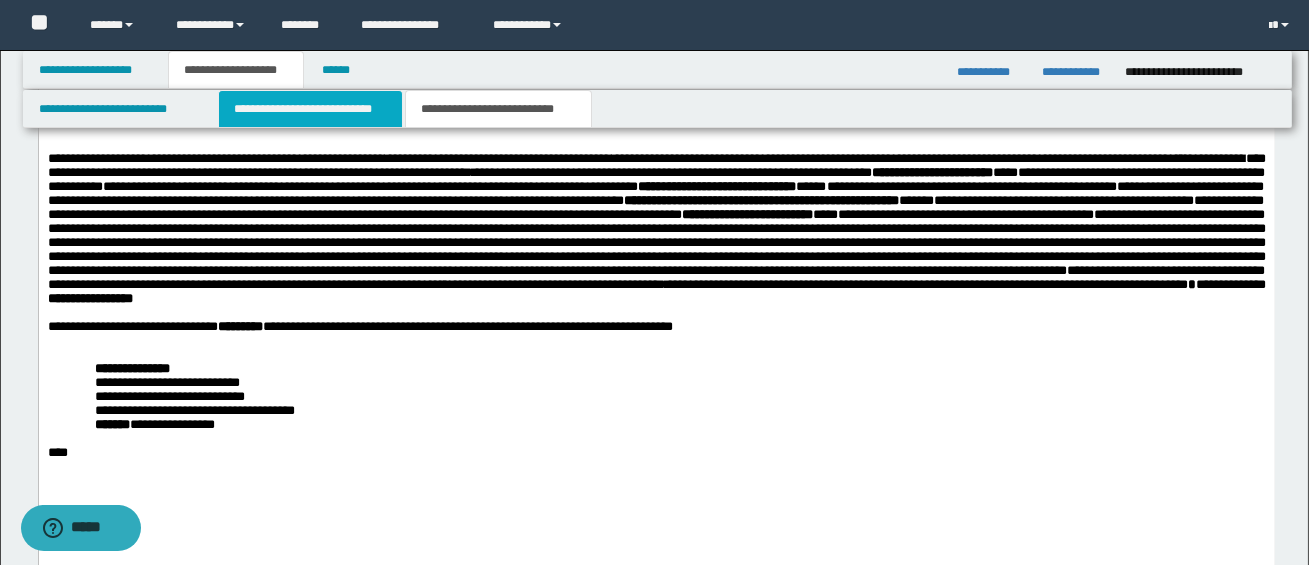 click on "**********" at bounding box center [310, 109] 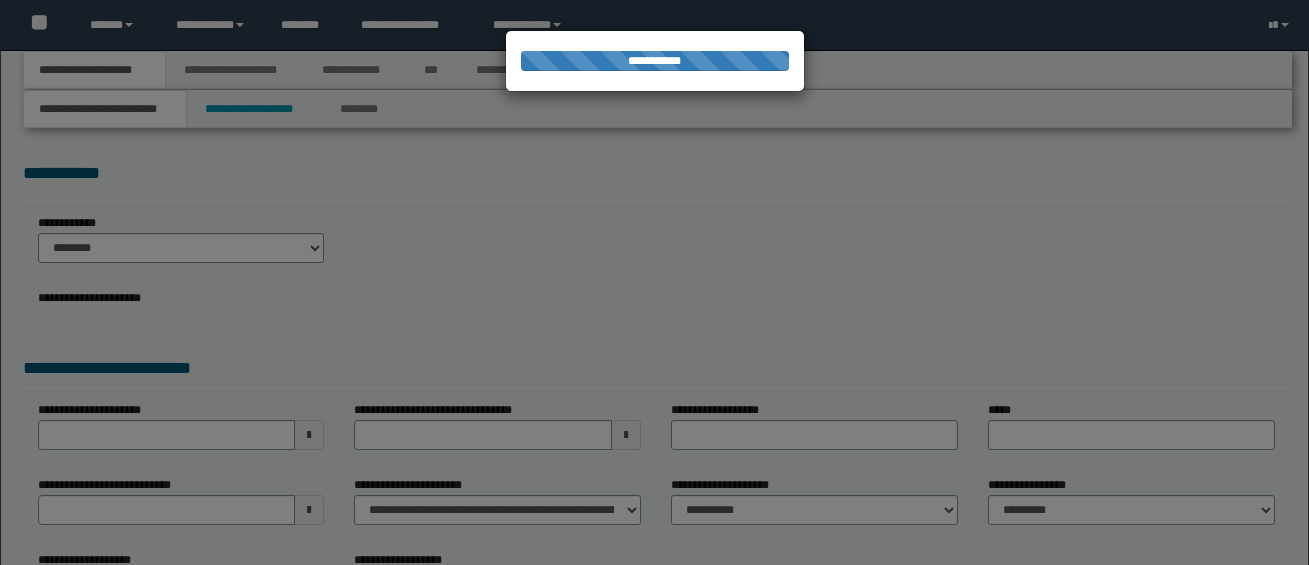 scroll, scrollTop: 0, scrollLeft: 0, axis: both 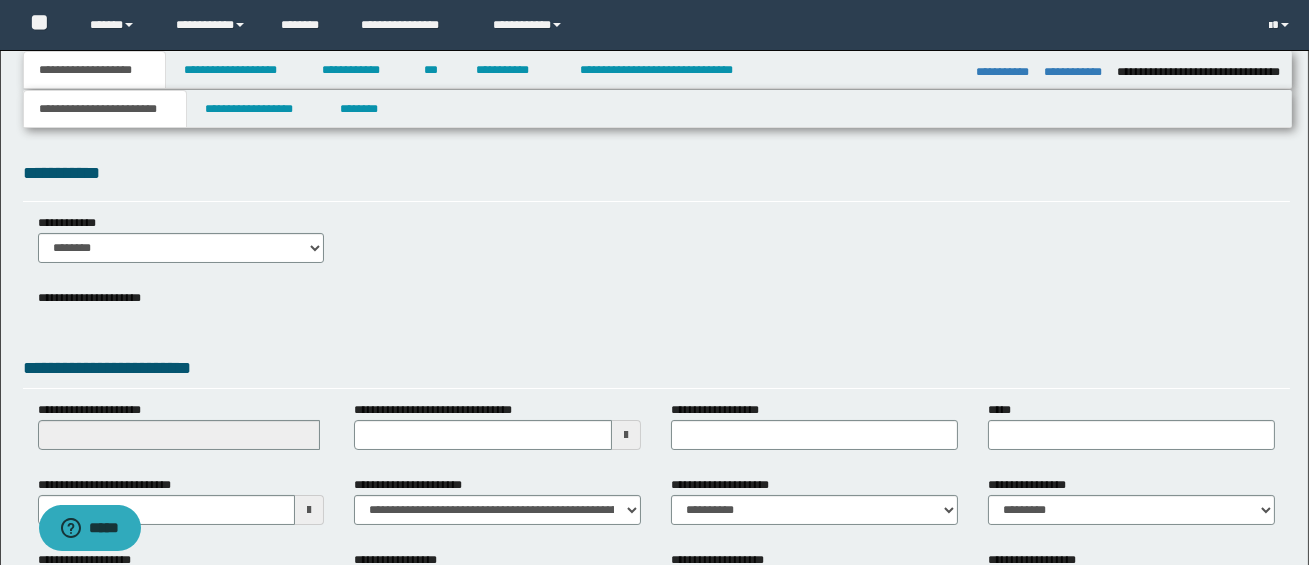 select on "*" 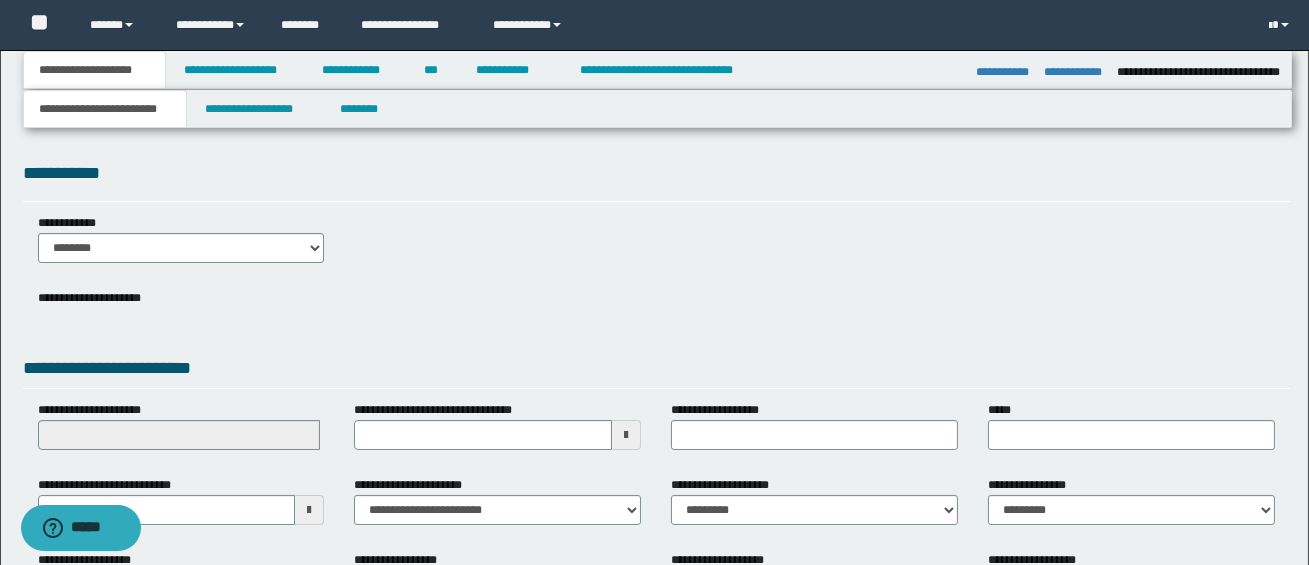 scroll, scrollTop: 0, scrollLeft: 0, axis: both 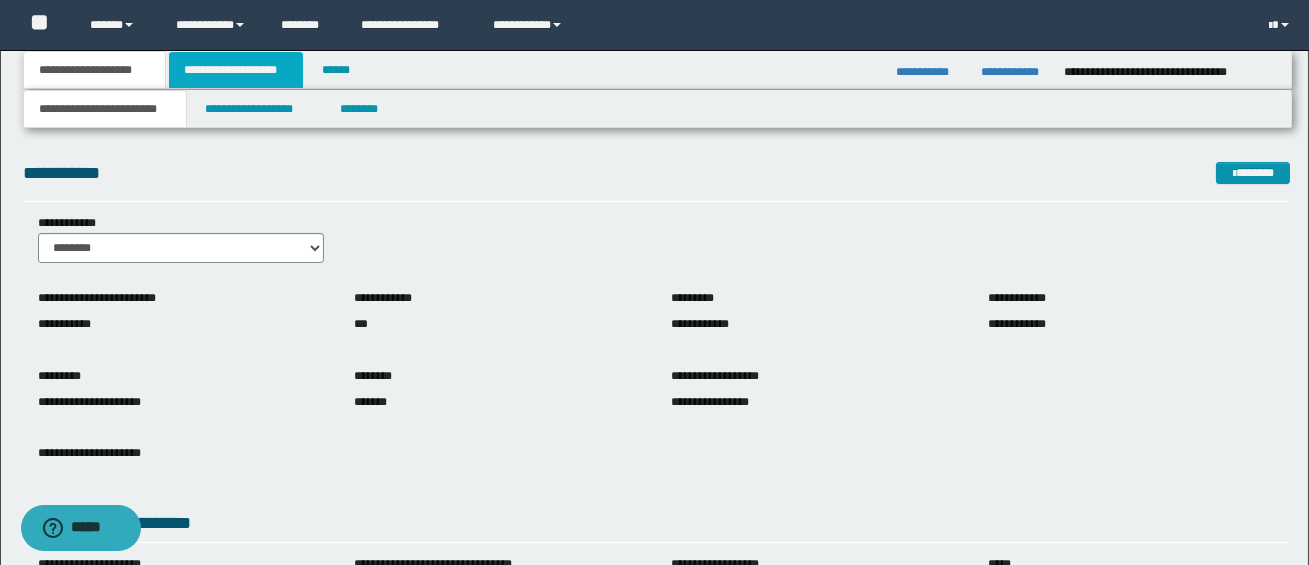 click on "**********" at bounding box center [236, 70] 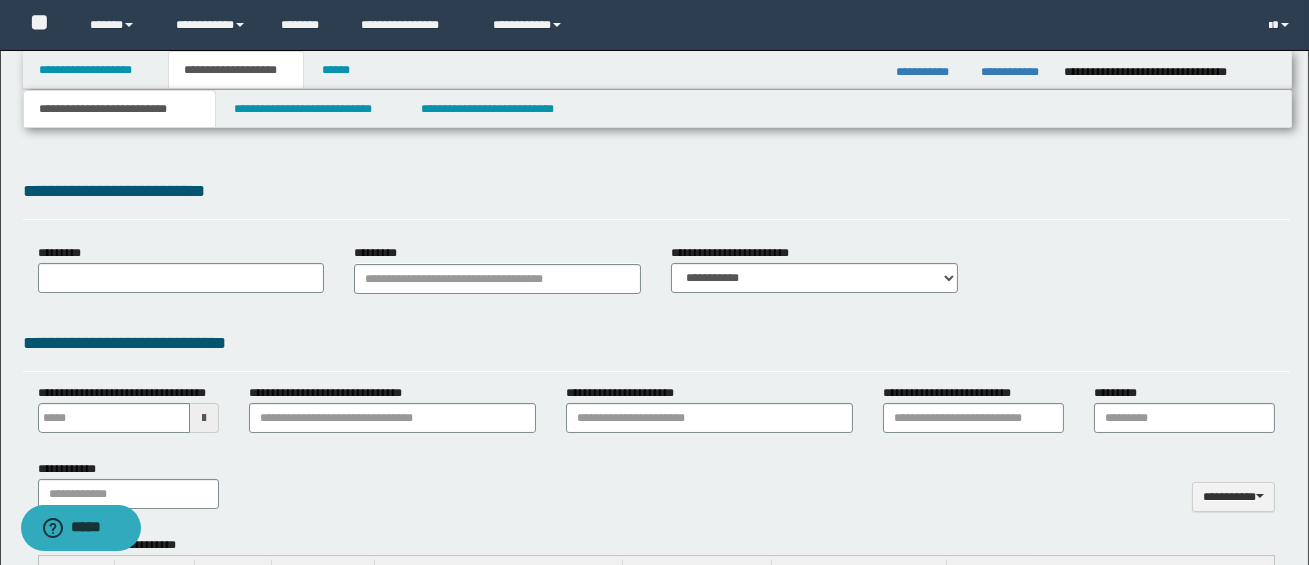 type 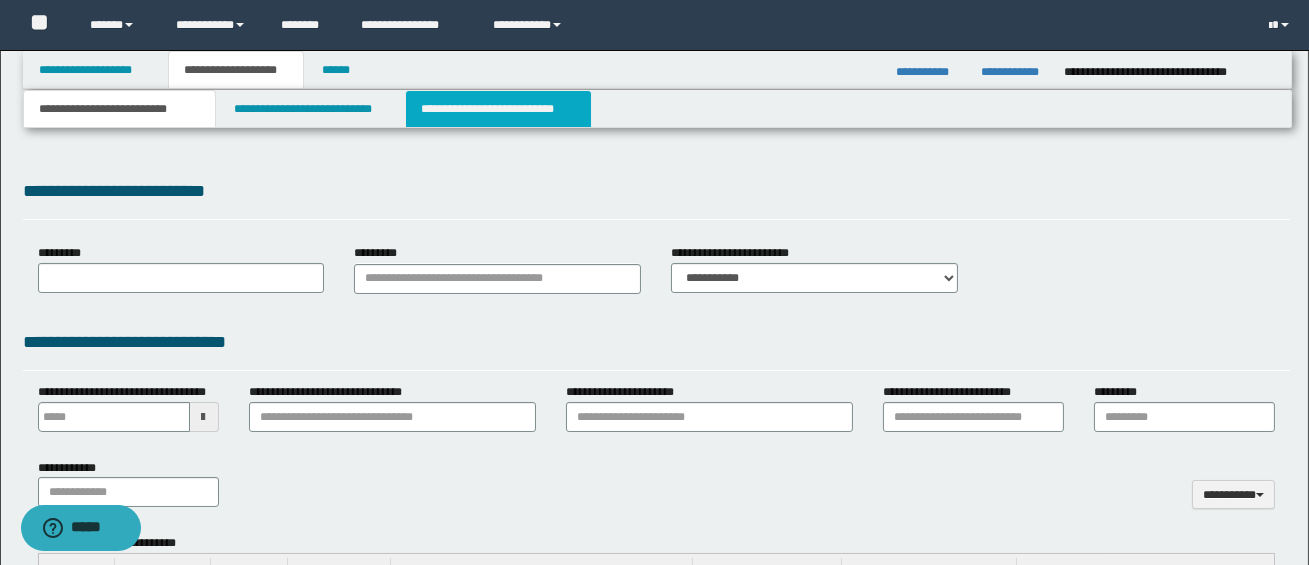 select on "*" 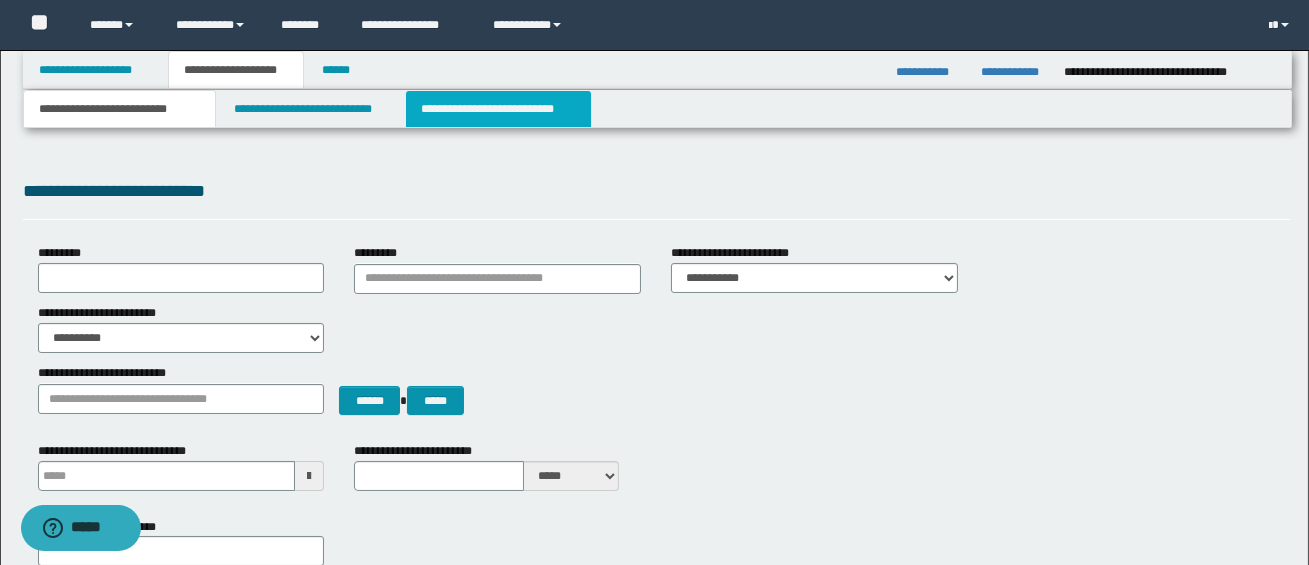 click on "**********" at bounding box center [498, 109] 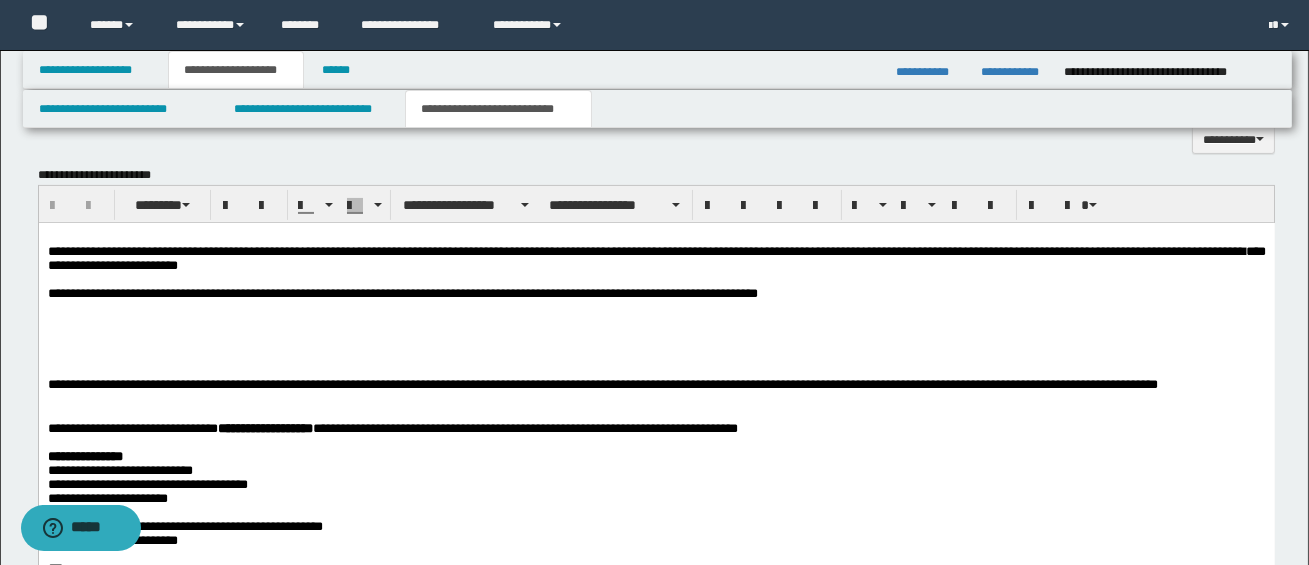 scroll, scrollTop: 997, scrollLeft: 0, axis: vertical 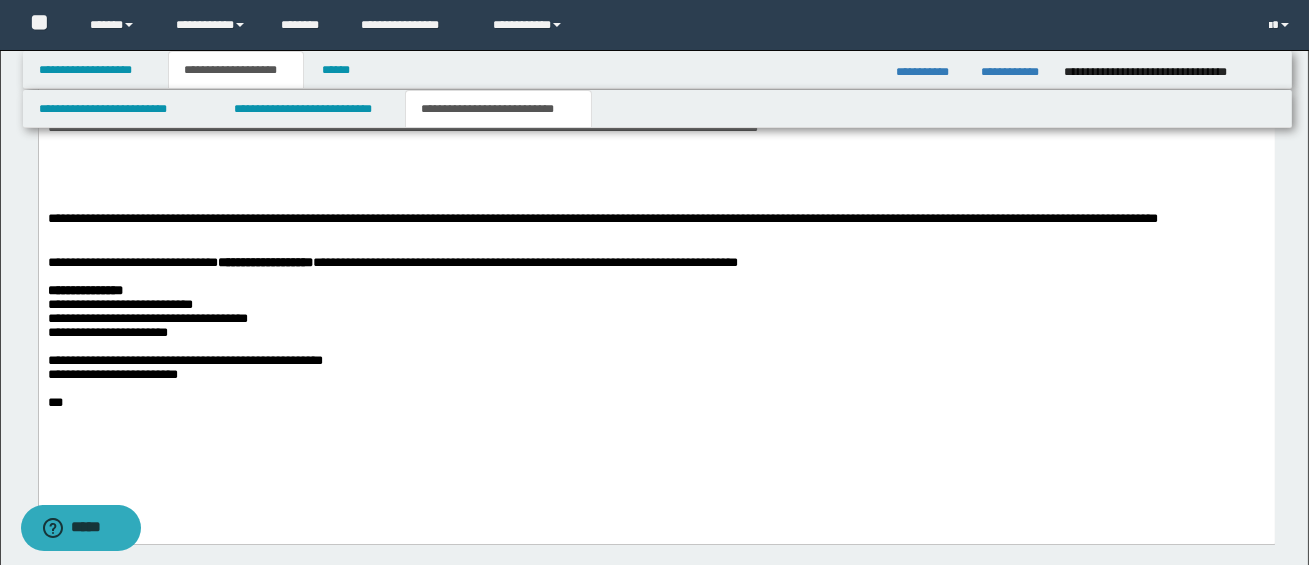 click at bounding box center [656, 234] 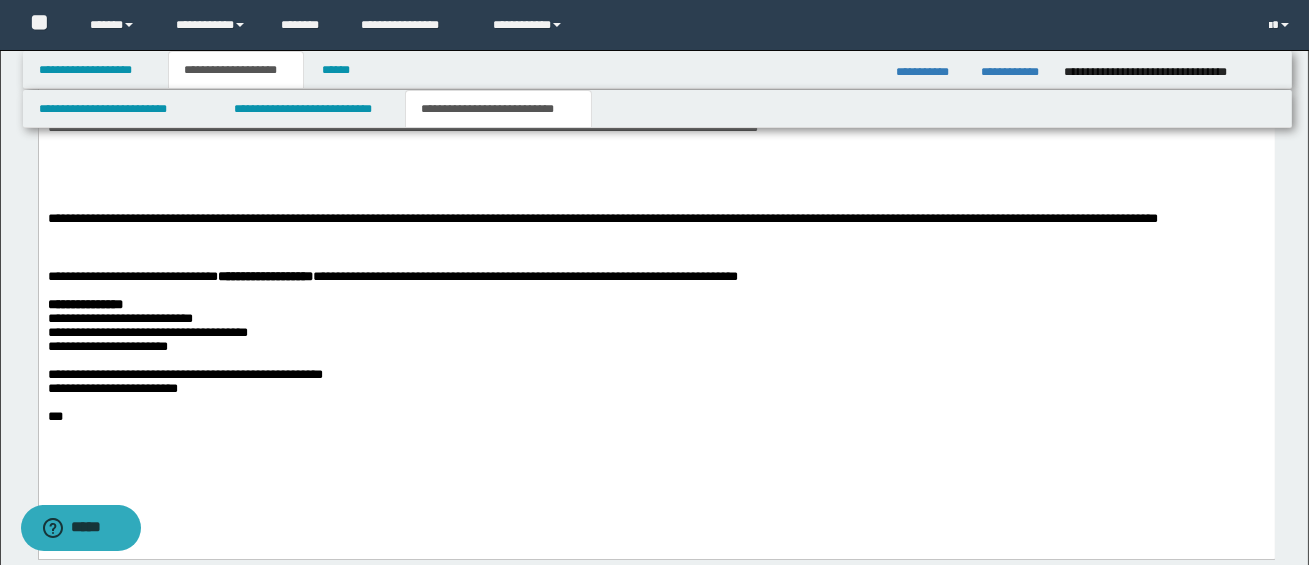 paste 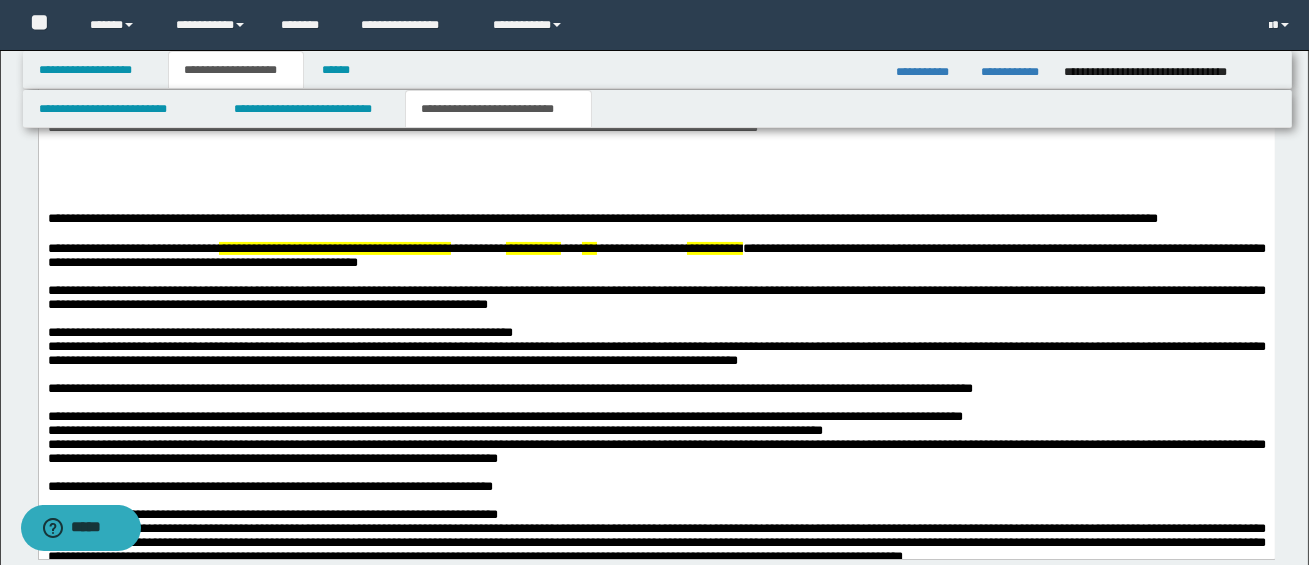 type 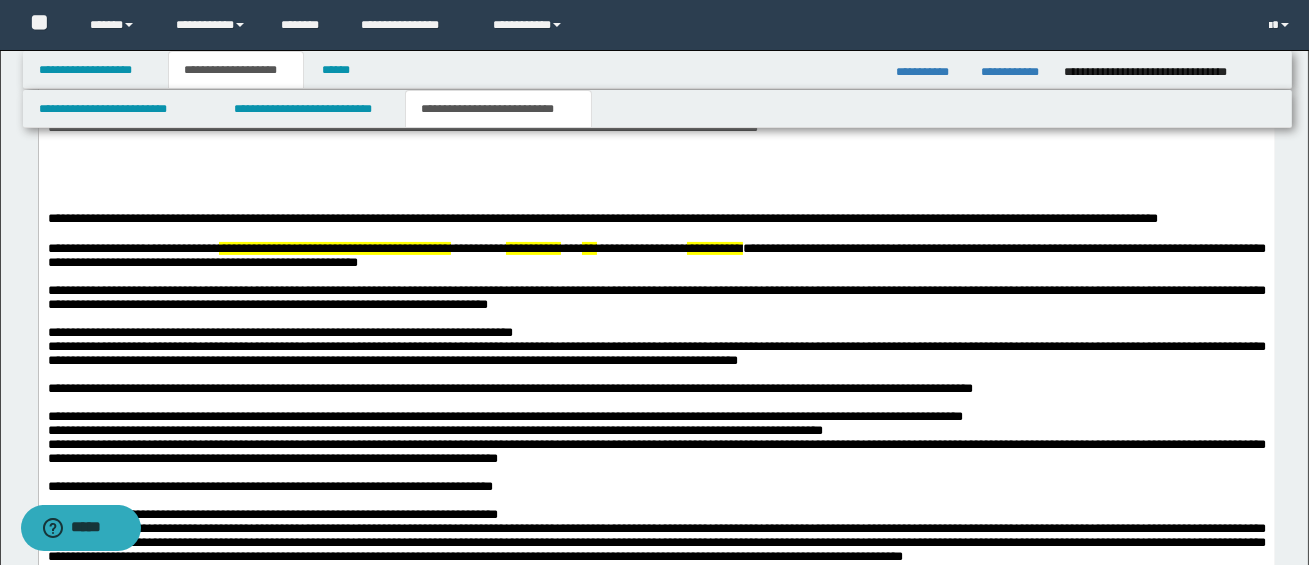 click on "**********" at bounding box center [132, 247] 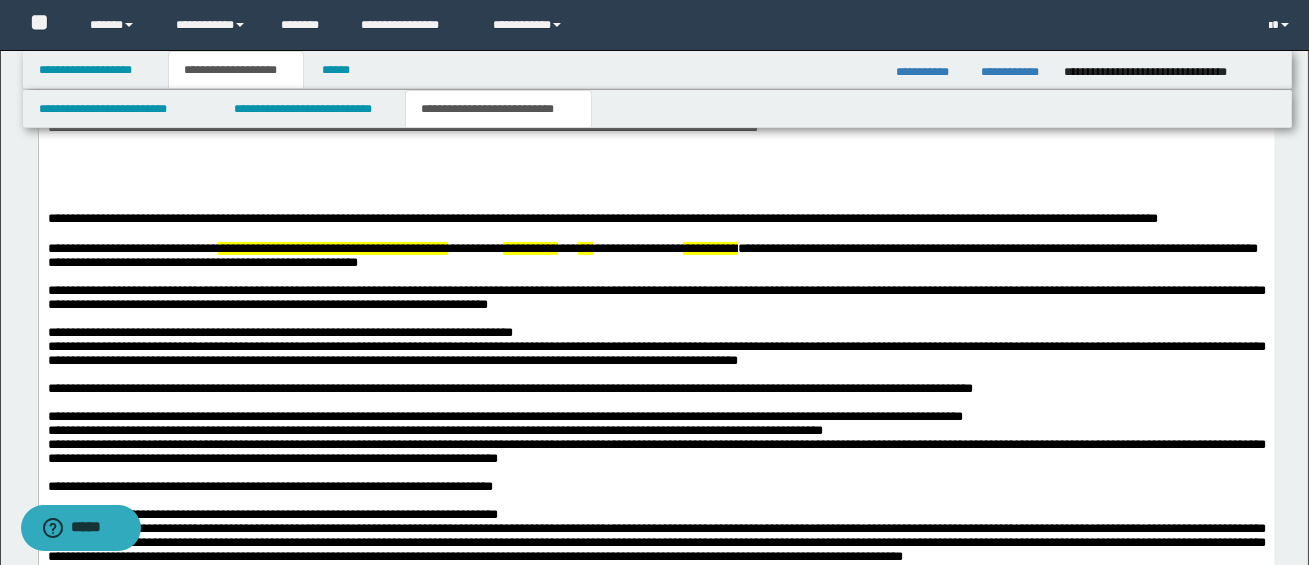 click on "**********" at bounding box center [132, 247] 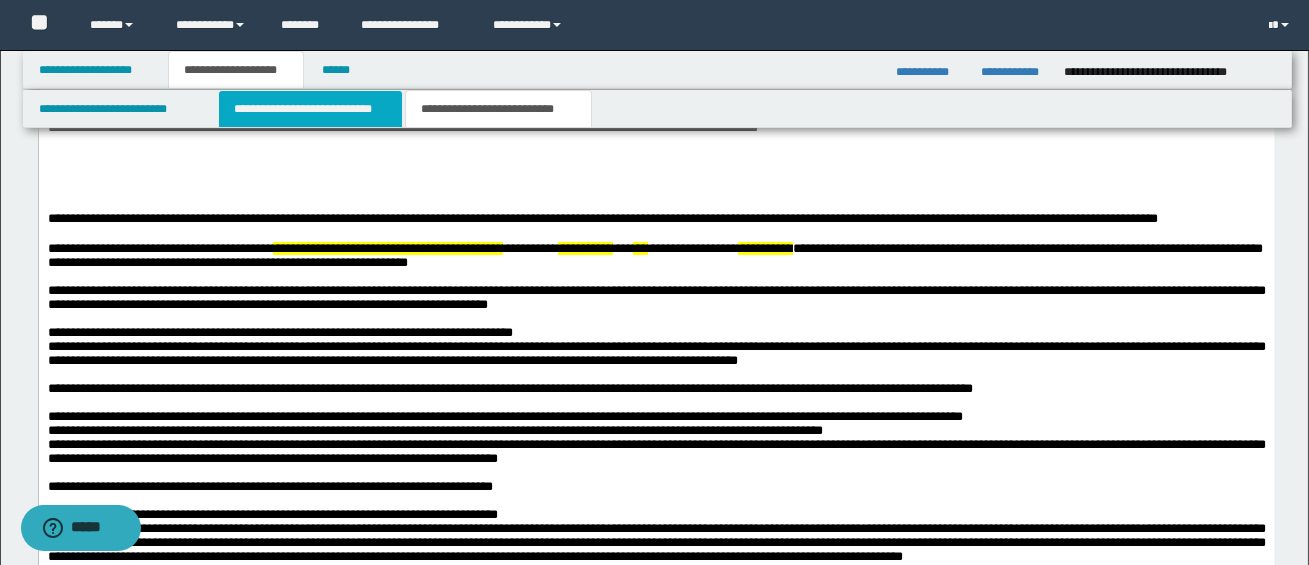 click on "**********" at bounding box center (310, 109) 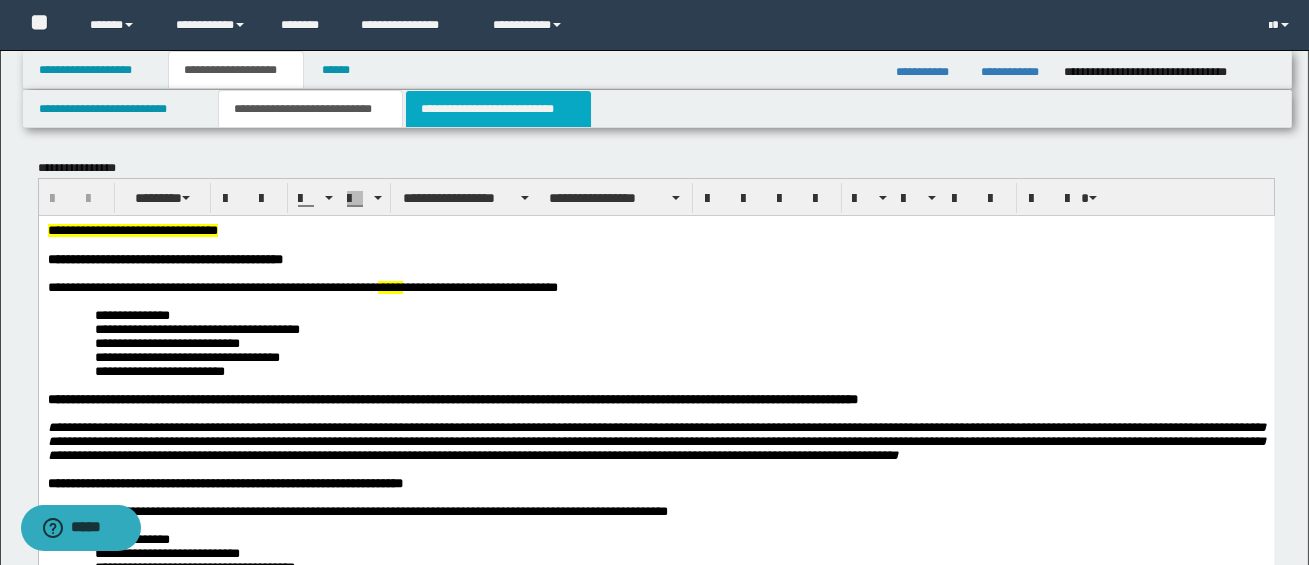 scroll, scrollTop: 0, scrollLeft: 0, axis: both 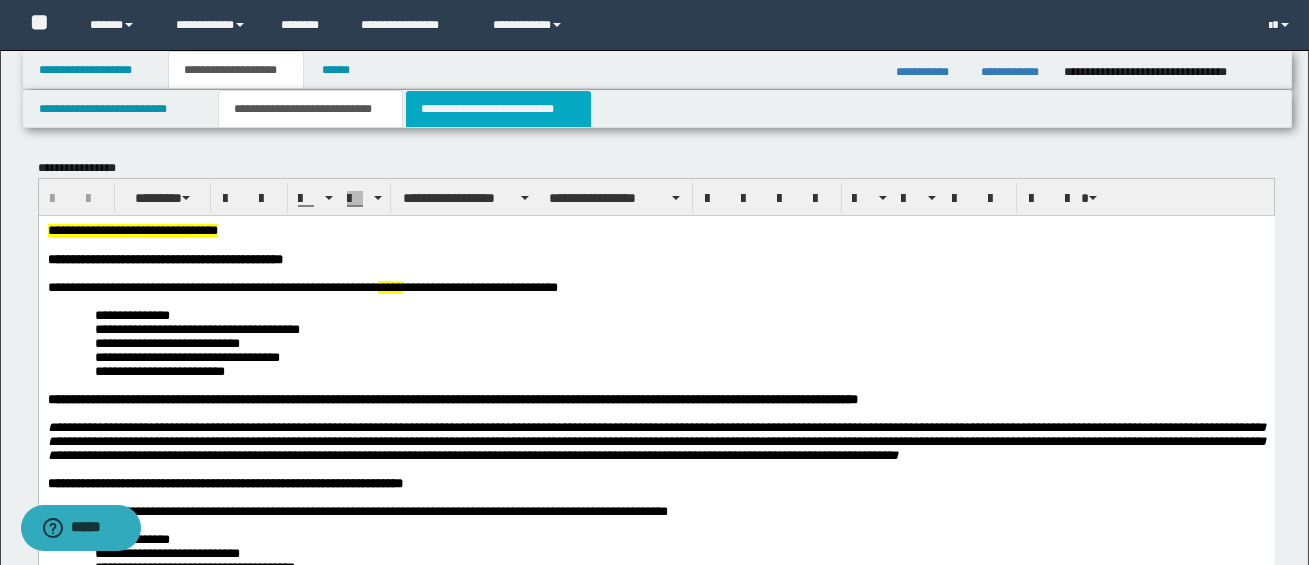 click on "**********" at bounding box center [498, 109] 